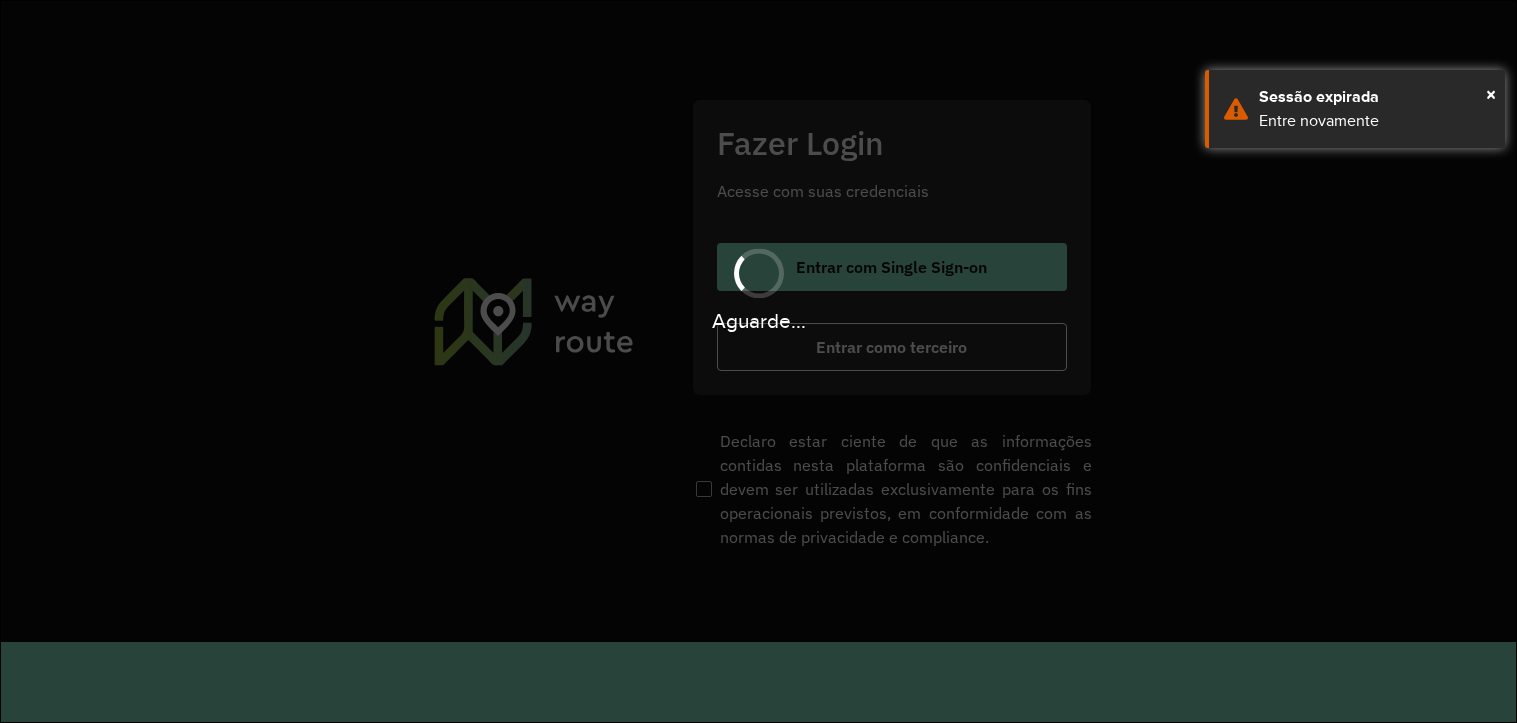 scroll, scrollTop: 0, scrollLeft: 0, axis: both 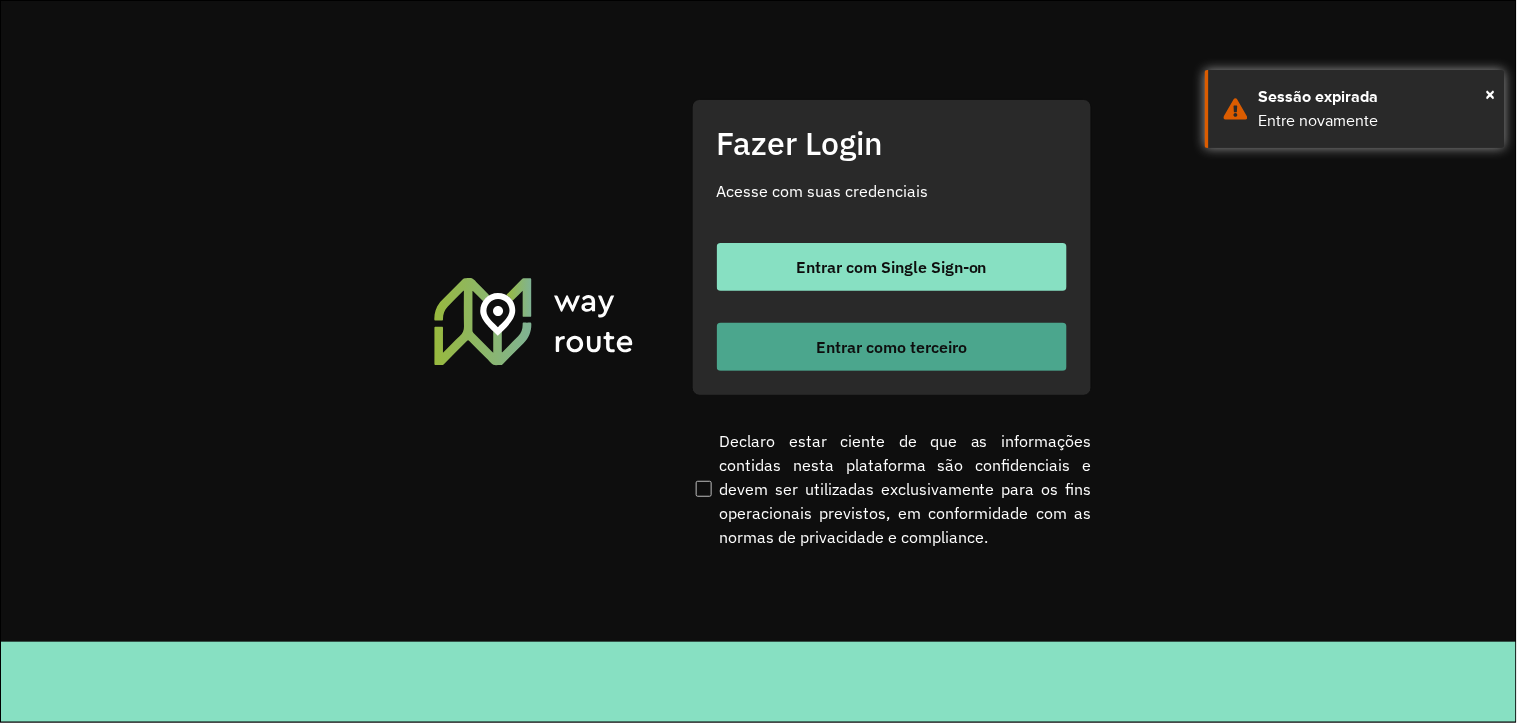 click on "Entrar como terceiro" at bounding box center [891, 347] 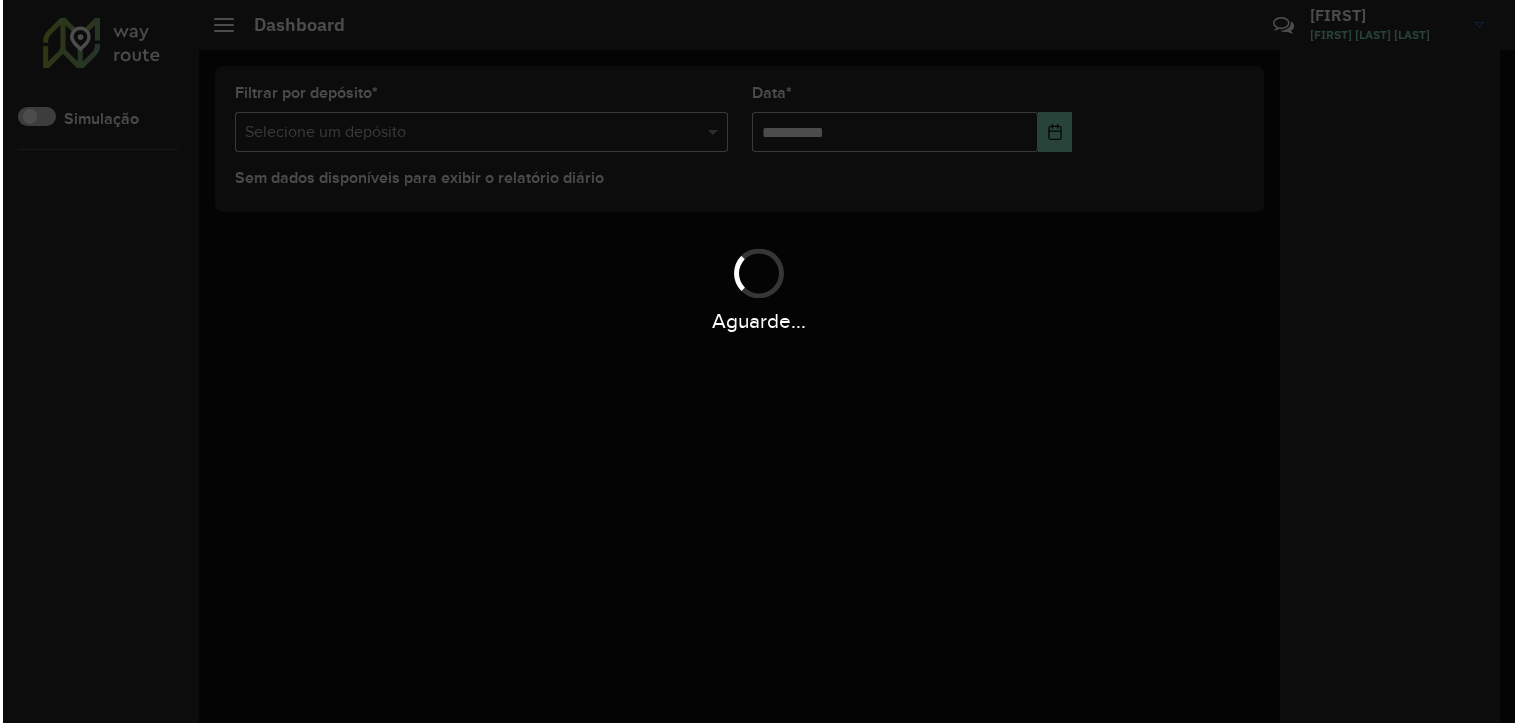 scroll, scrollTop: 0, scrollLeft: 0, axis: both 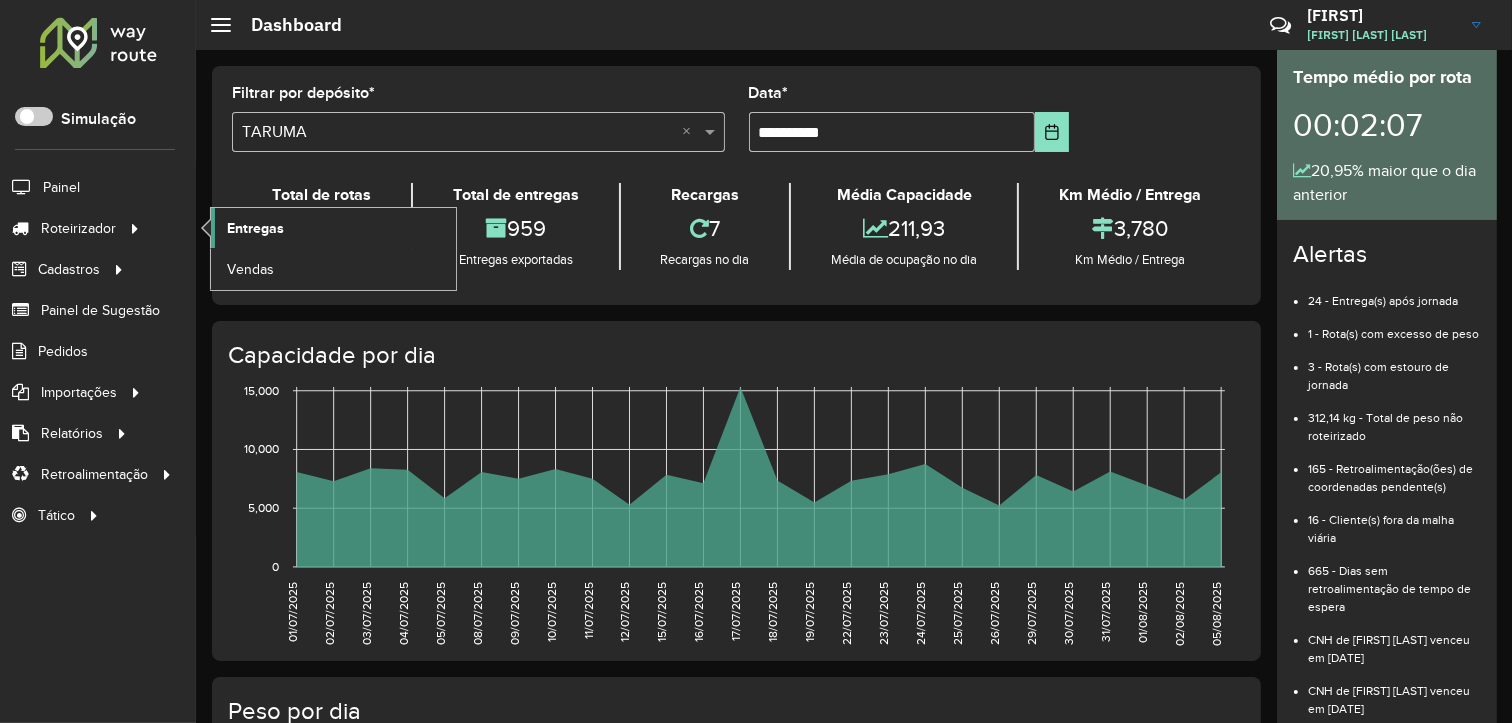 click on "Entregas" 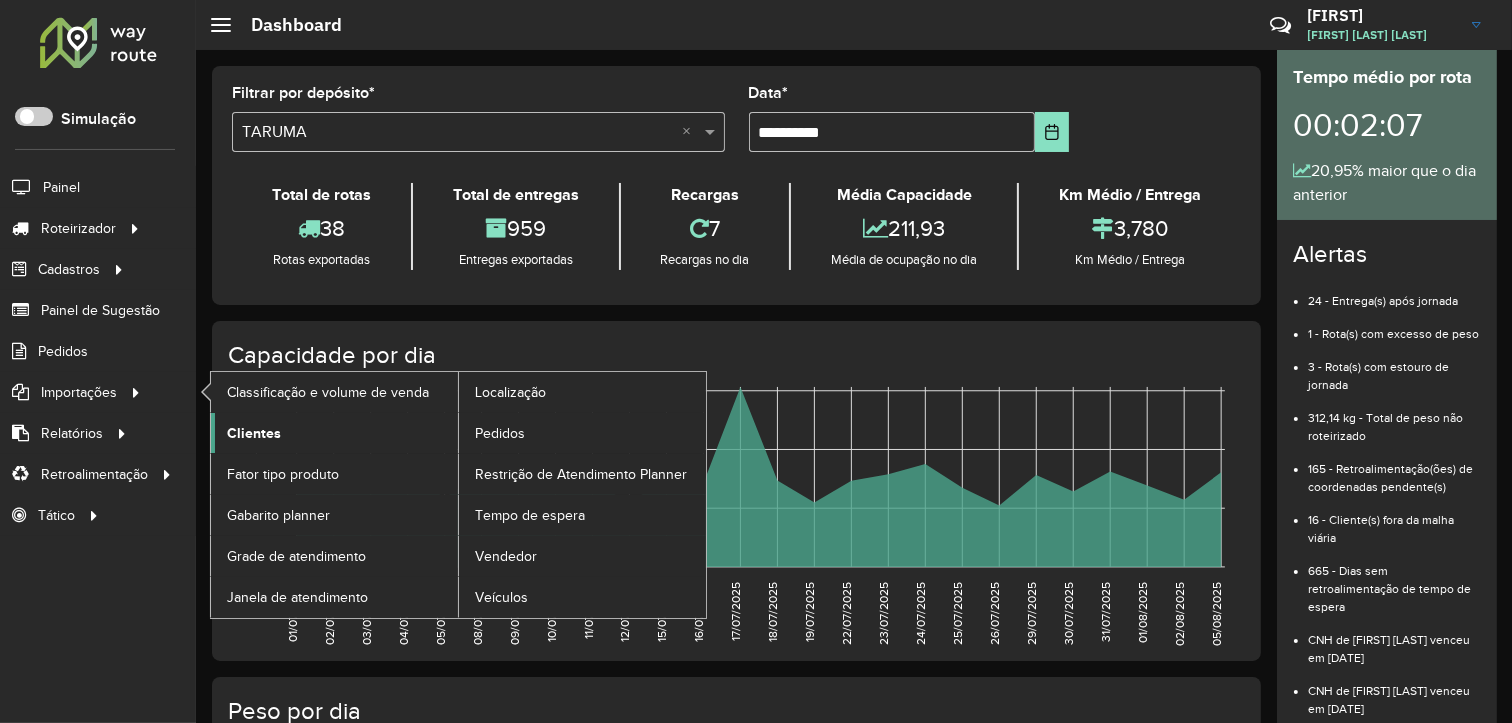 click on "Clientes" 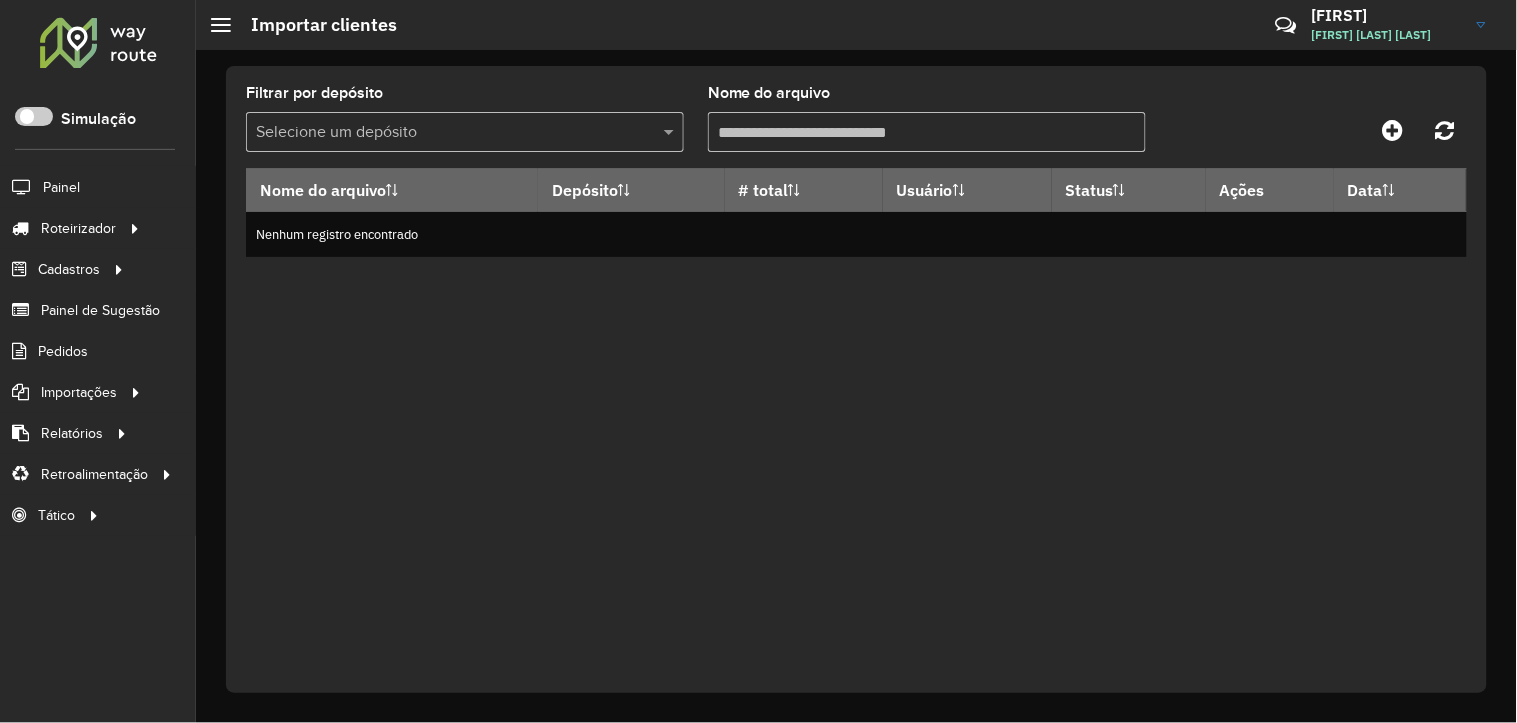 click at bounding box center [445, 133] 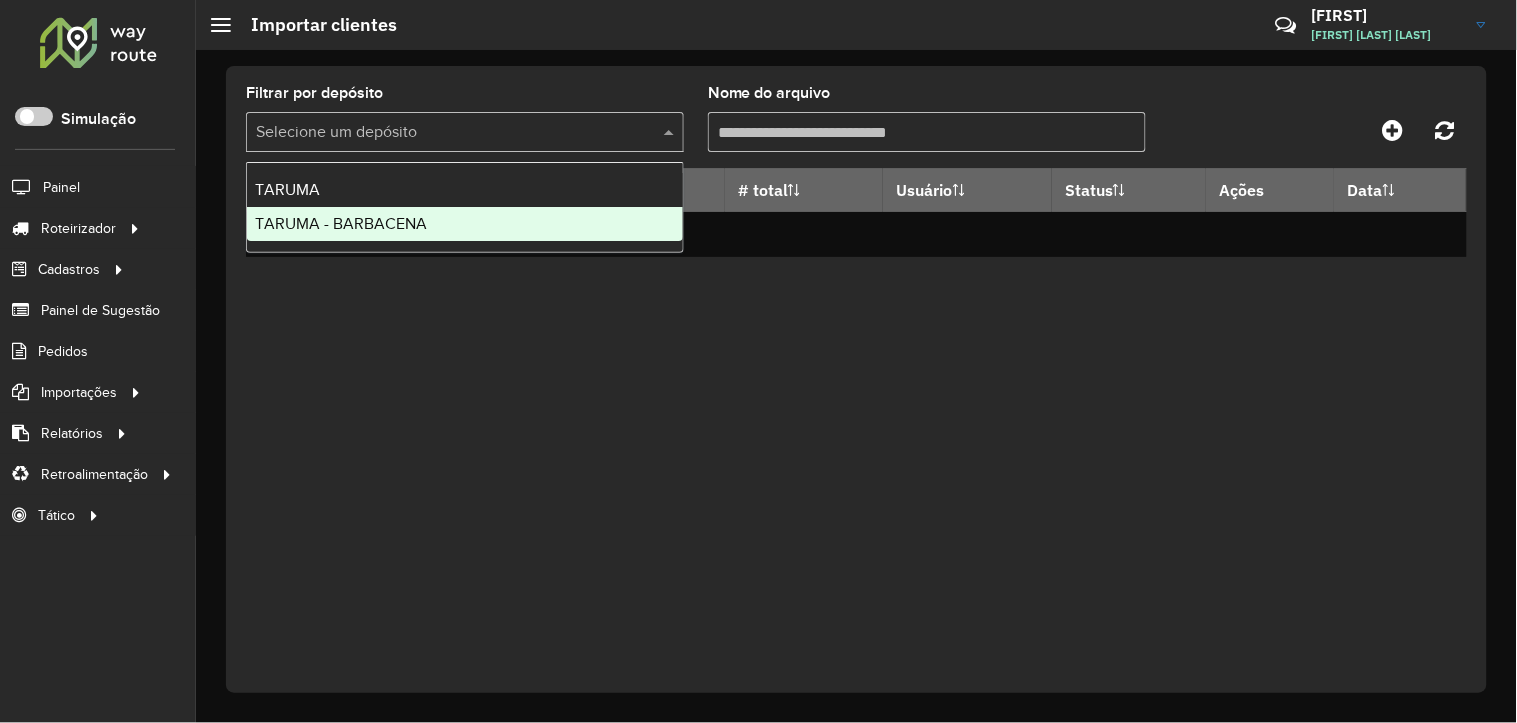click on "TARUMA - BARBACENA" at bounding box center [465, 224] 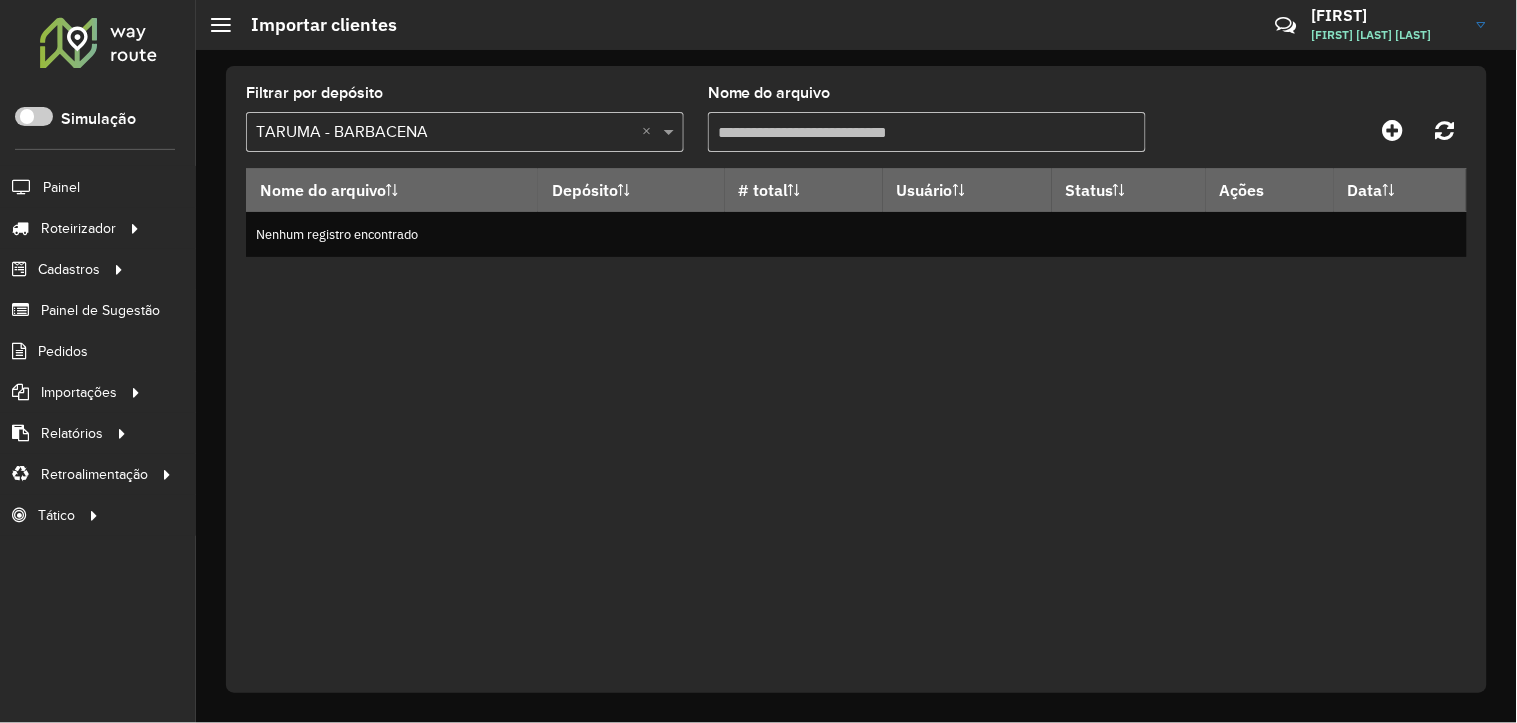 click on "Nome do arquivo" at bounding box center (927, 132) 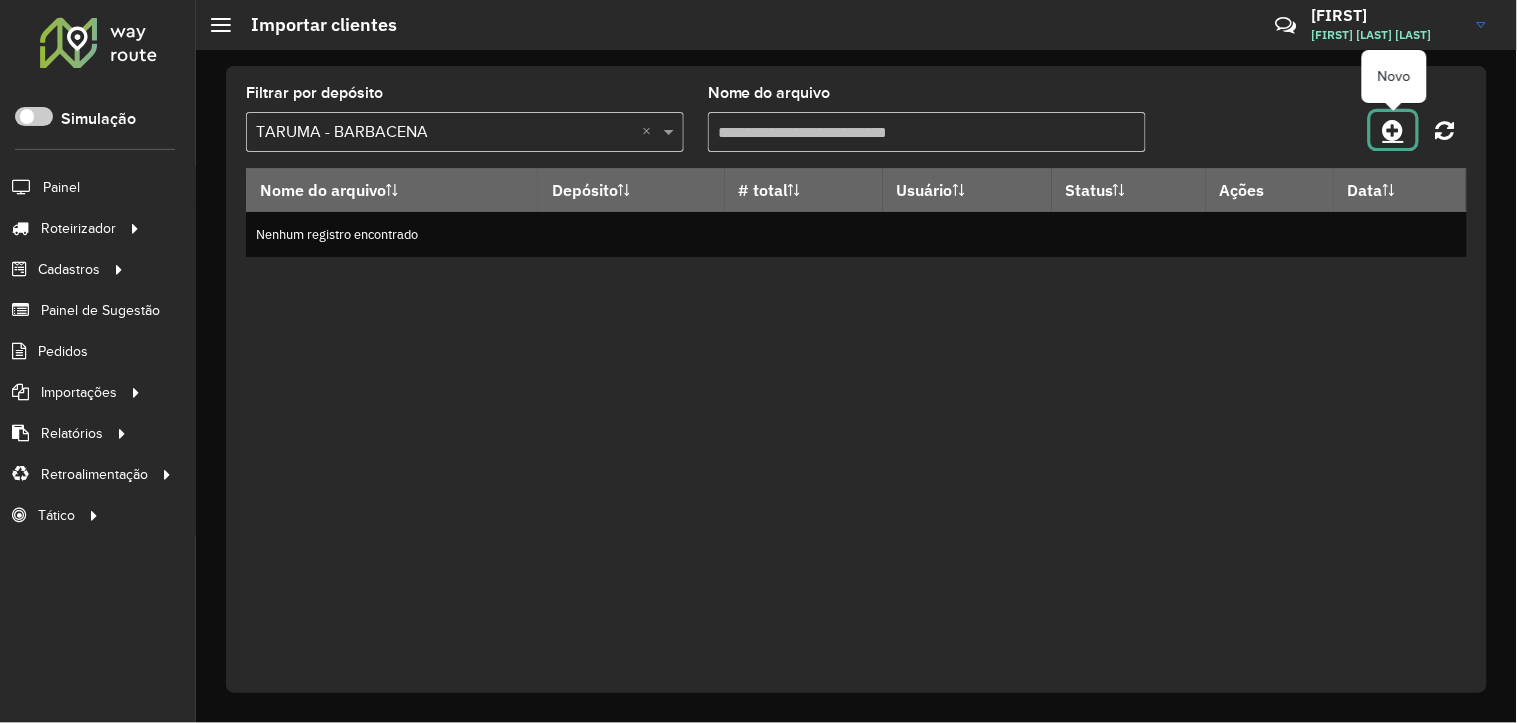 click 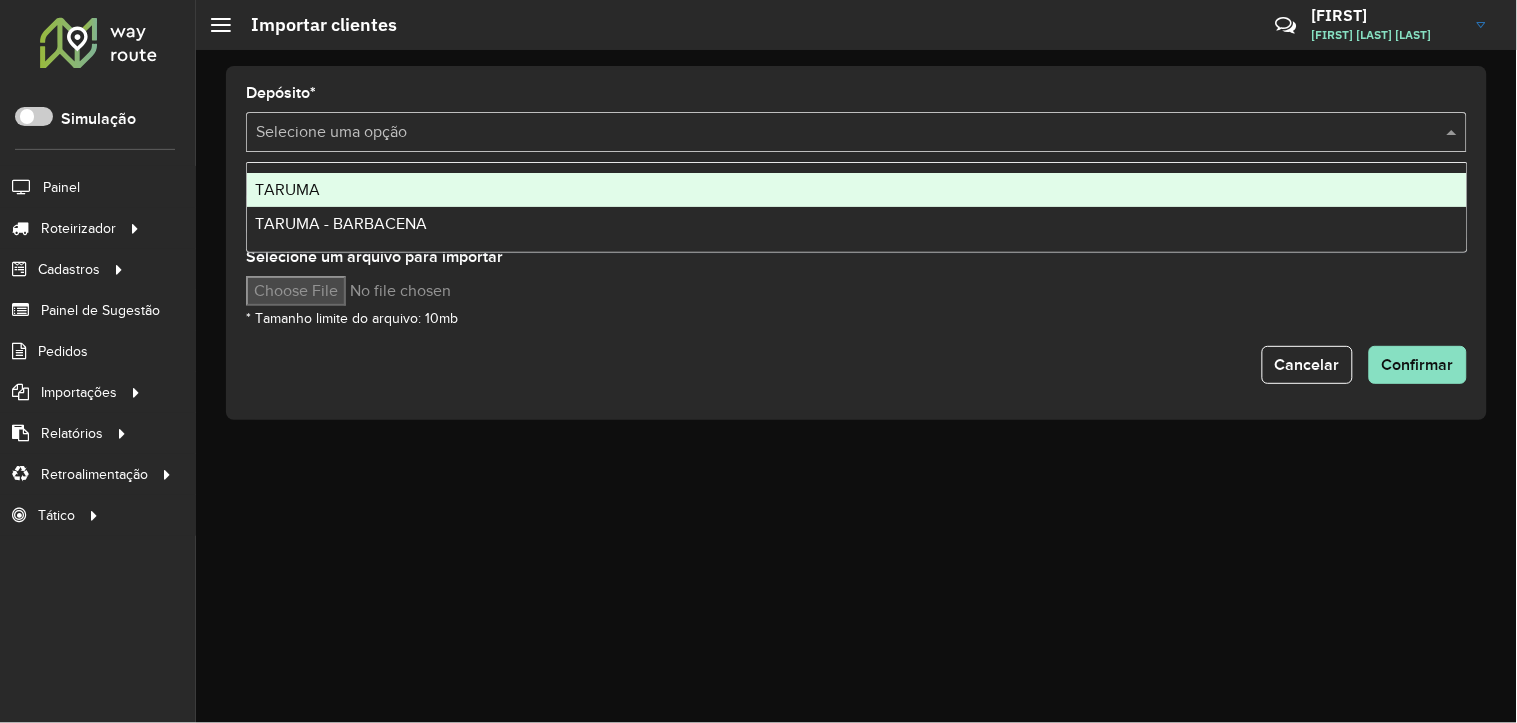 click at bounding box center [836, 133] 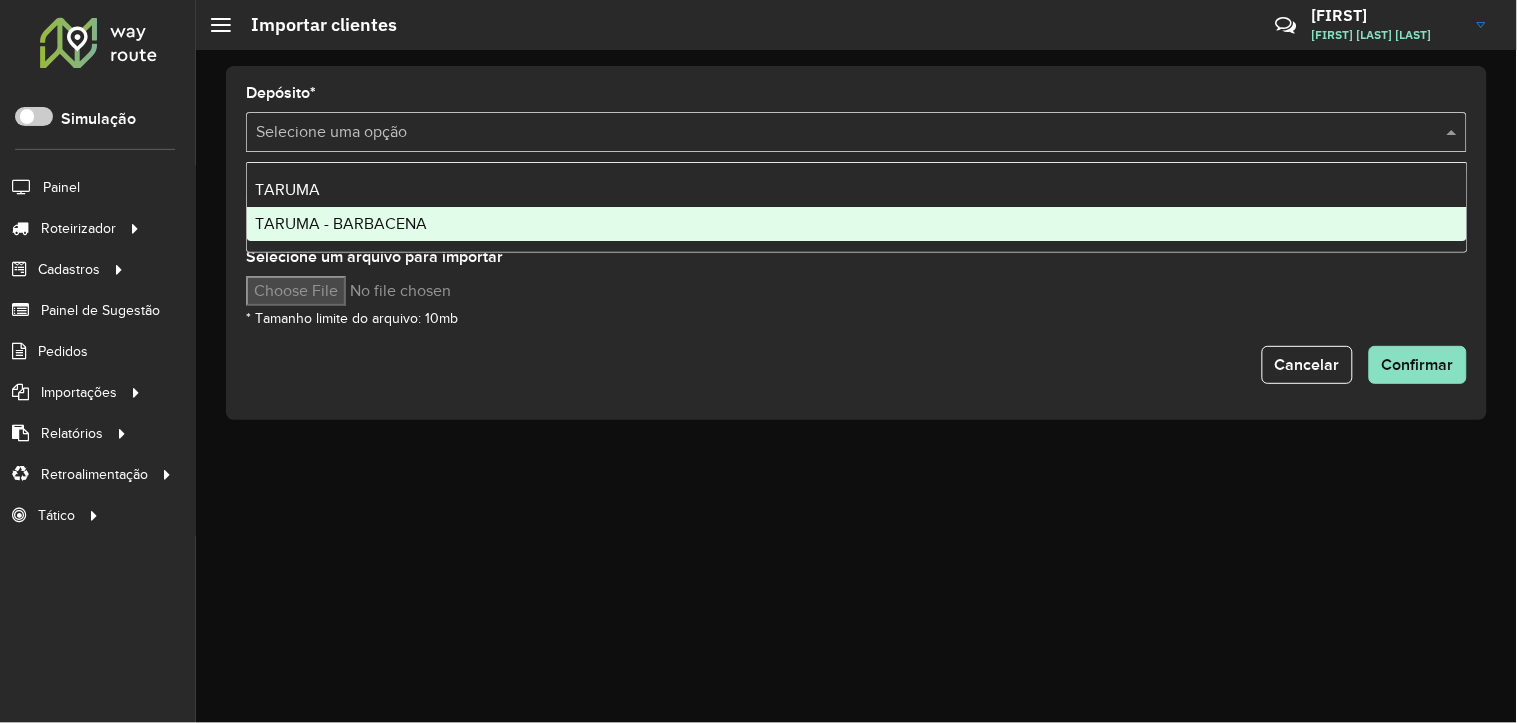 click on "TARUMA - BARBACENA" at bounding box center (341, 223) 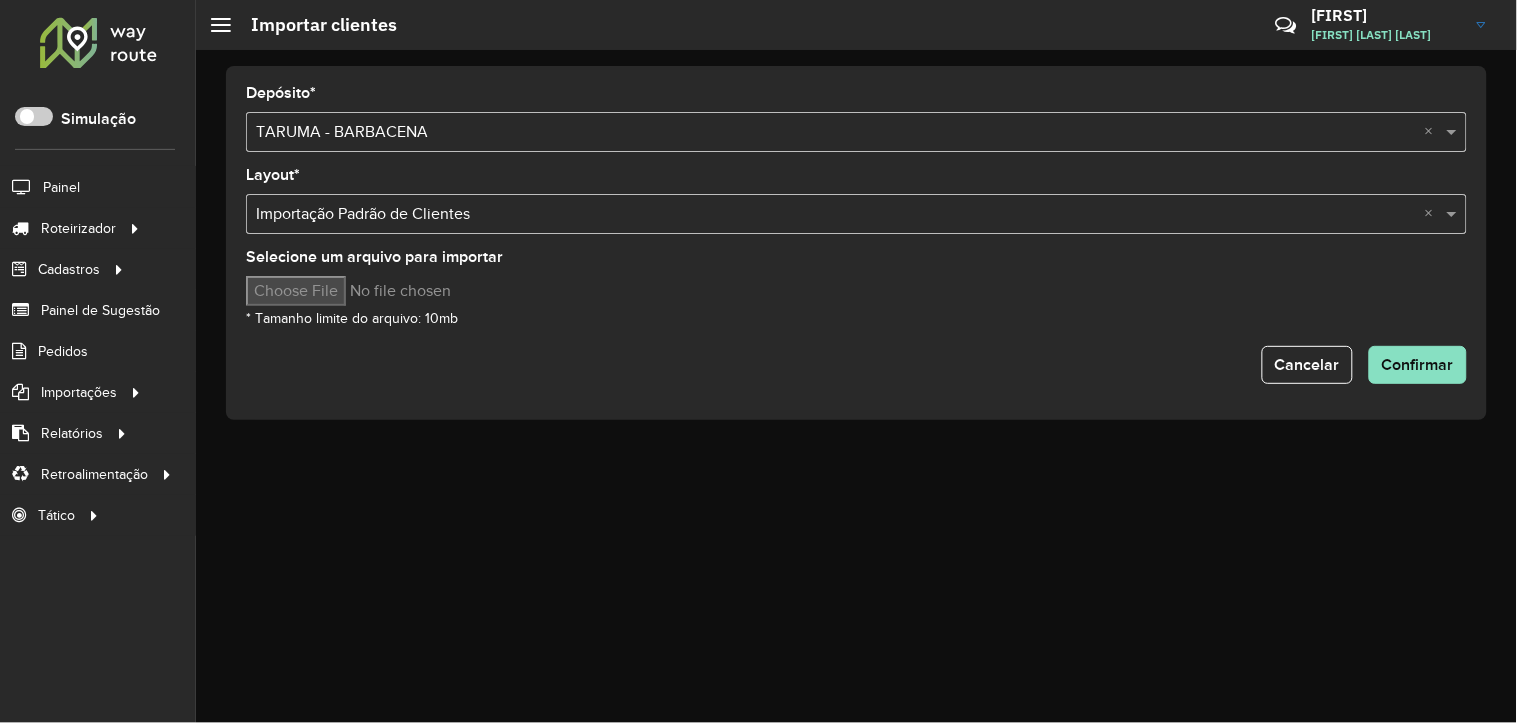 click on "Selecione uma opção × Importação Padrão de Clientes ×" at bounding box center (856, 214) 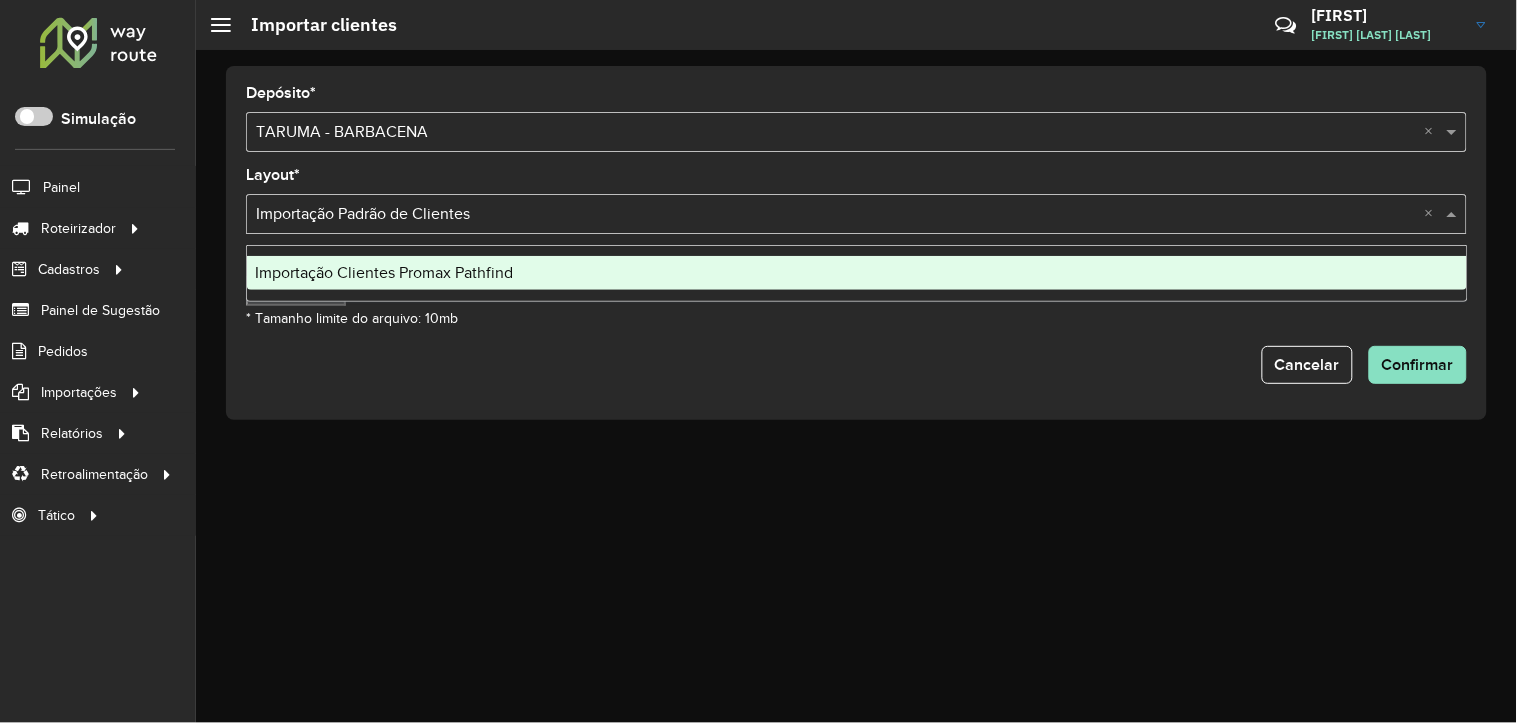 click on "Selecione uma opção × Importação Padrão de Clientes ×" at bounding box center [856, 214] 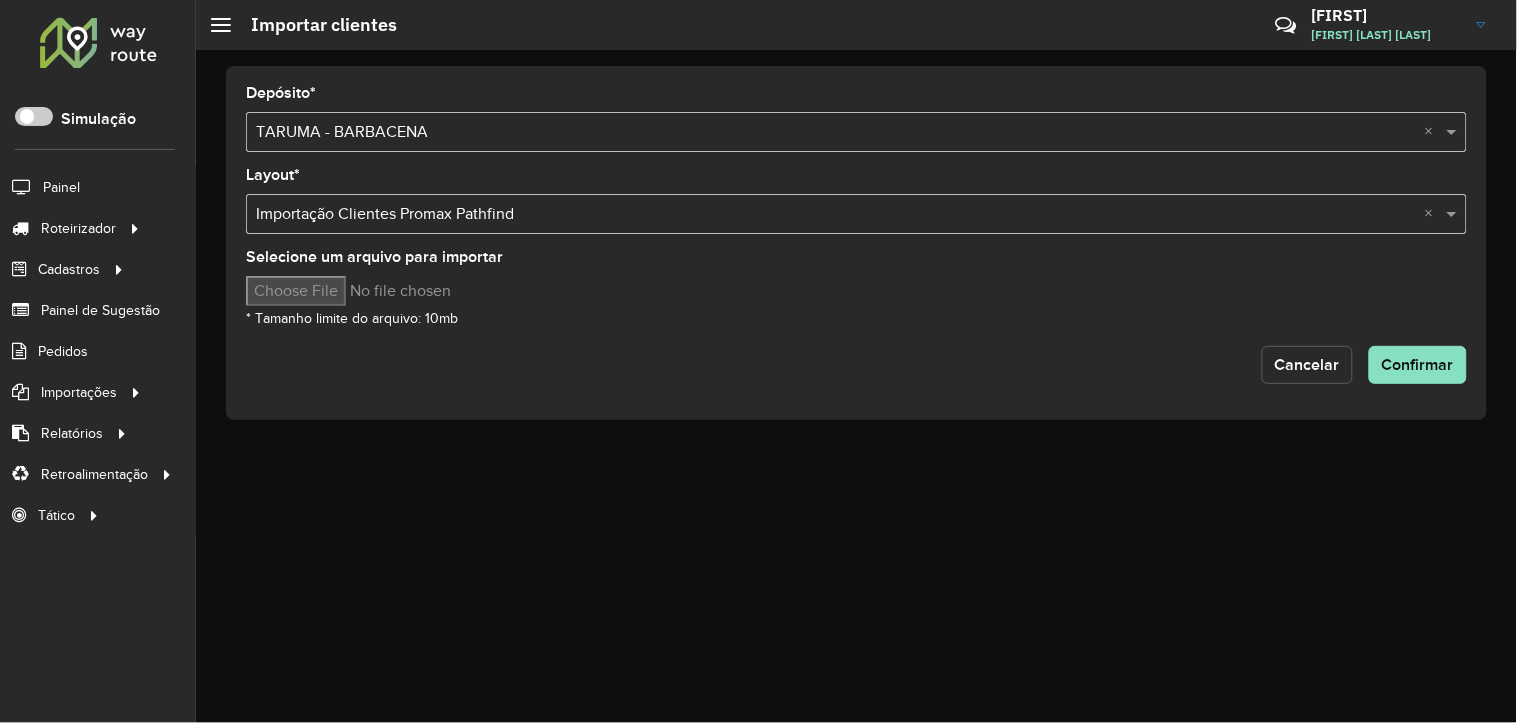 click on "Cancelar" 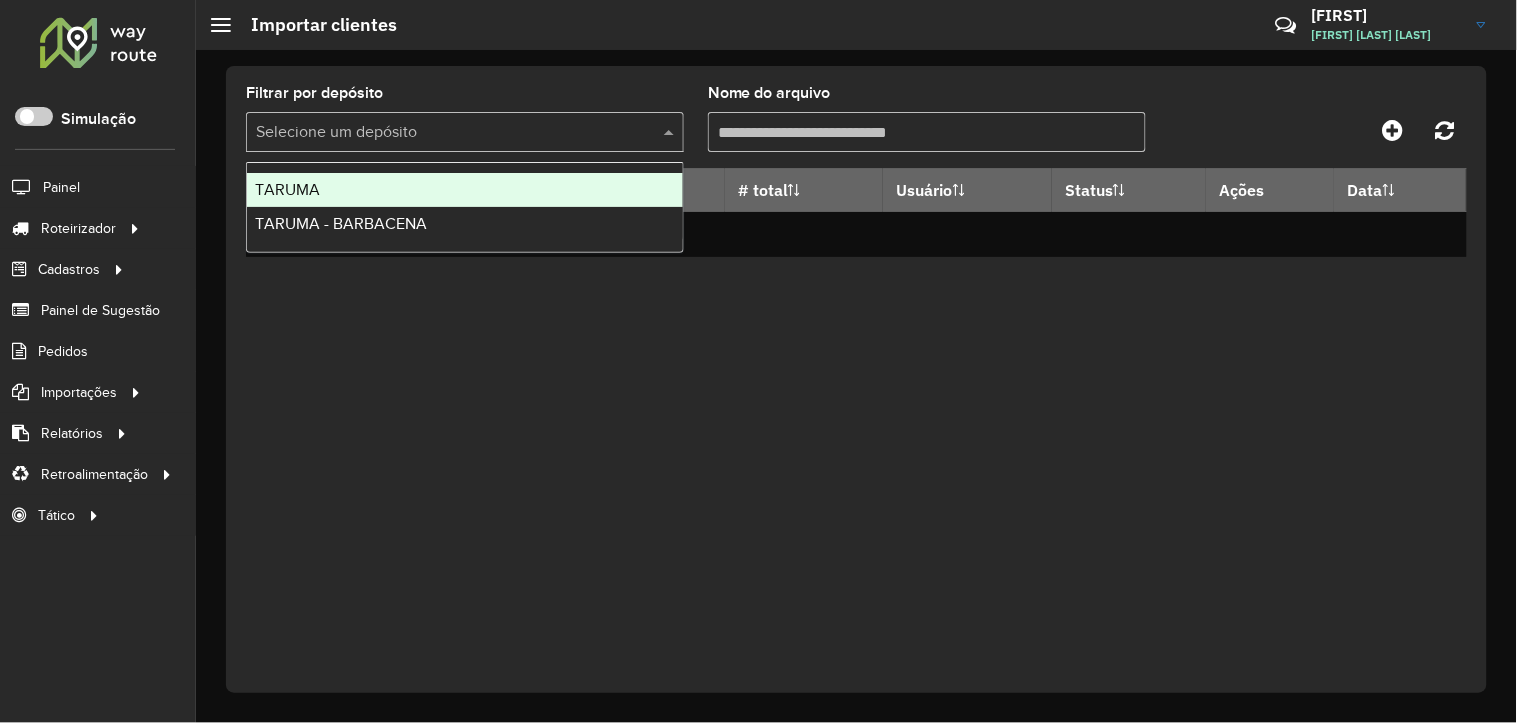 click at bounding box center [445, 133] 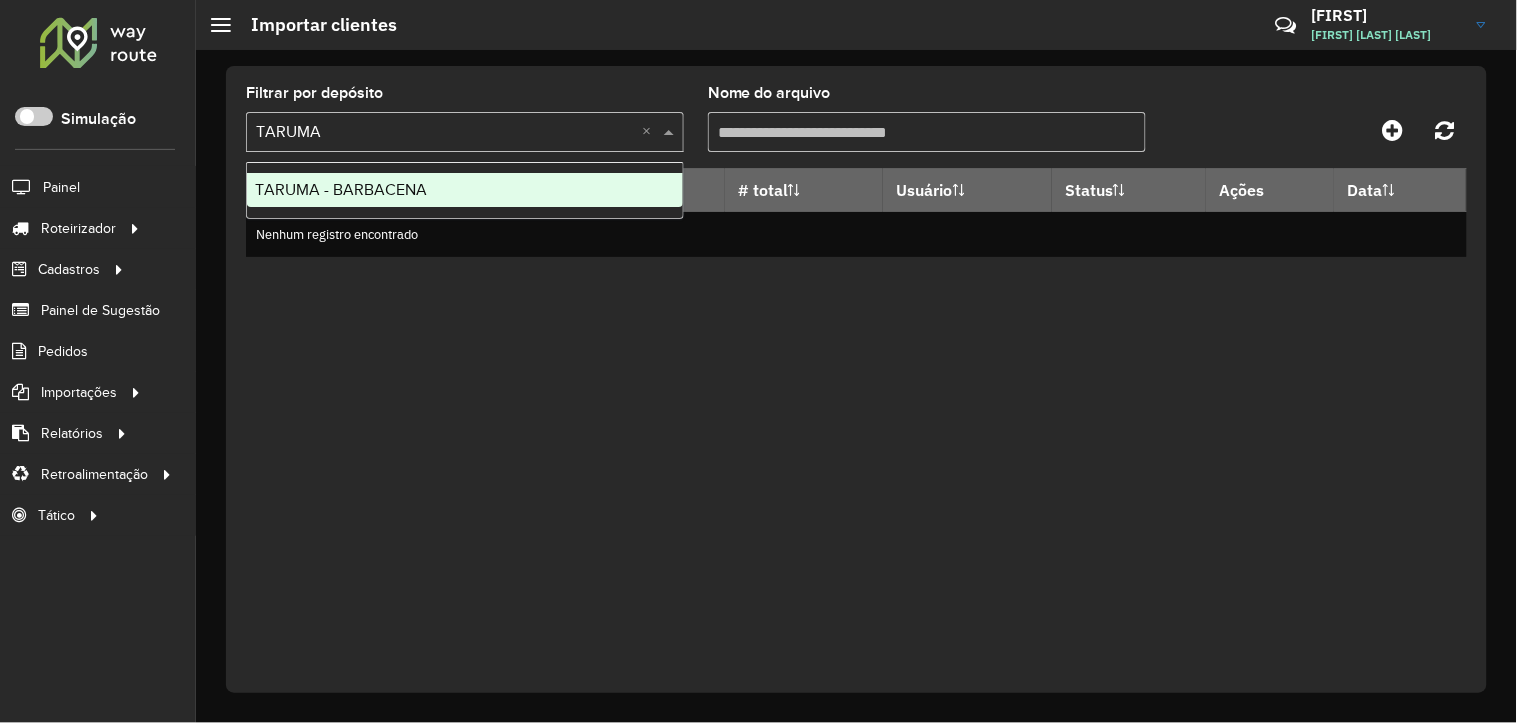click at bounding box center [445, 133] 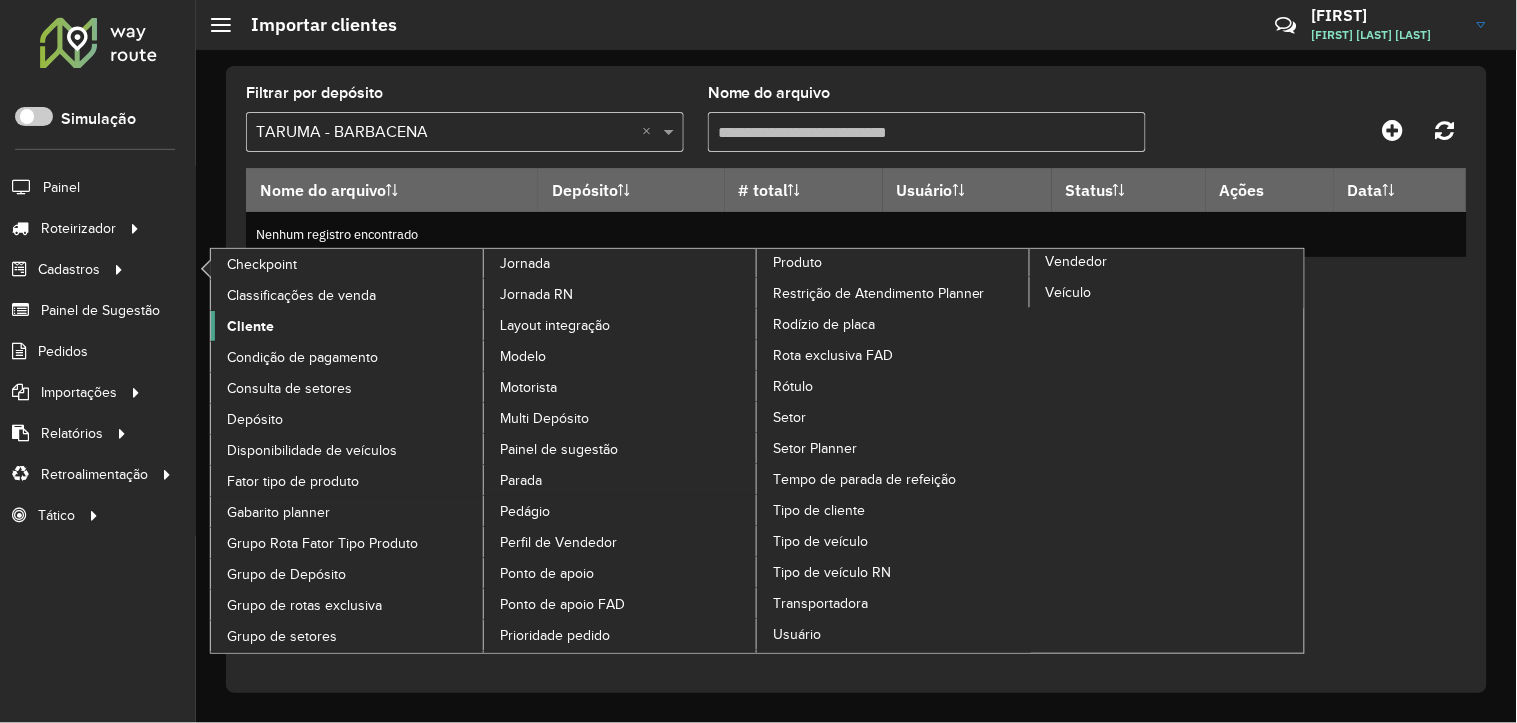 click on "Cliente" 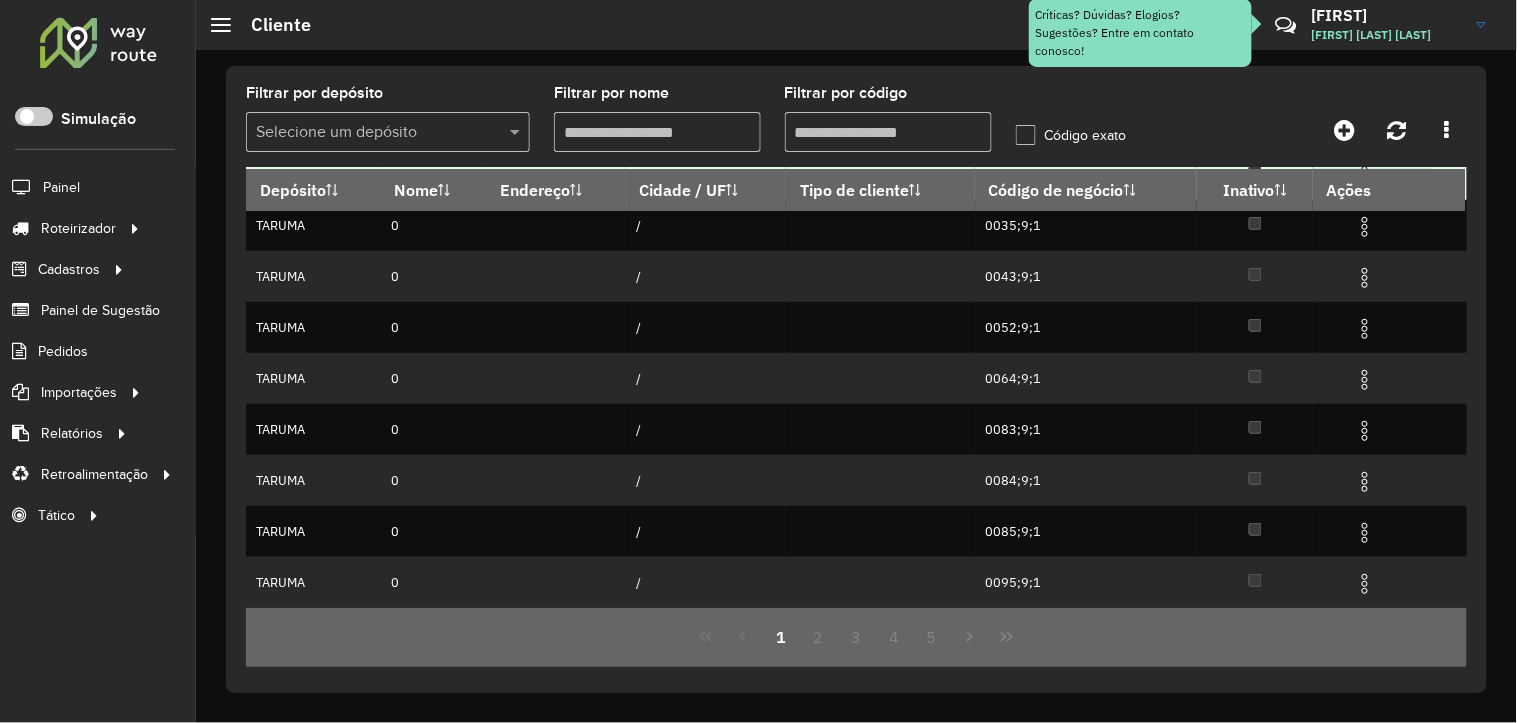 scroll, scrollTop: 0, scrollLeft: 0, axis: both 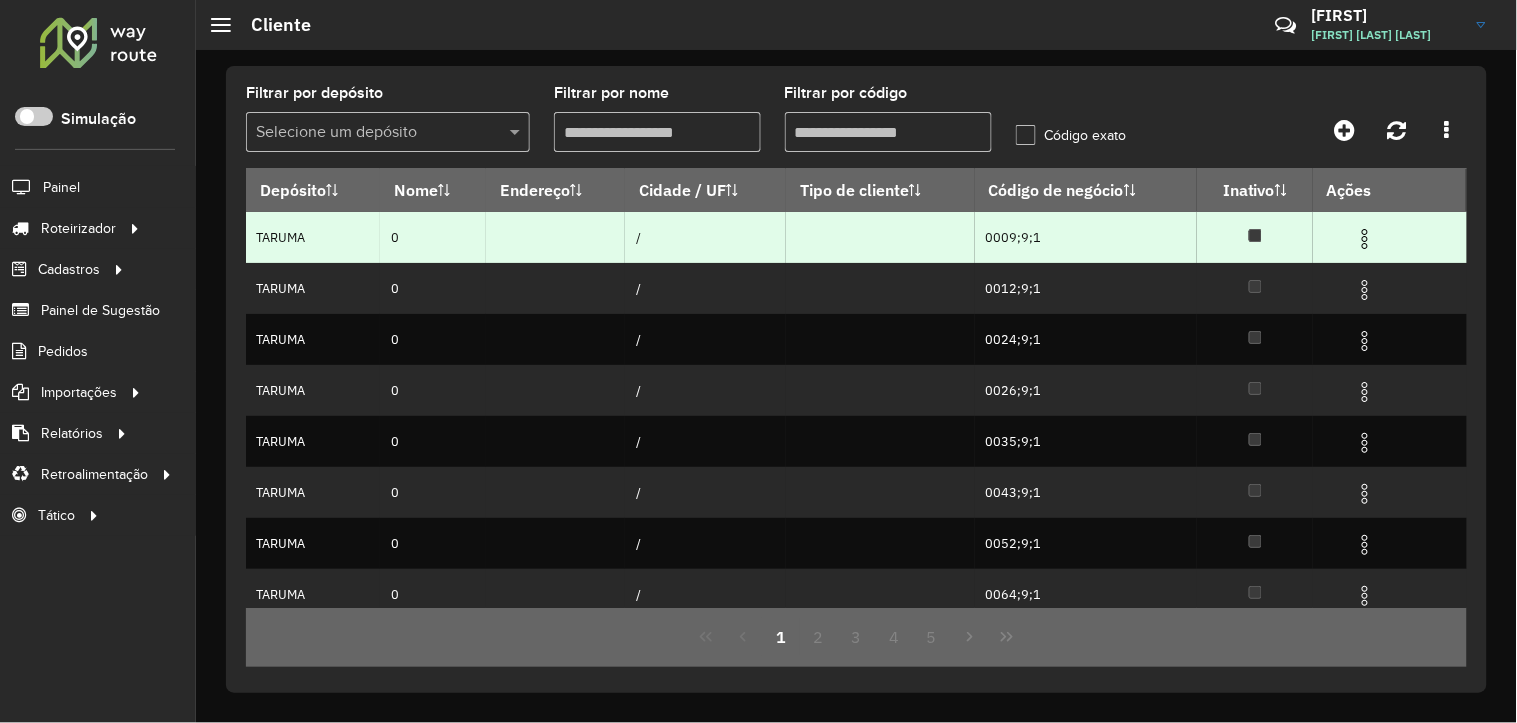 click at bounding box center (1365, 239) 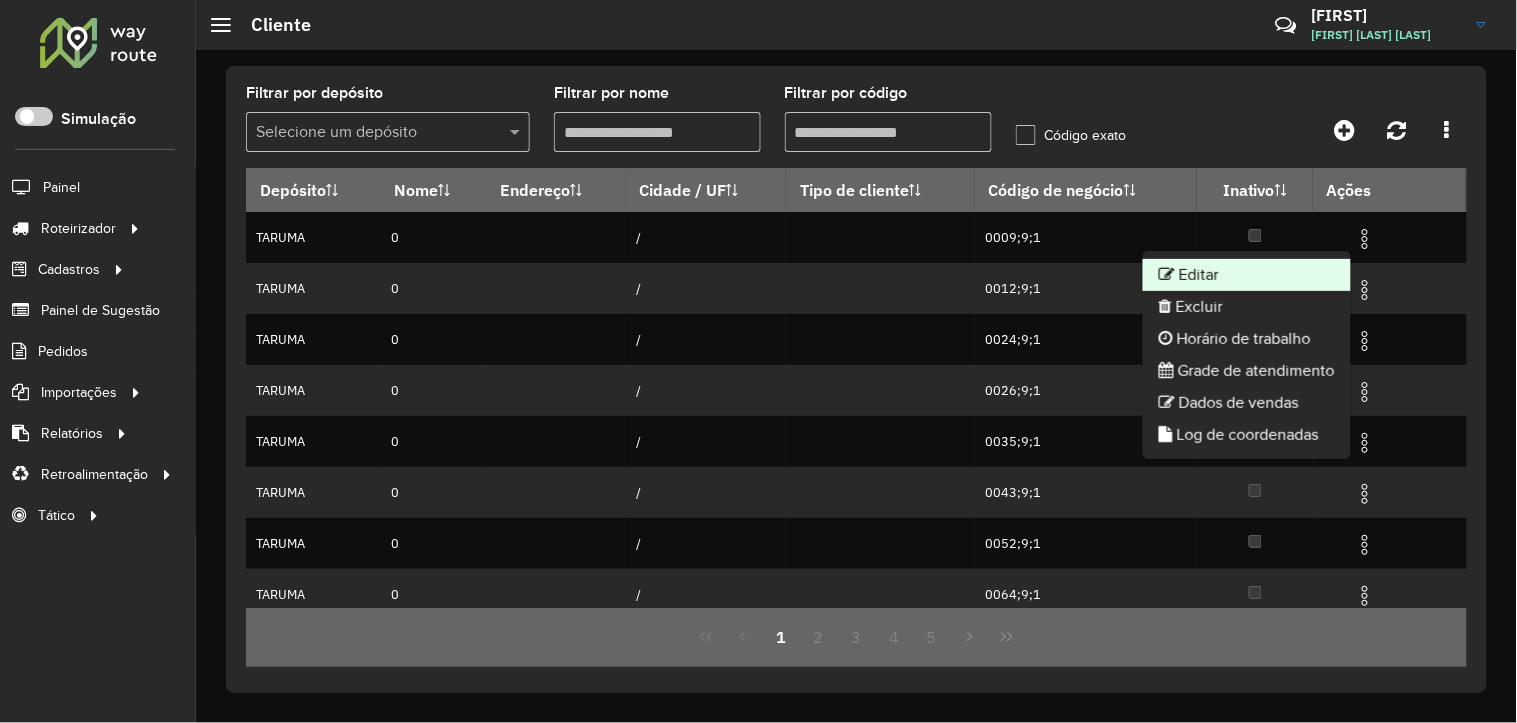 click on "Editar" 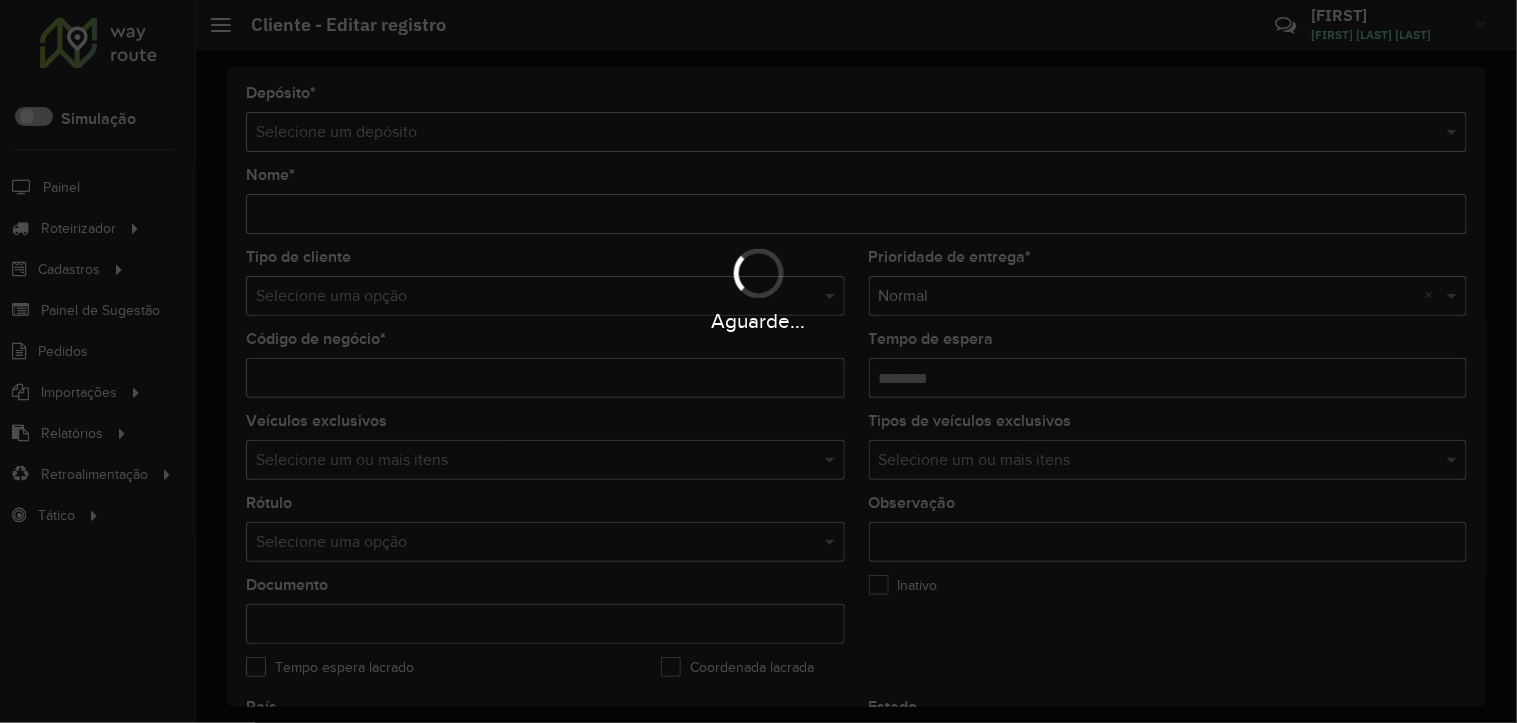 type on "*" 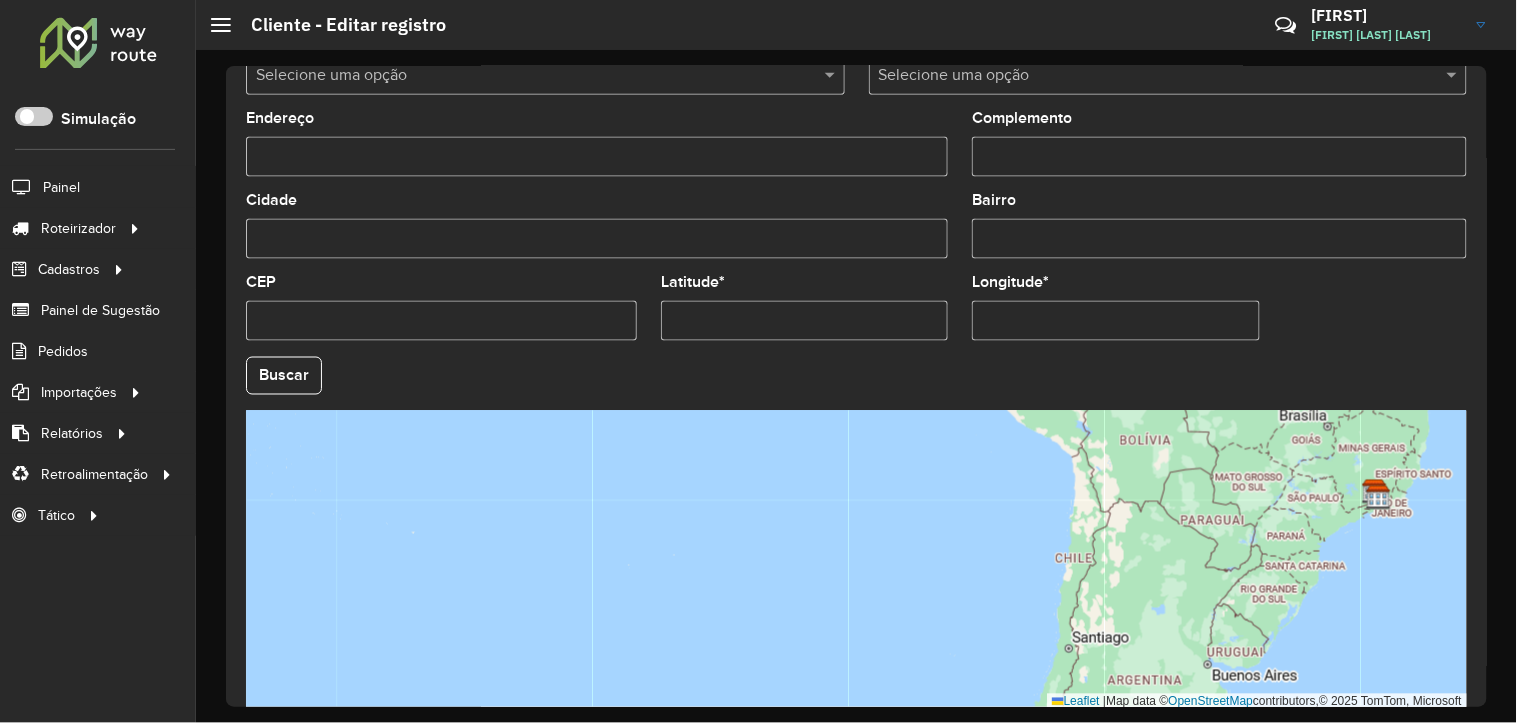 scroll, scrollTop: 768, scrollLeft: 0, axis: vertical 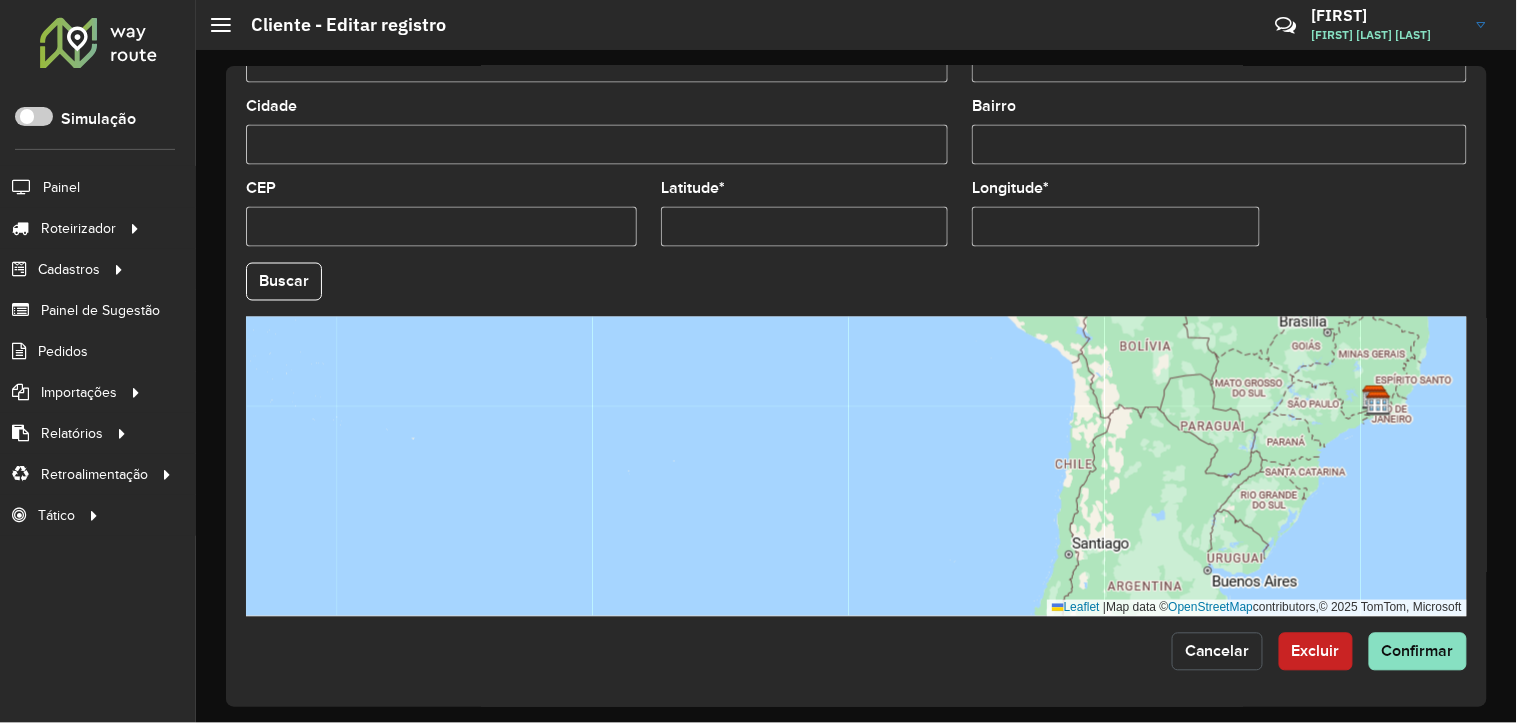 click on "Cancelar" 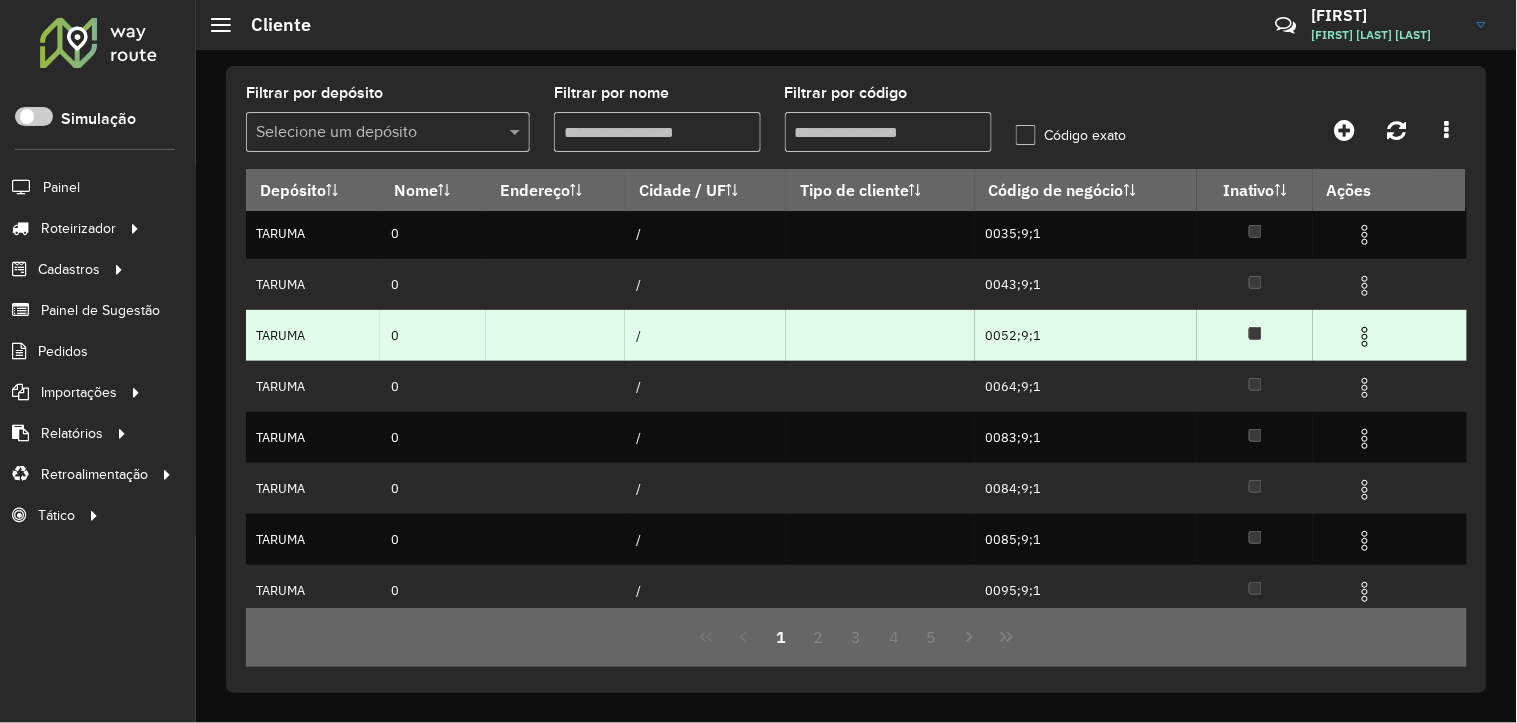 scroll, scrollTop: 217, scrollLeft: 0, axis: vertical 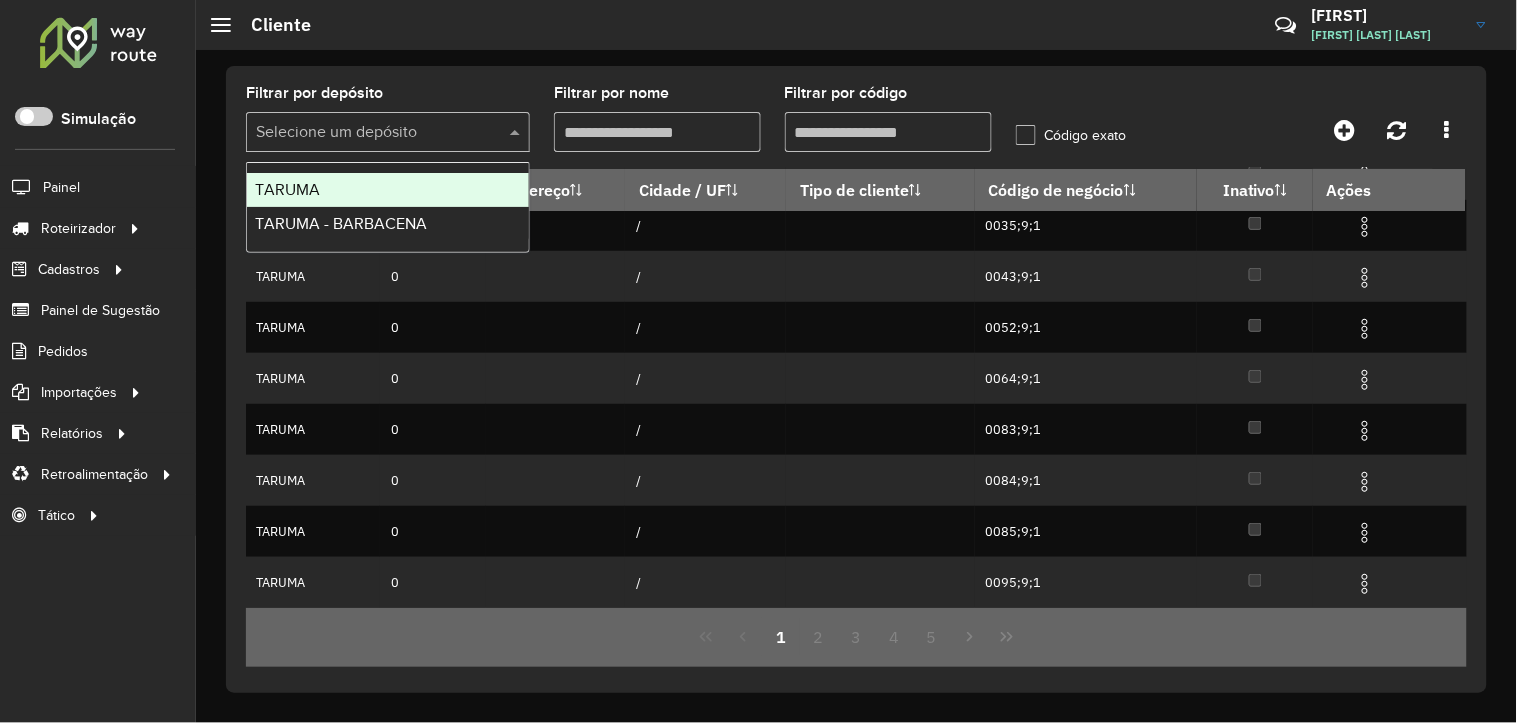 click at bounding box center [368, 133] 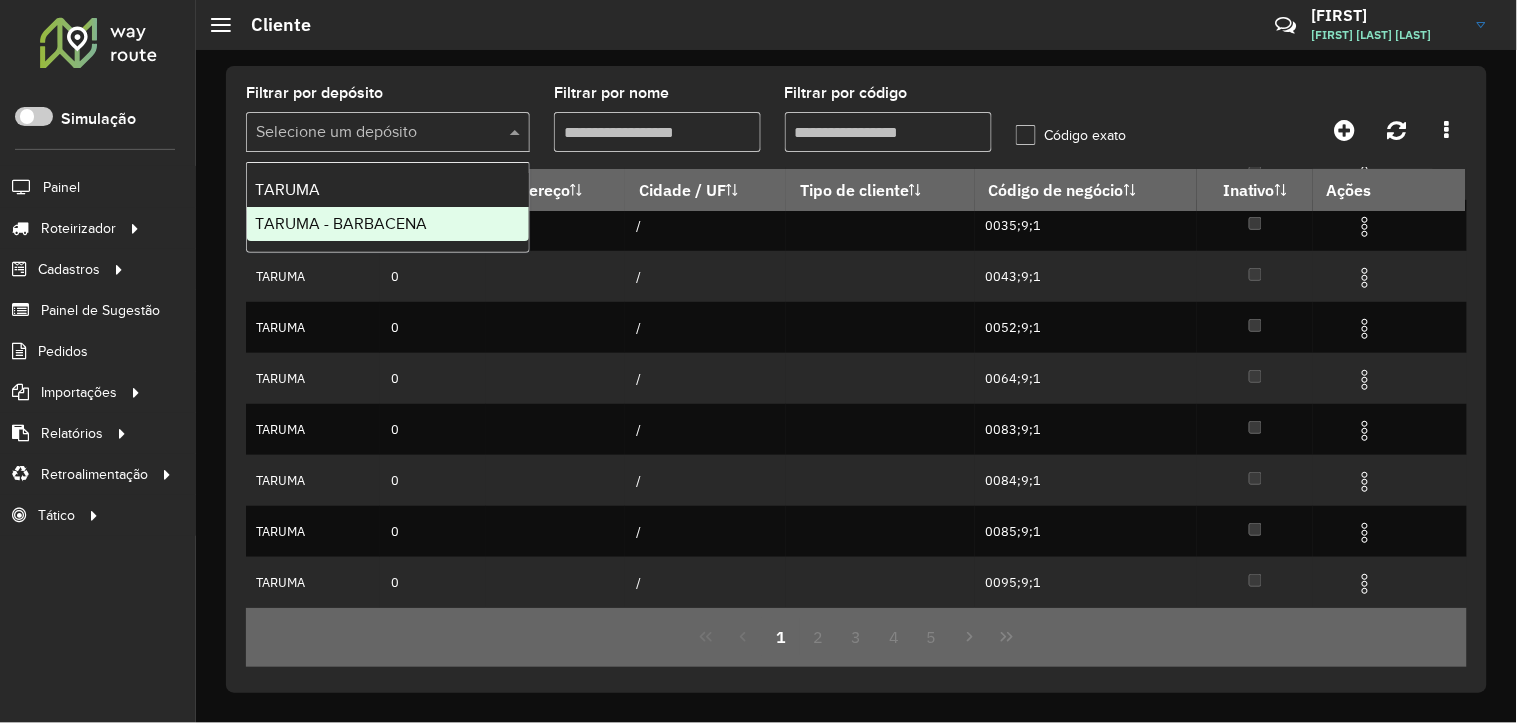 click on "TARUMA - BARBACENA" at bounding box center [341, 223] 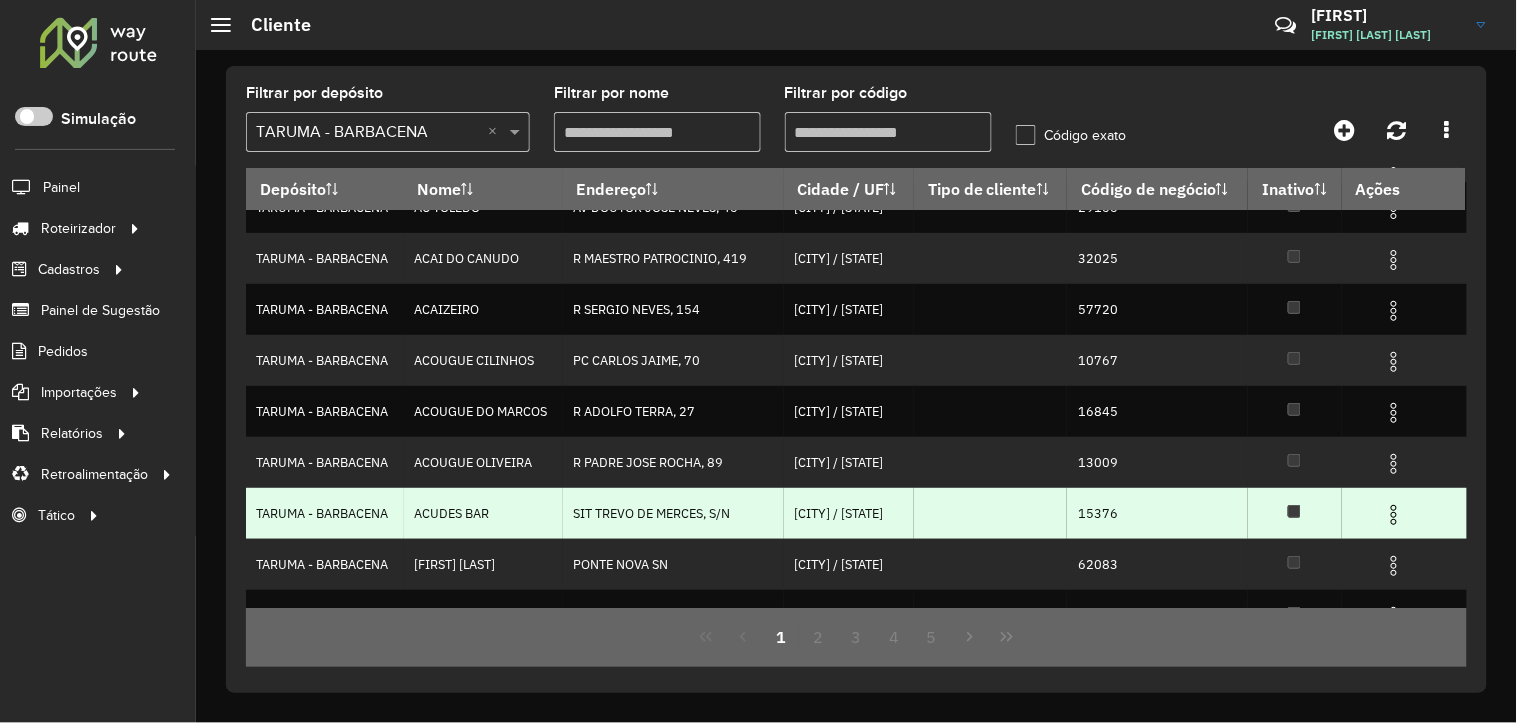 scroll, scrollTop: 0, scrollLeft: 0, axis: both 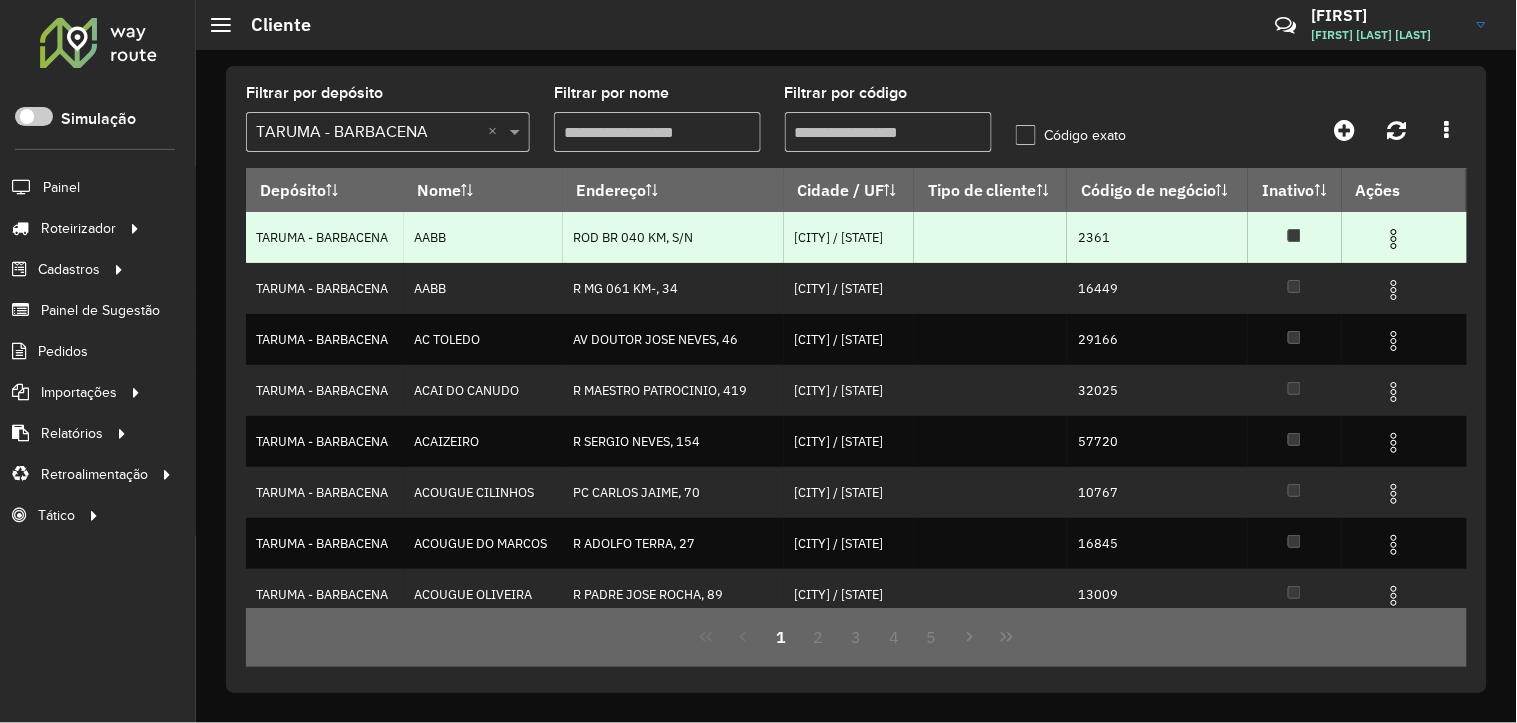 click at bounding box center [1394, 239] 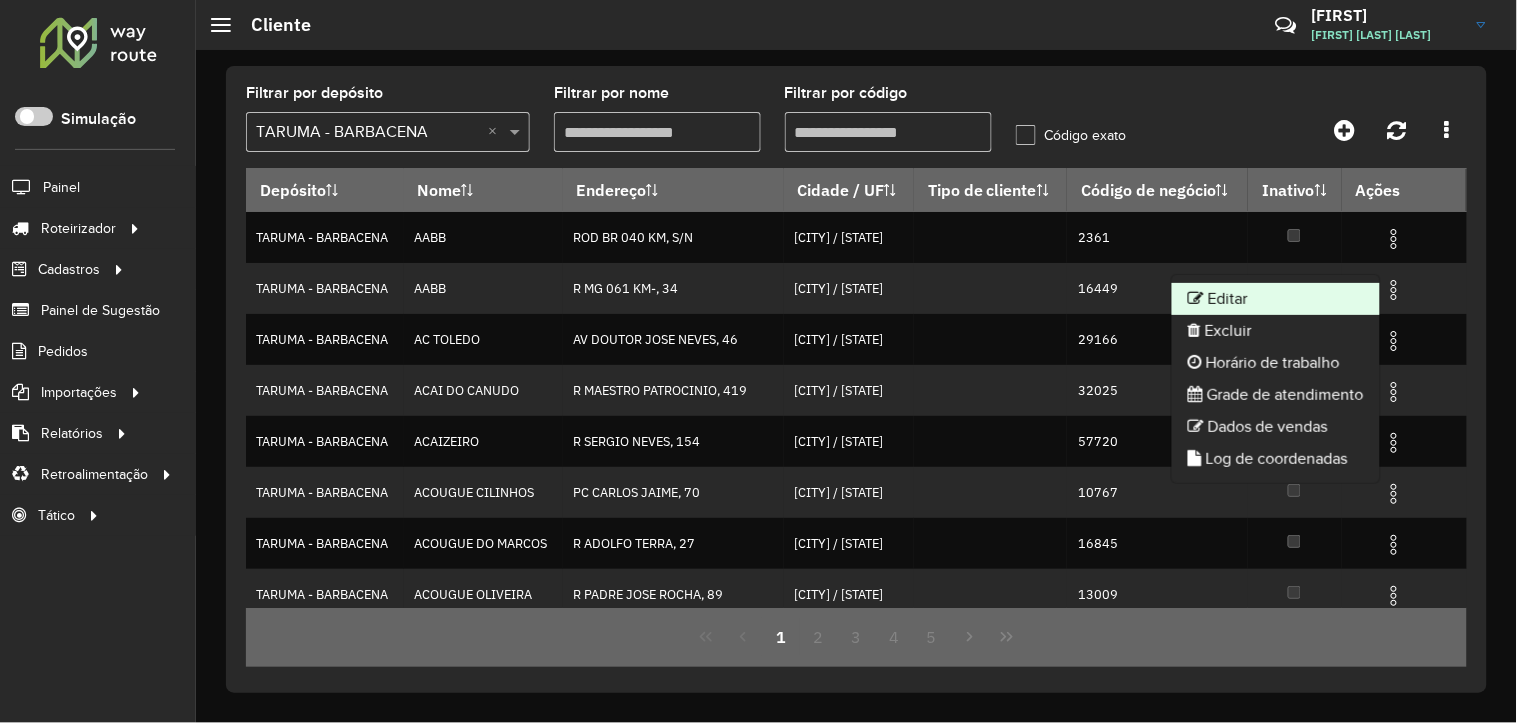 click on "Editar" 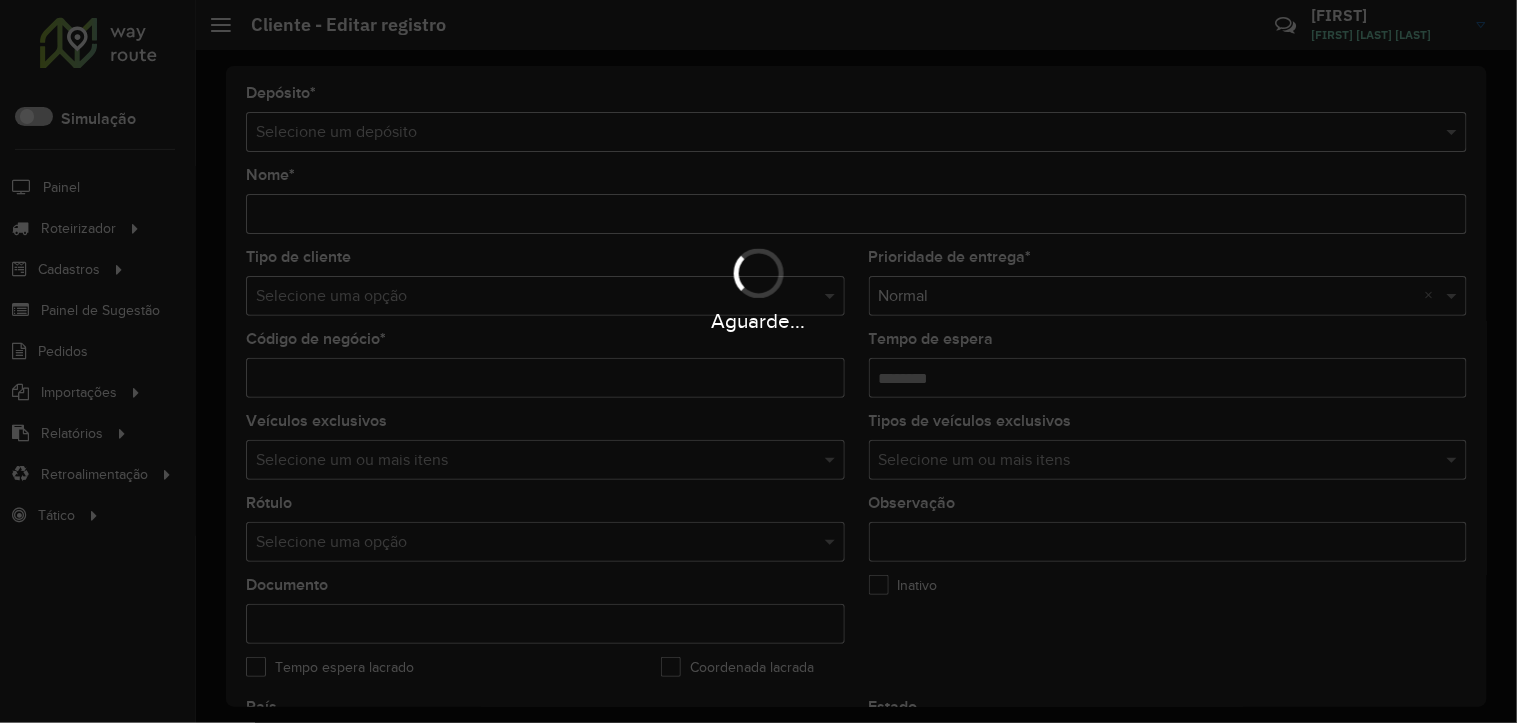 type on "****" 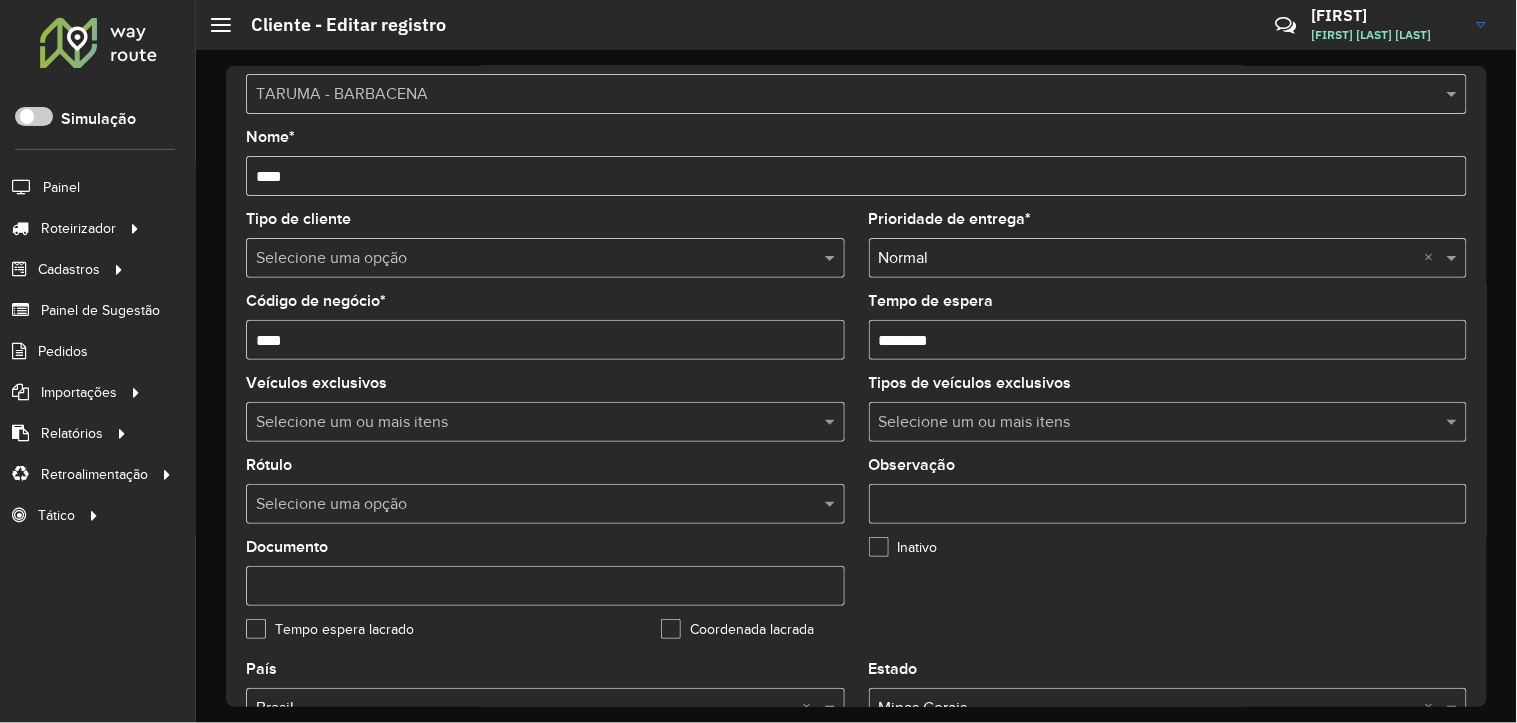 scroll, scrollTop: 0, scrollLeft: 0, axis: both 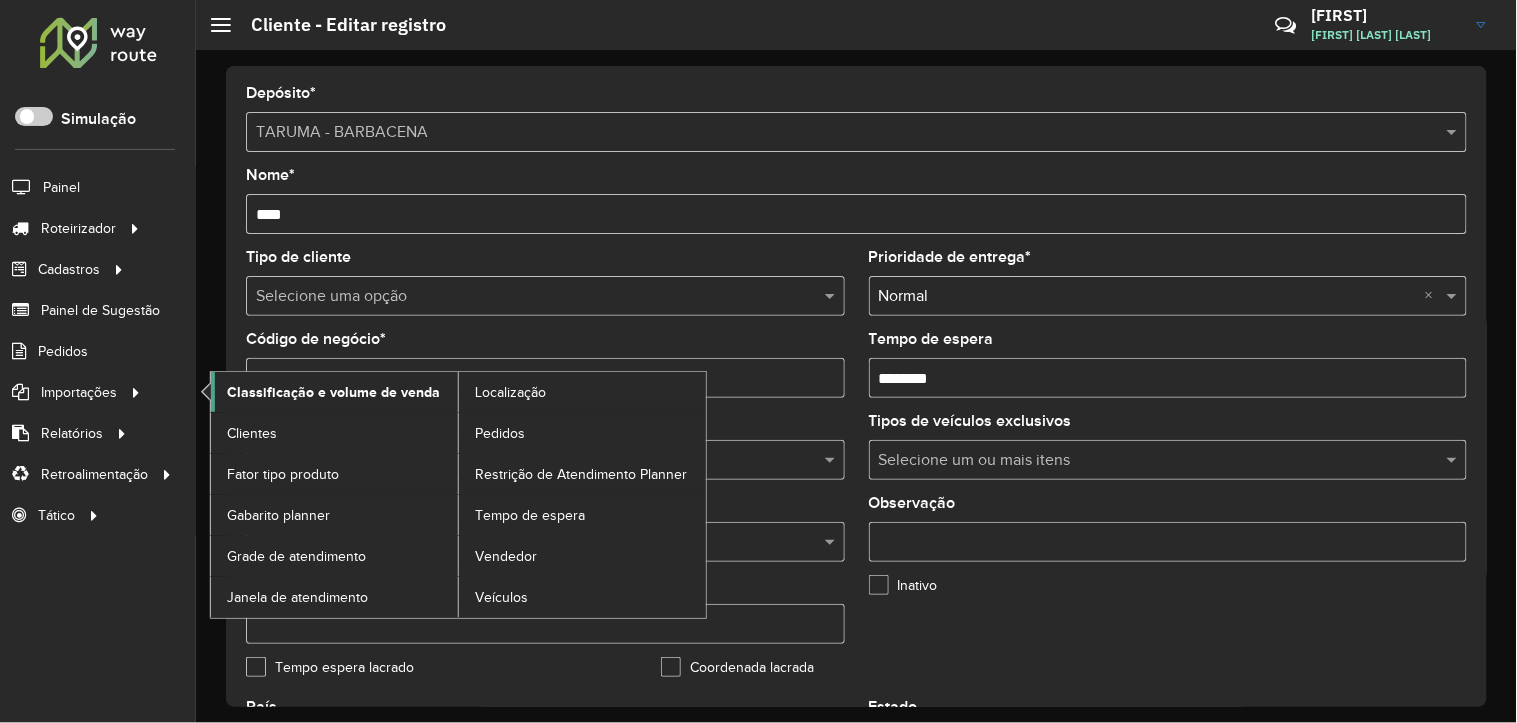 click on "Classificação e volume de venda" 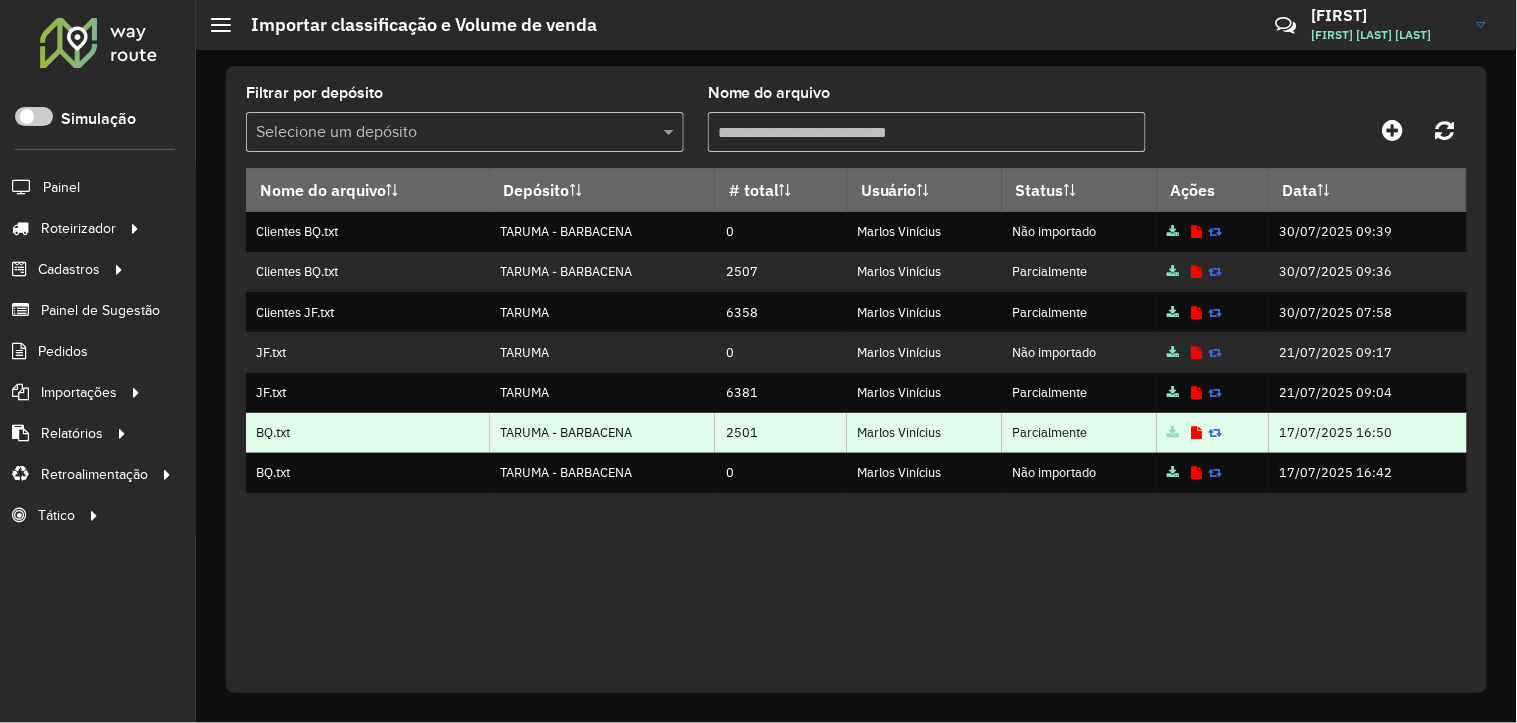 drag, startPoint x: 1100, startPoint y: 426, endPoint x: 352, endPoint y: 423, distance: 748.00604 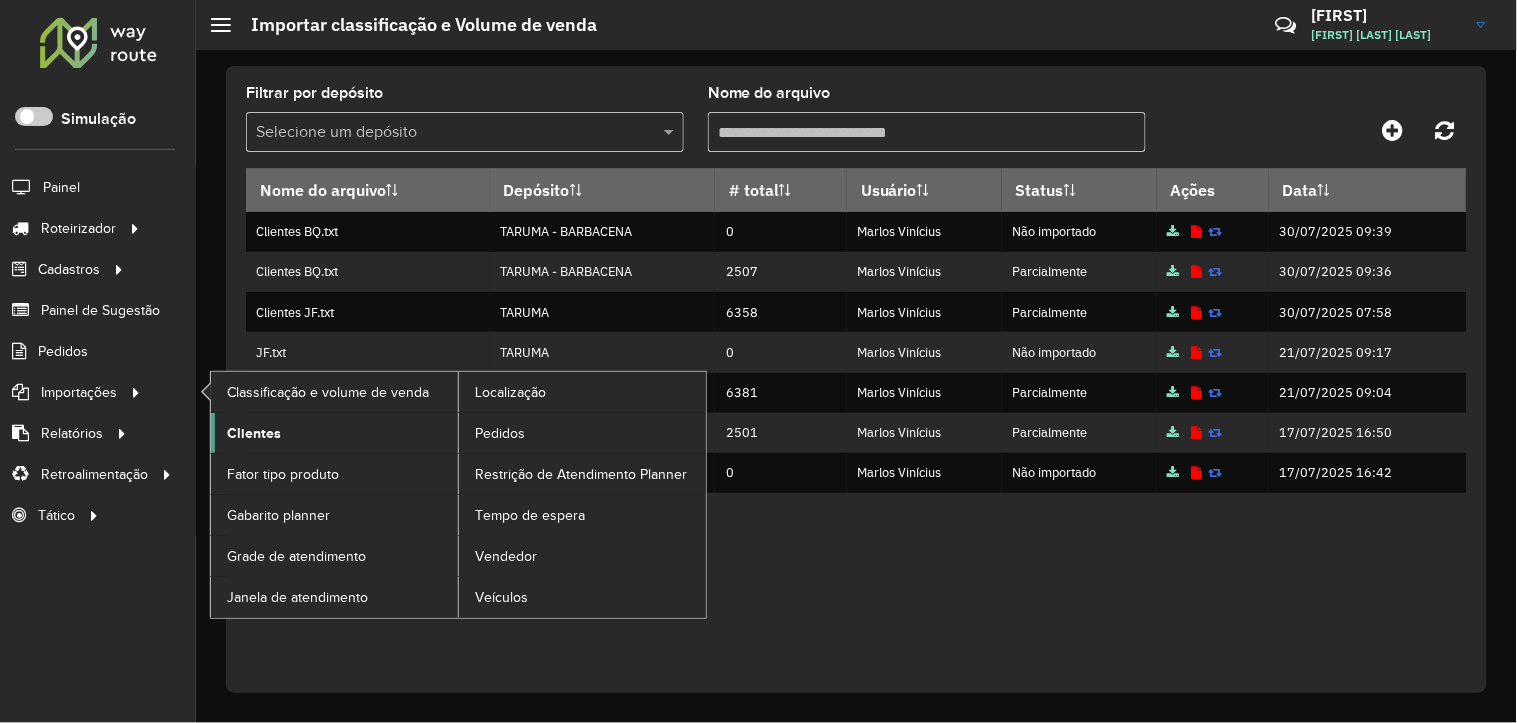 click on "Clientes" 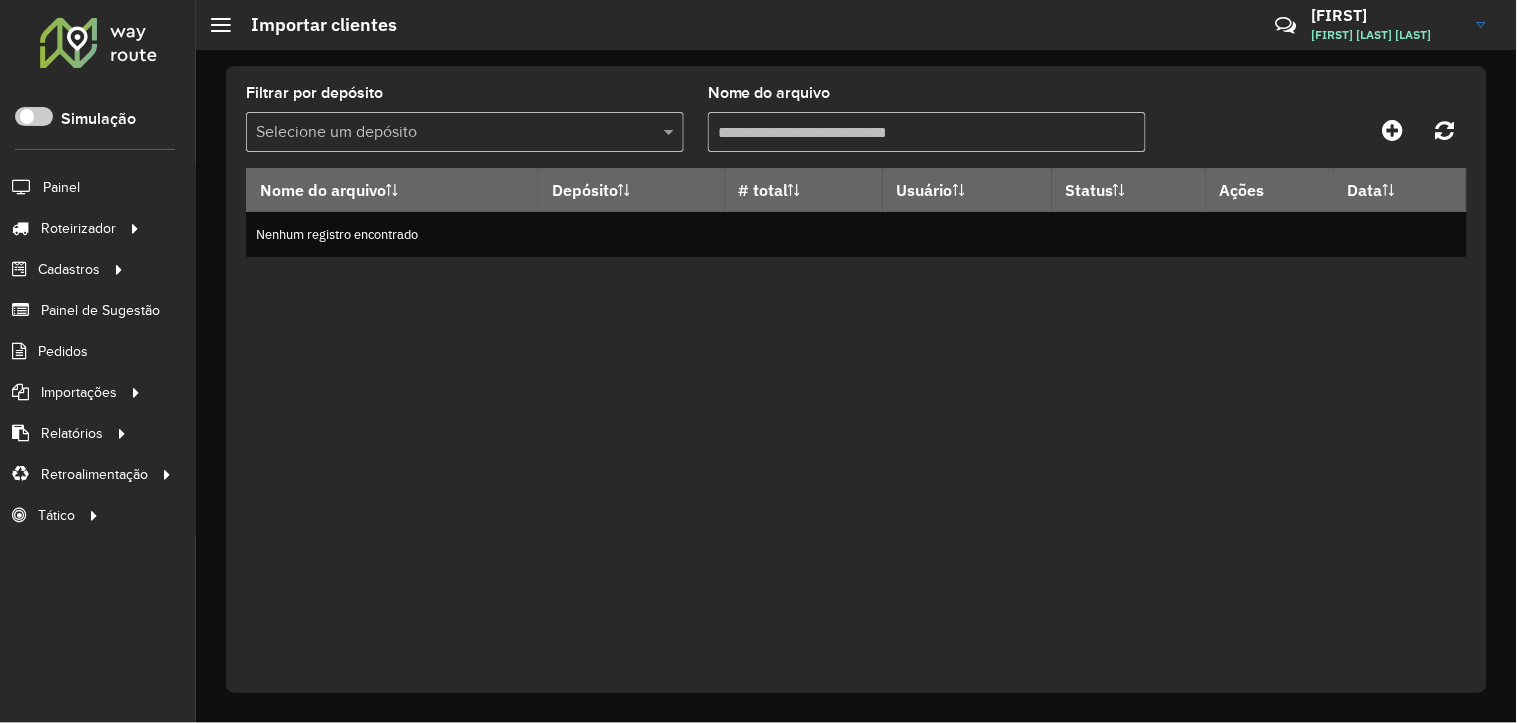 click on "Nome do arquivo   Depósito   # total   Usuário   Status   Ações   Data   Nenhum registro encontrado" at bounding box center (856, 417) 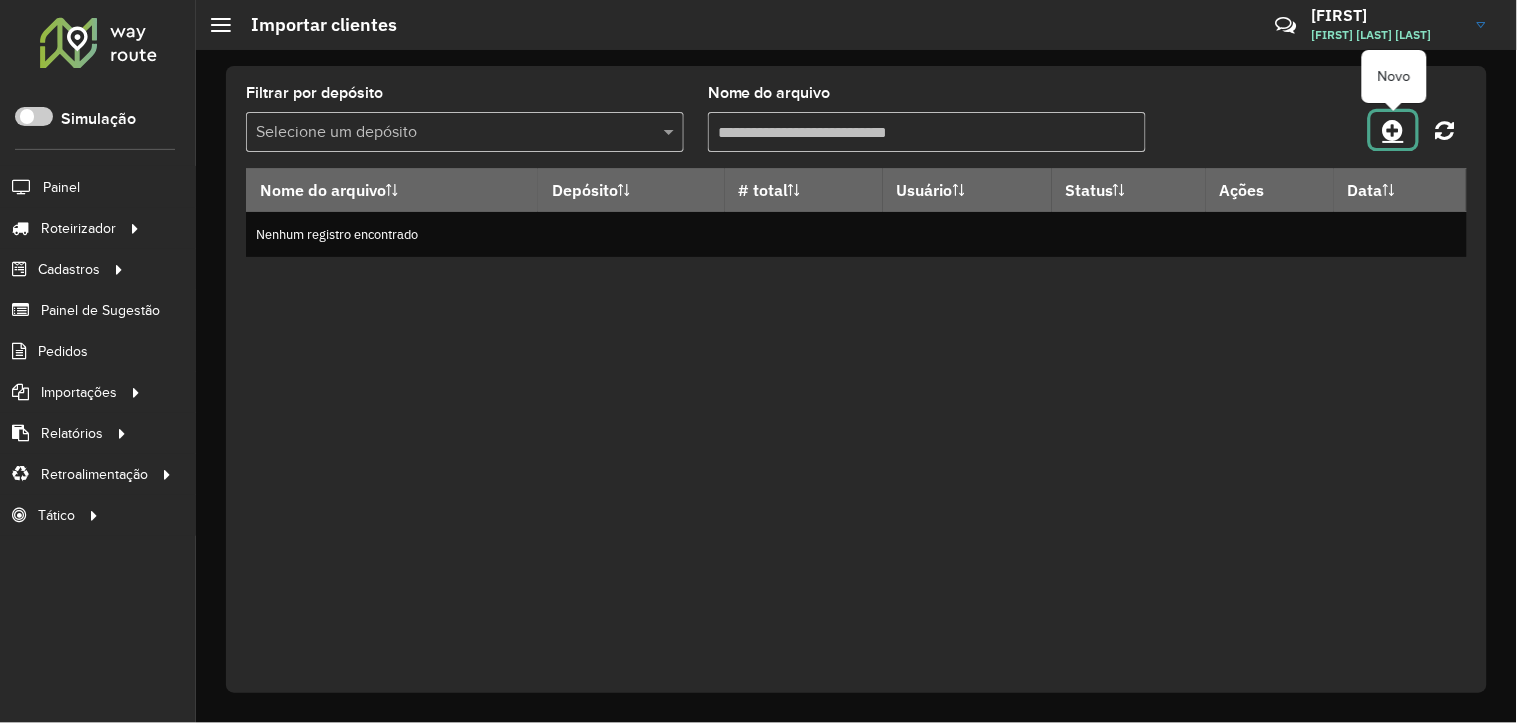 click 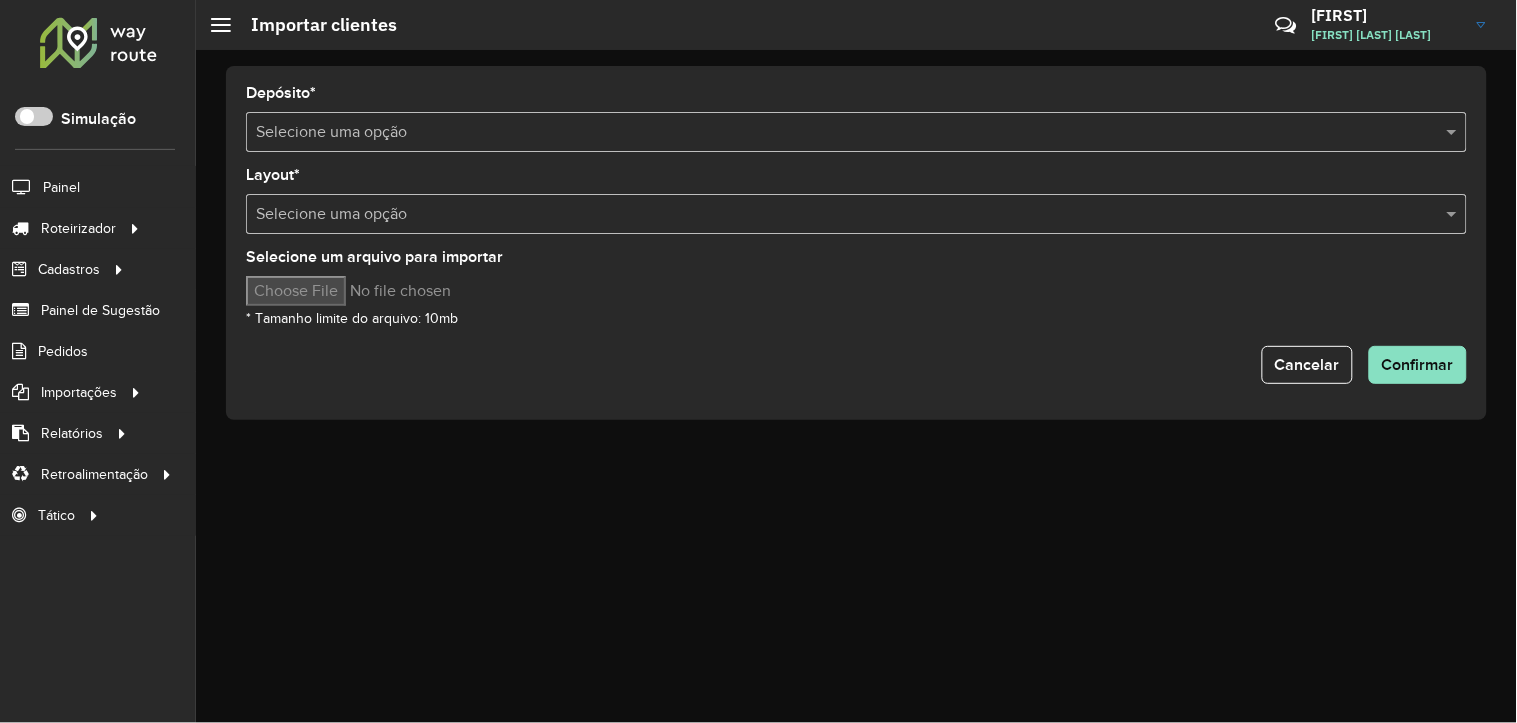 click at bounding box center (836, 133) 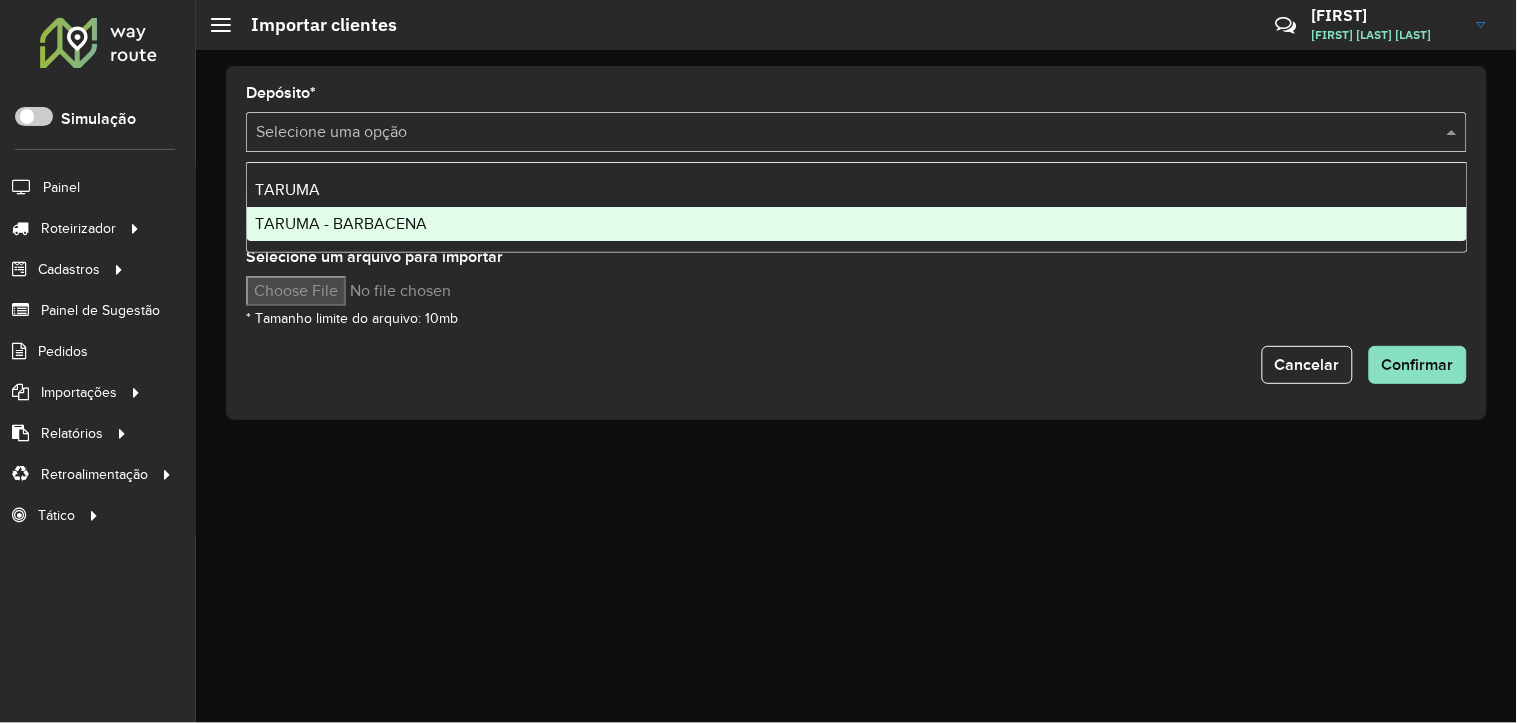 click on "TARUMA - BARBACENA" at bounding box center (341, 223) 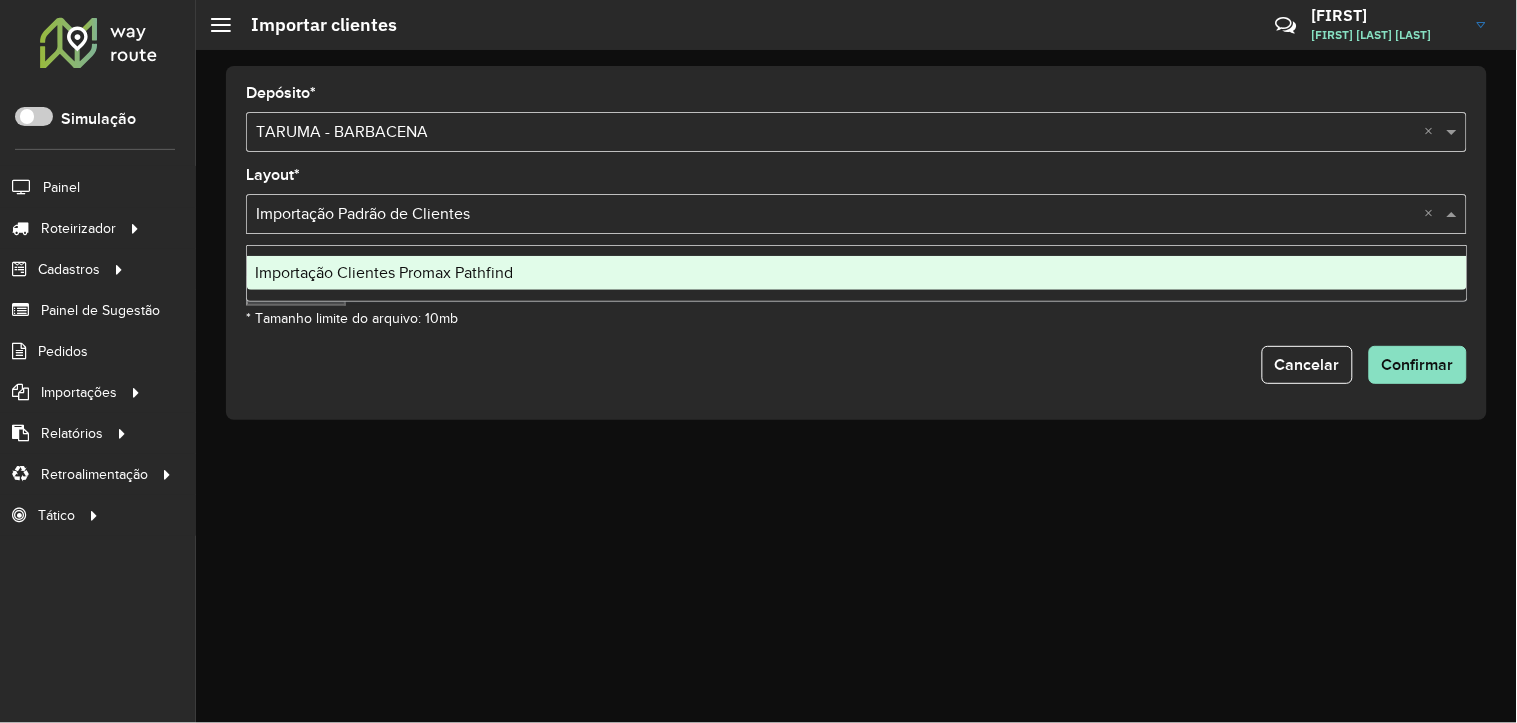 click at bounding box center [836, 215] 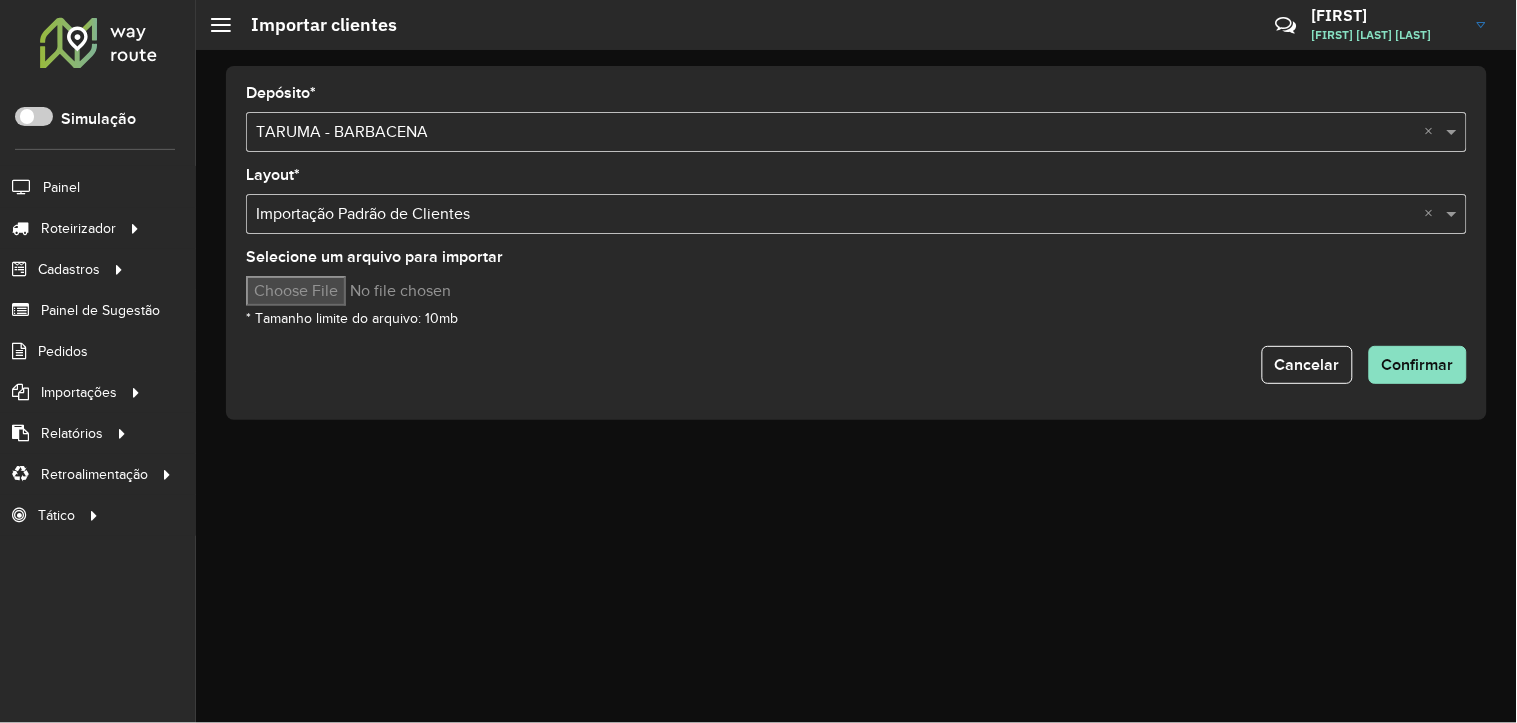 click on "Selecione um arquivo para importar" at bounding box center [416, 291] 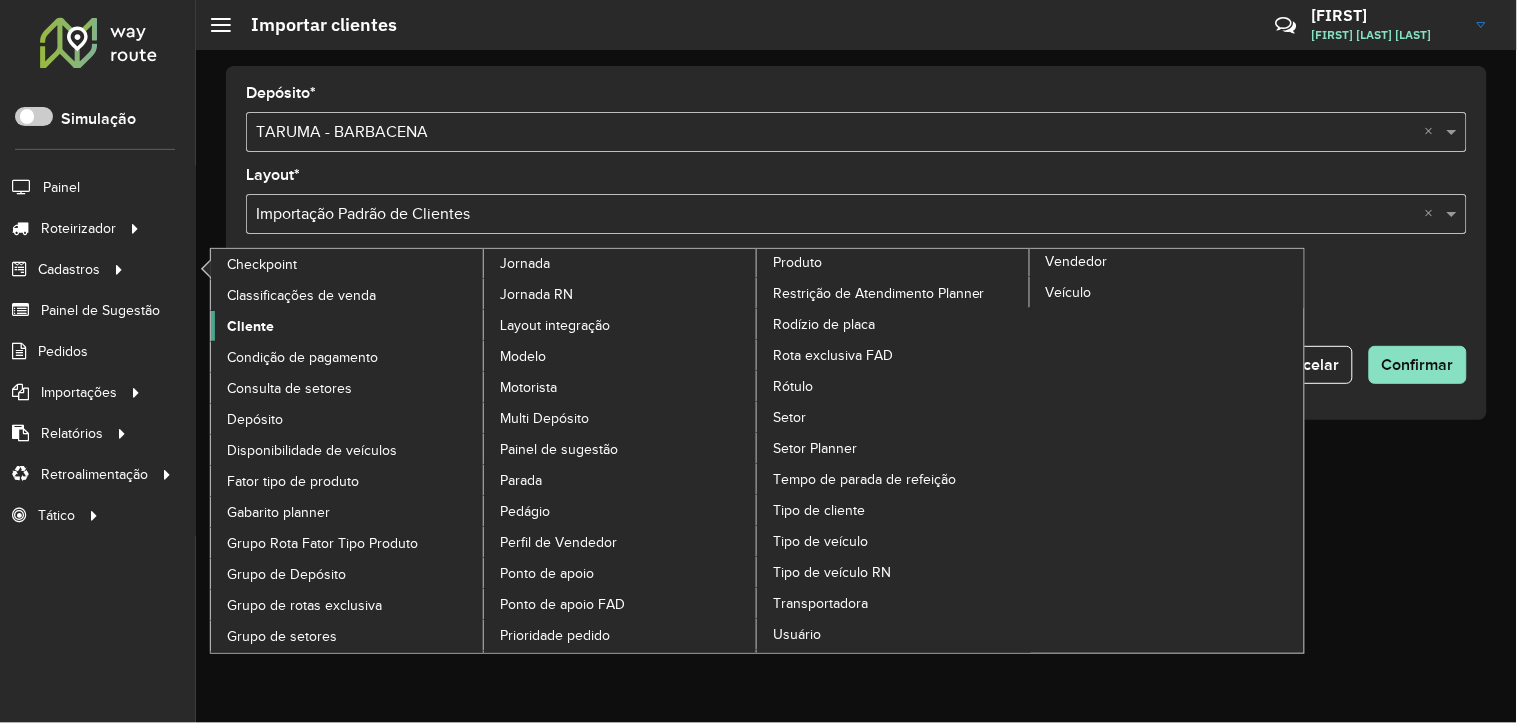 click on "Cliente" 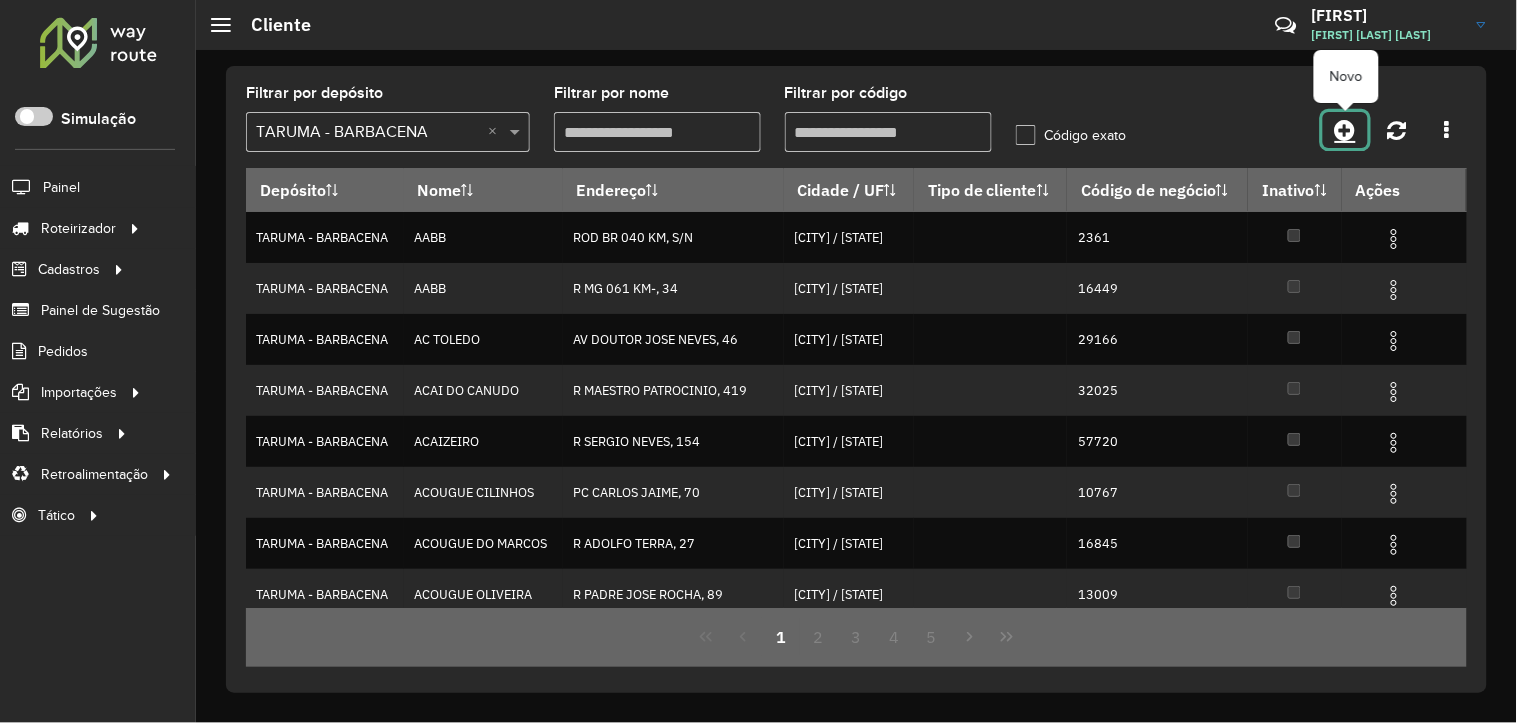 click 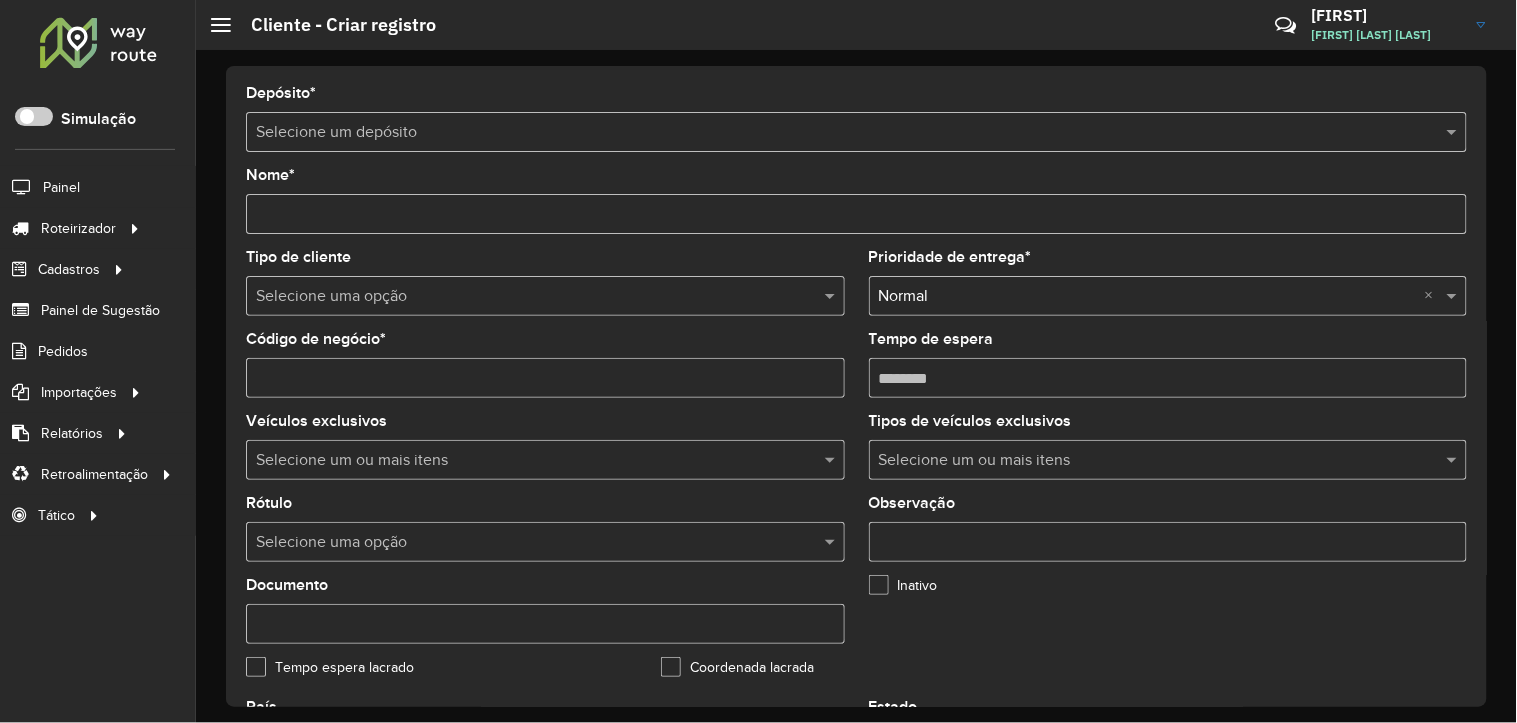click at bounding box center [836, 133] 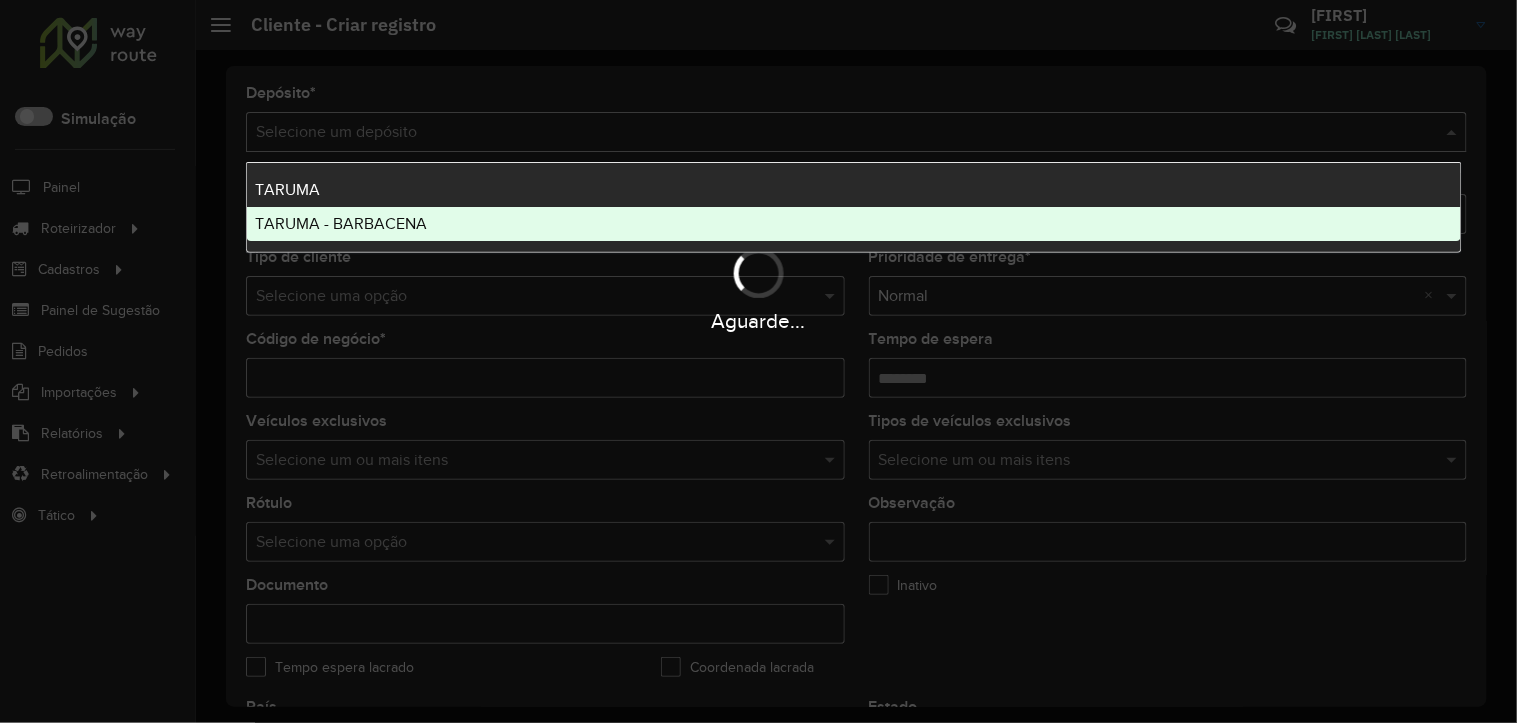 click on "TARUMA - BARBACENA" at bounding box center (341, 223) 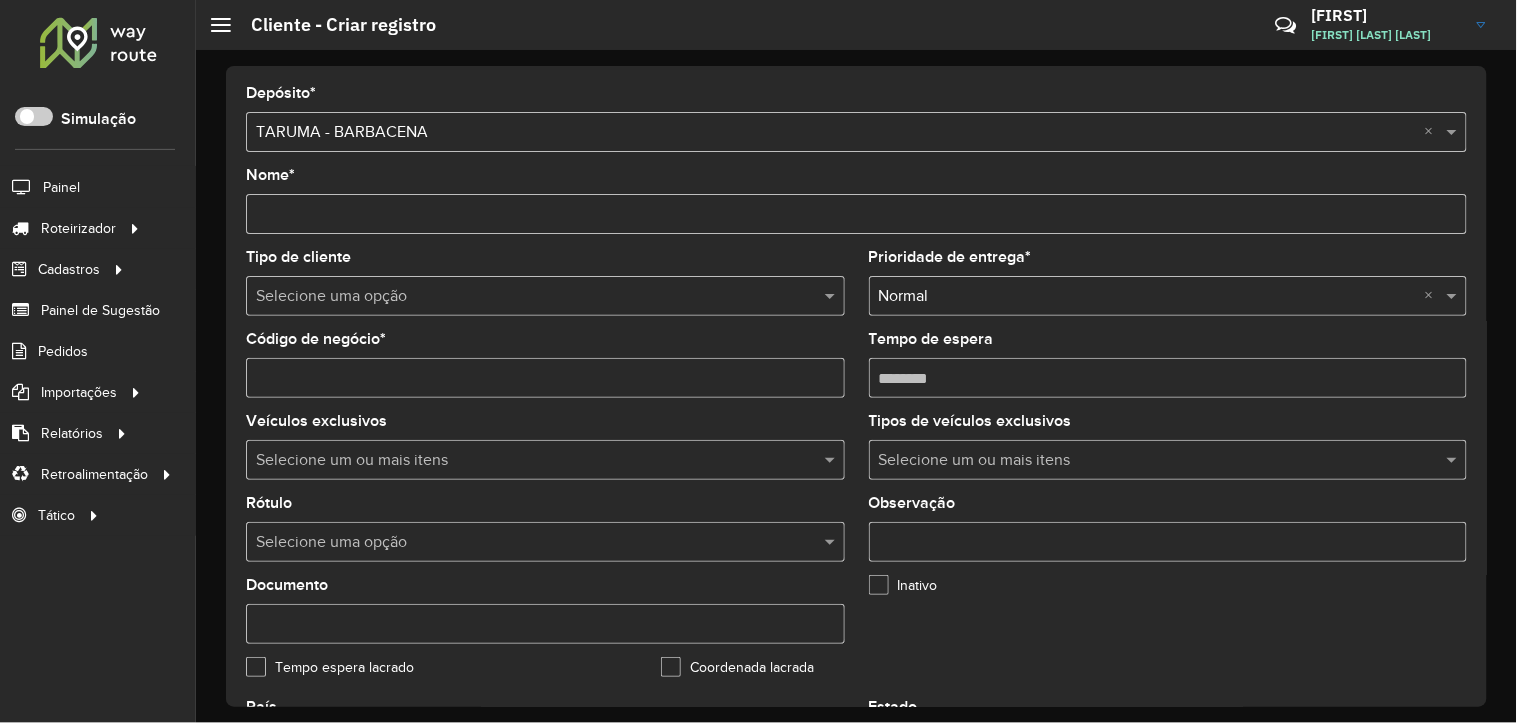 click on "Nome  *" at bounding box center [856, 214] 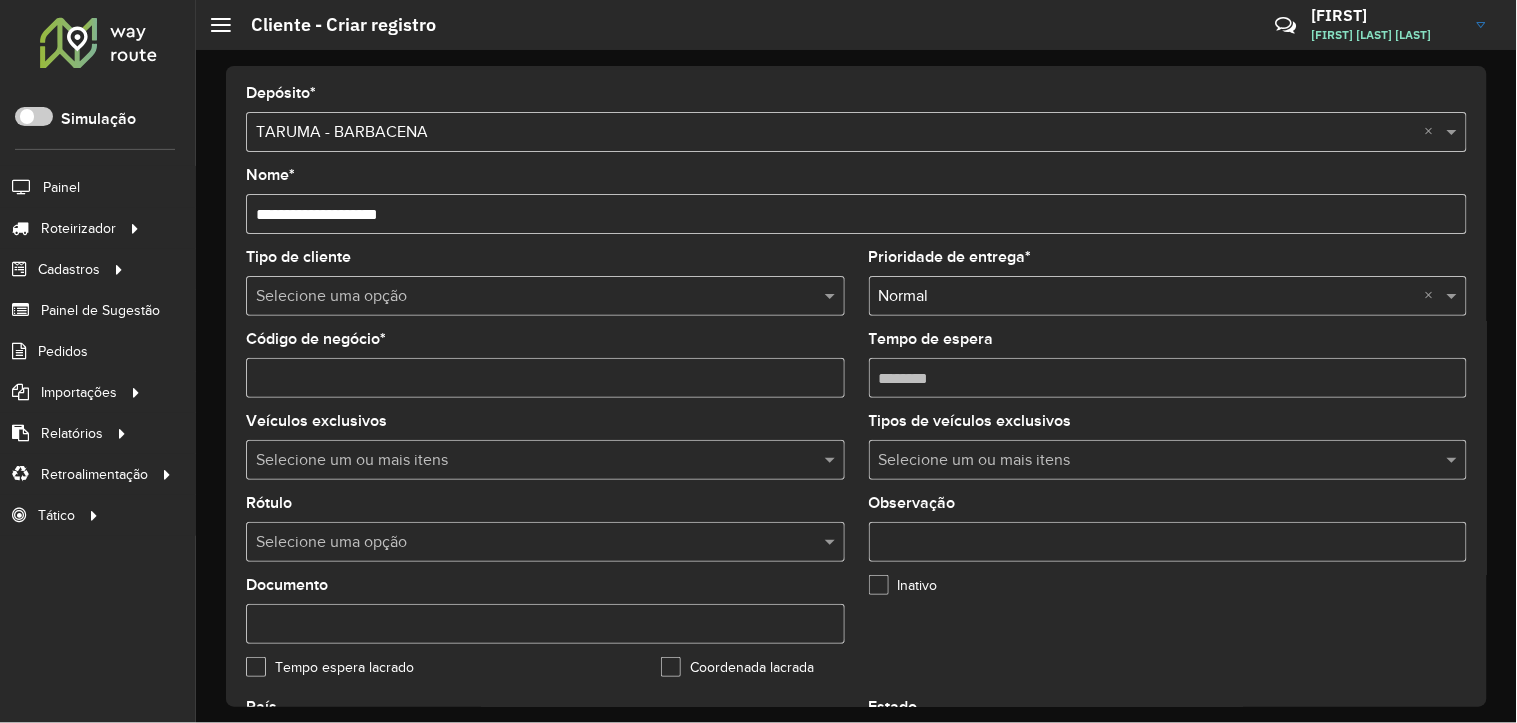 type on "**********" 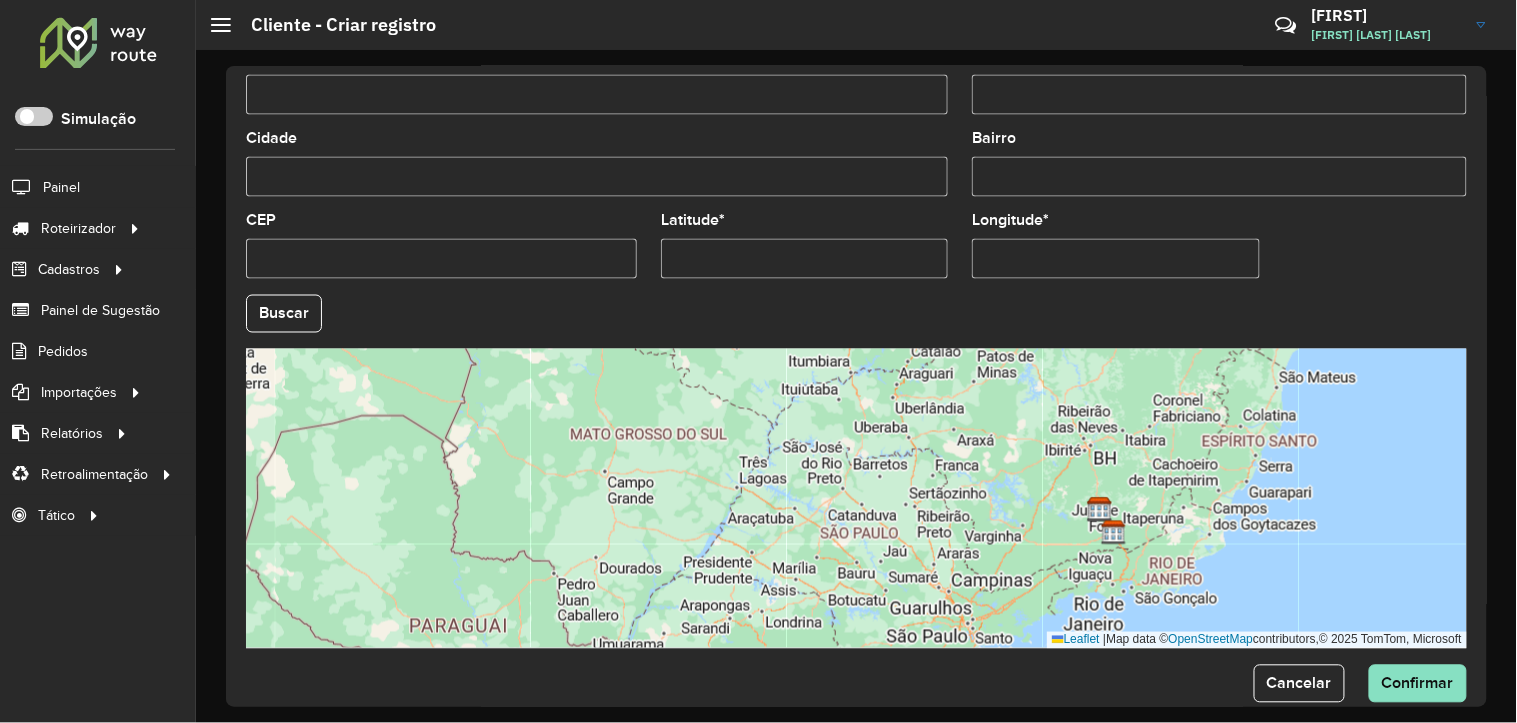 scroll, scrollTop: 768, scrollLeft: 0, axis: vertical 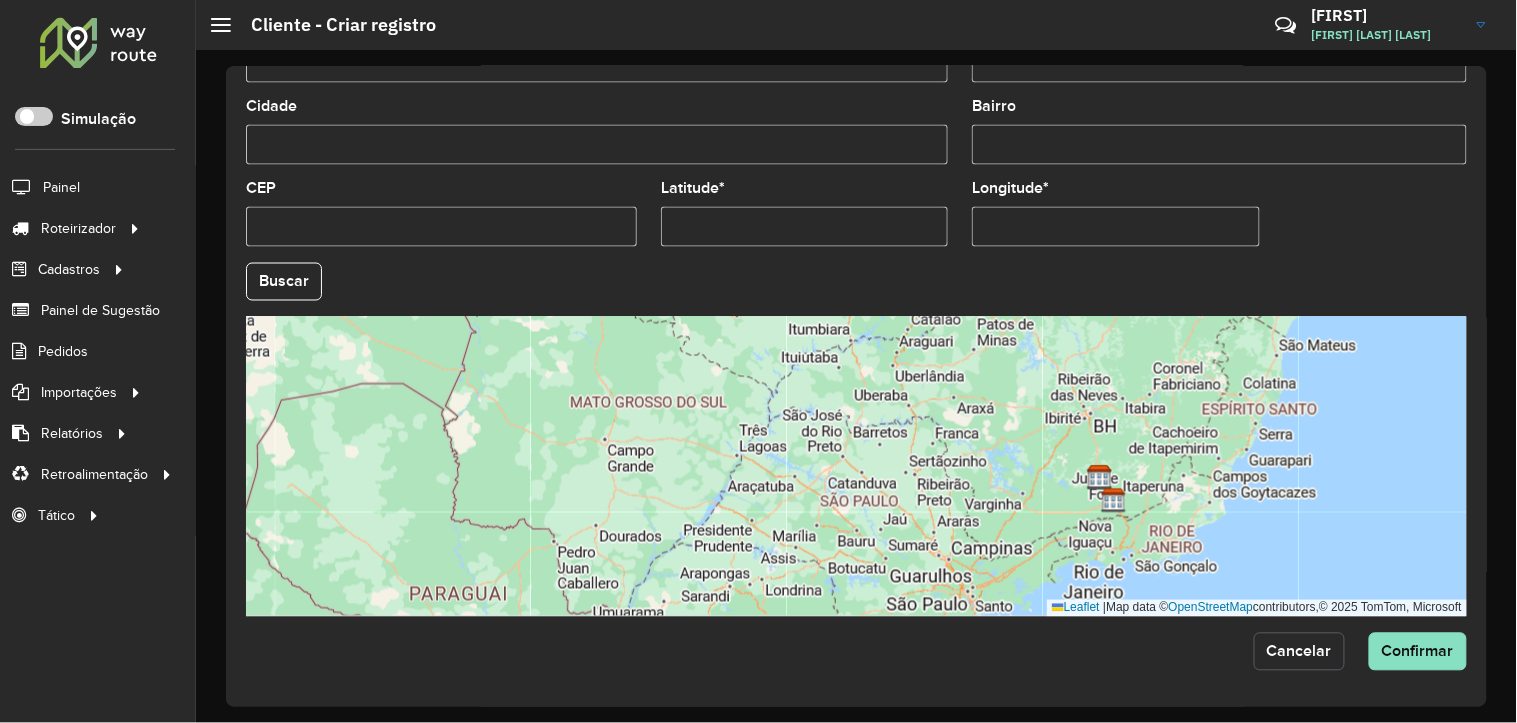 click on "Cancelar" 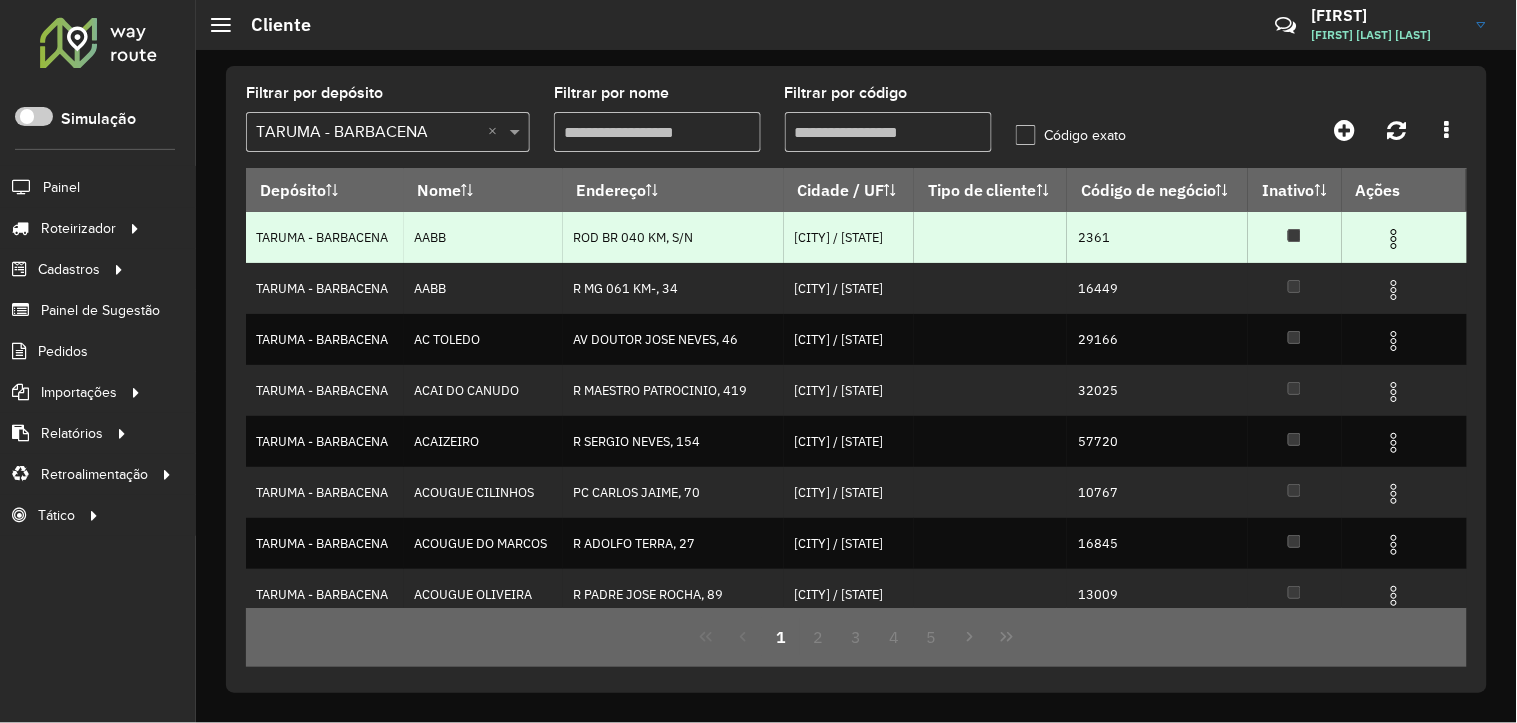 click at bounding box center (1394, 239) 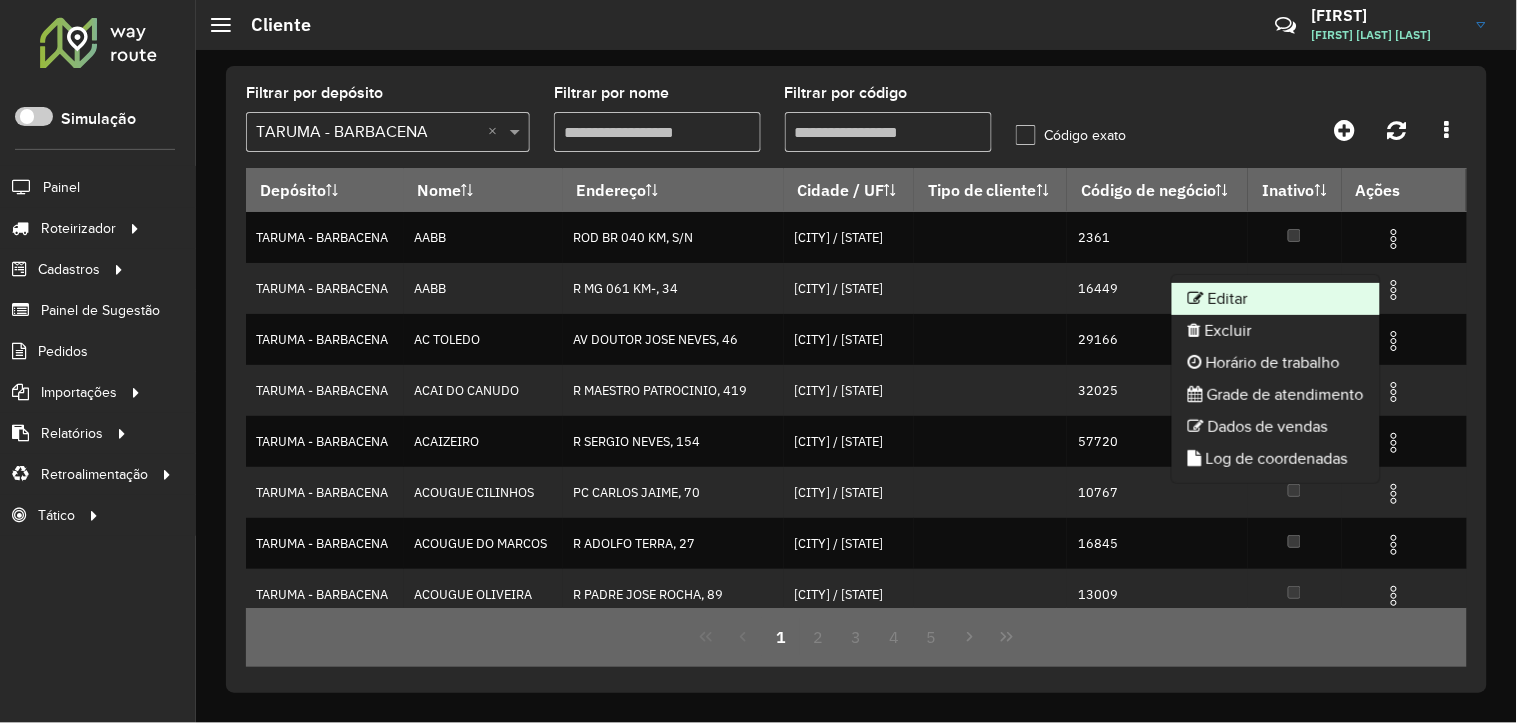 click on "Editar" 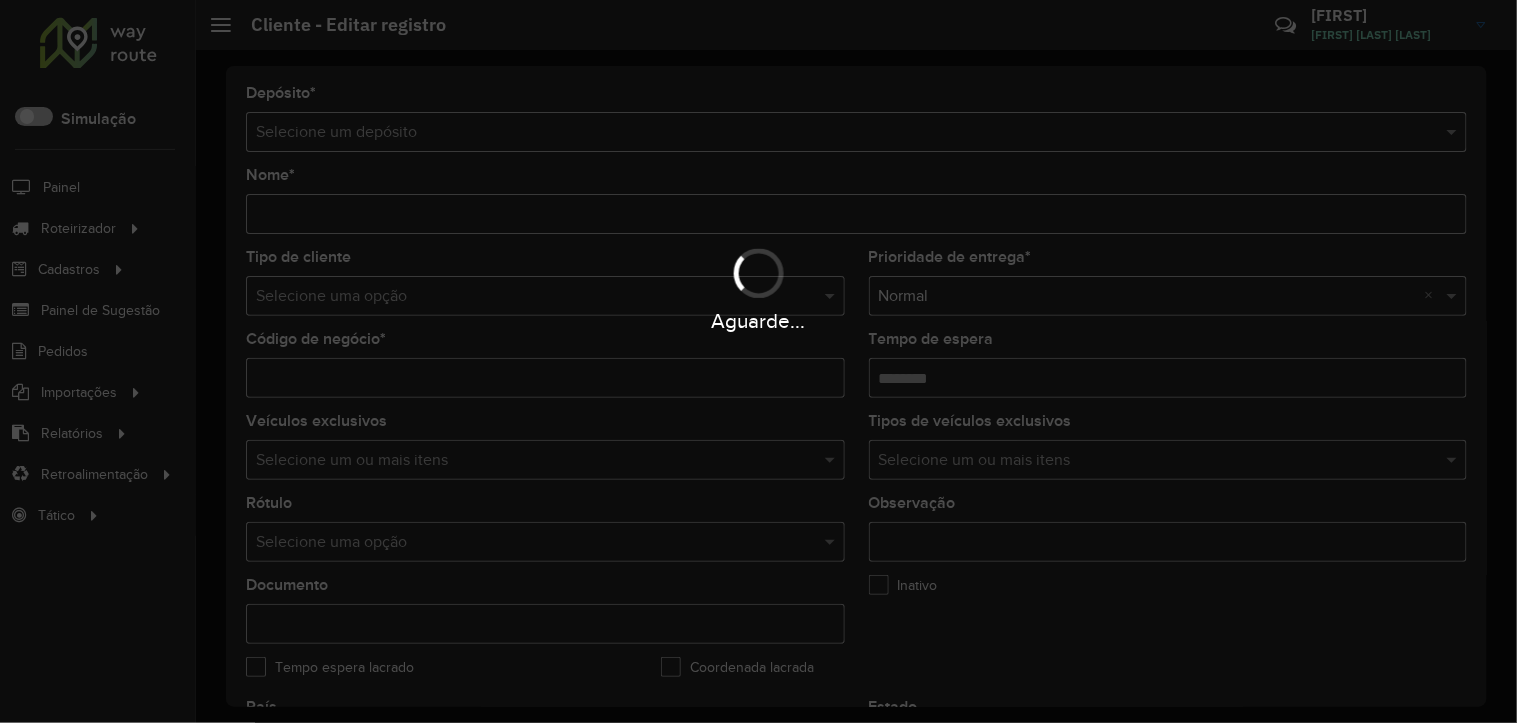 type on "****" 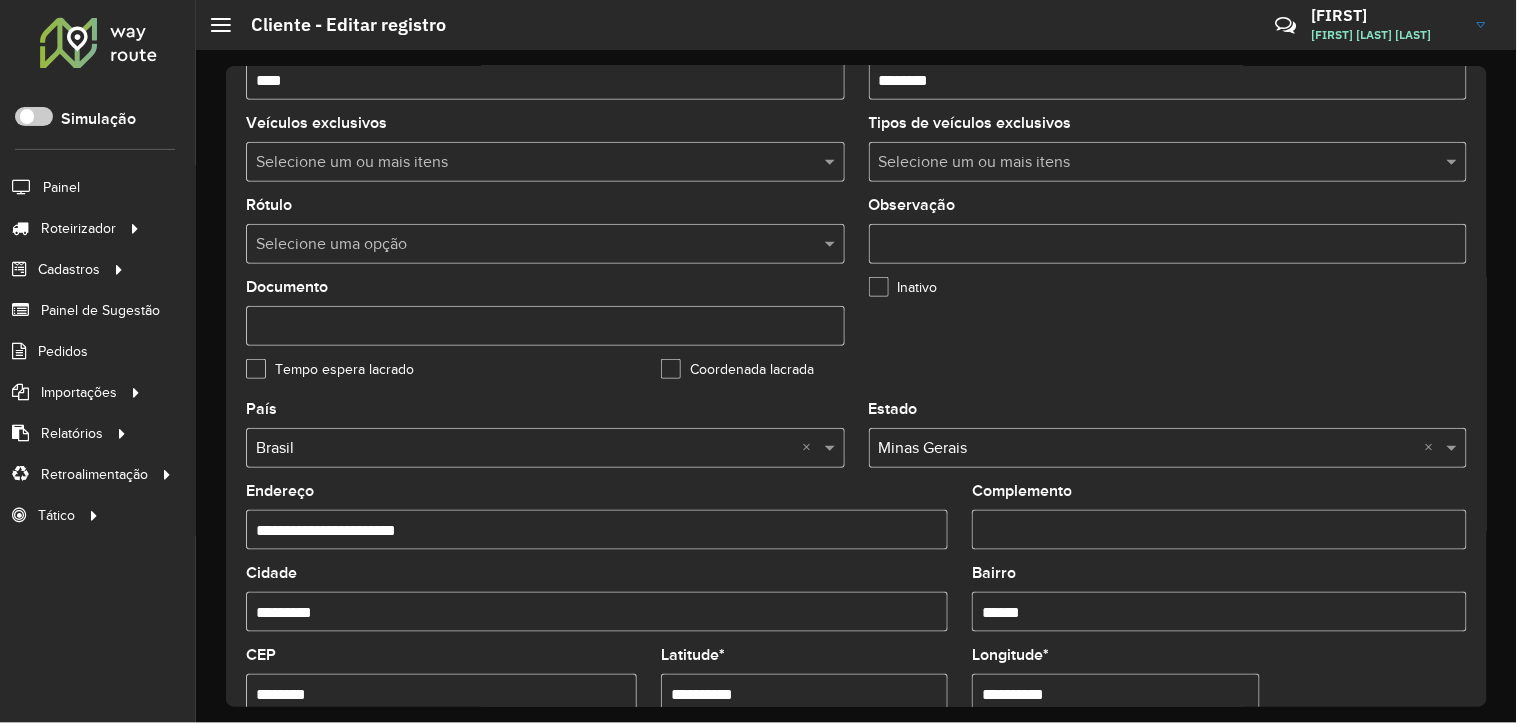 scroll, scrollTop: 555, scrollLeft: 0, axis: vertical 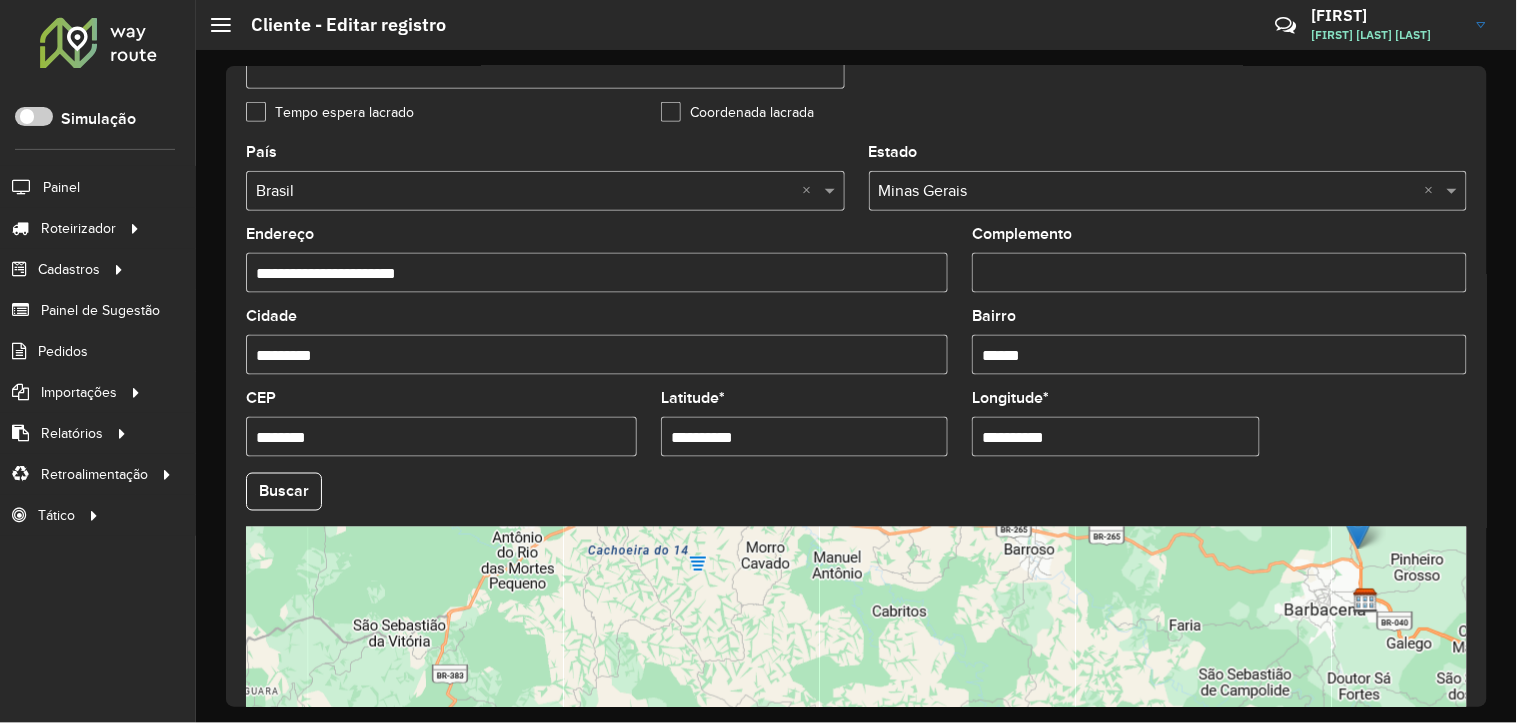 click on "Buscar" 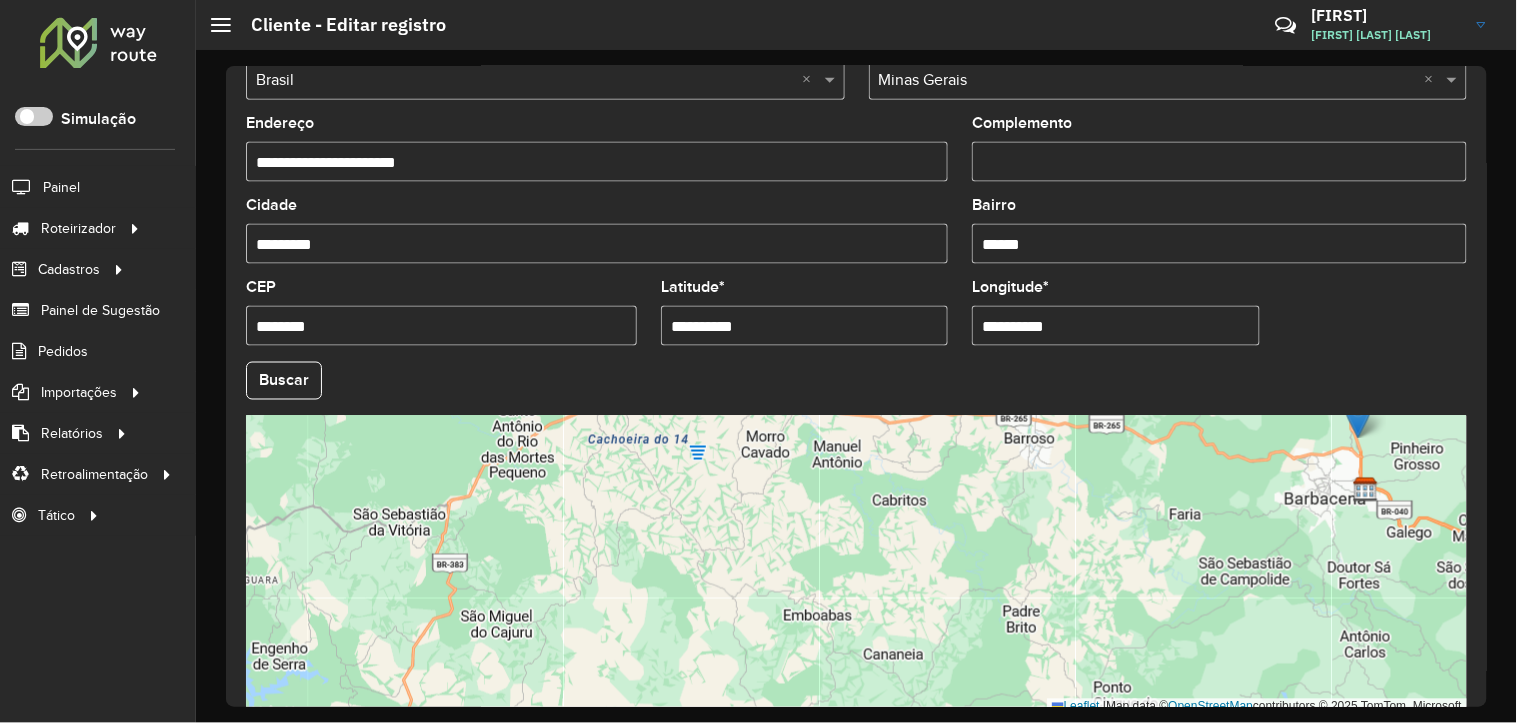 scroll, scrollTop: 768, scrollLeft: 0, axis: vertical 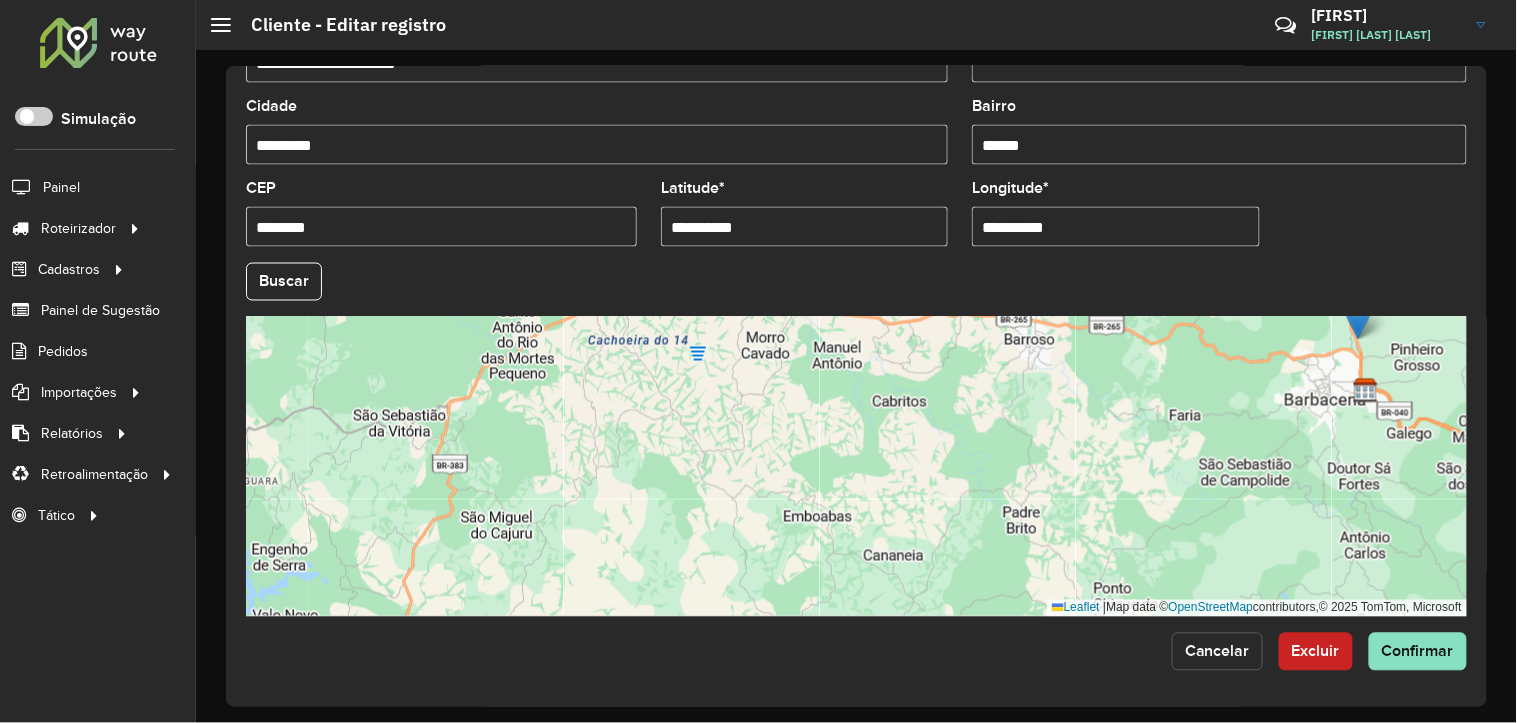 click on "Cancelar" 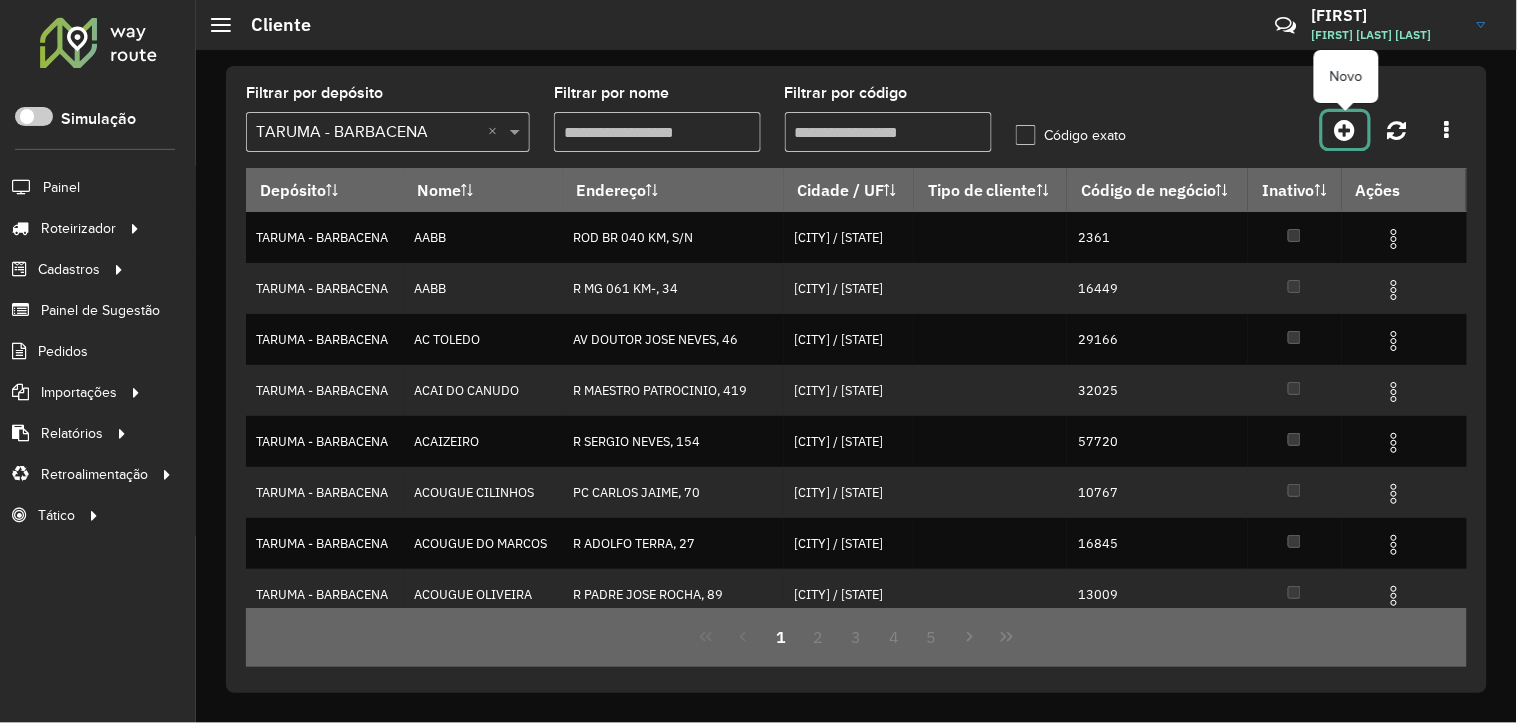 click 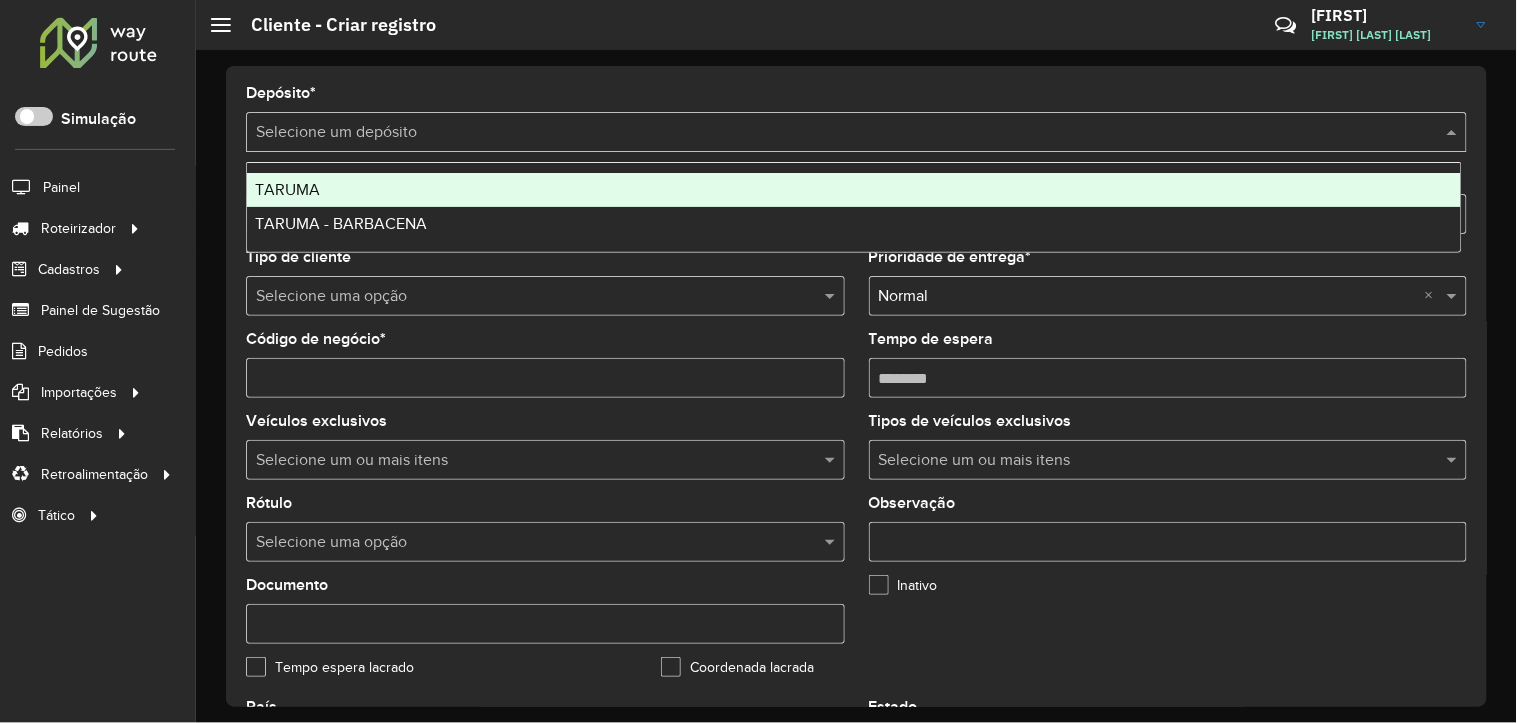 click at bounding box center [836, 133] 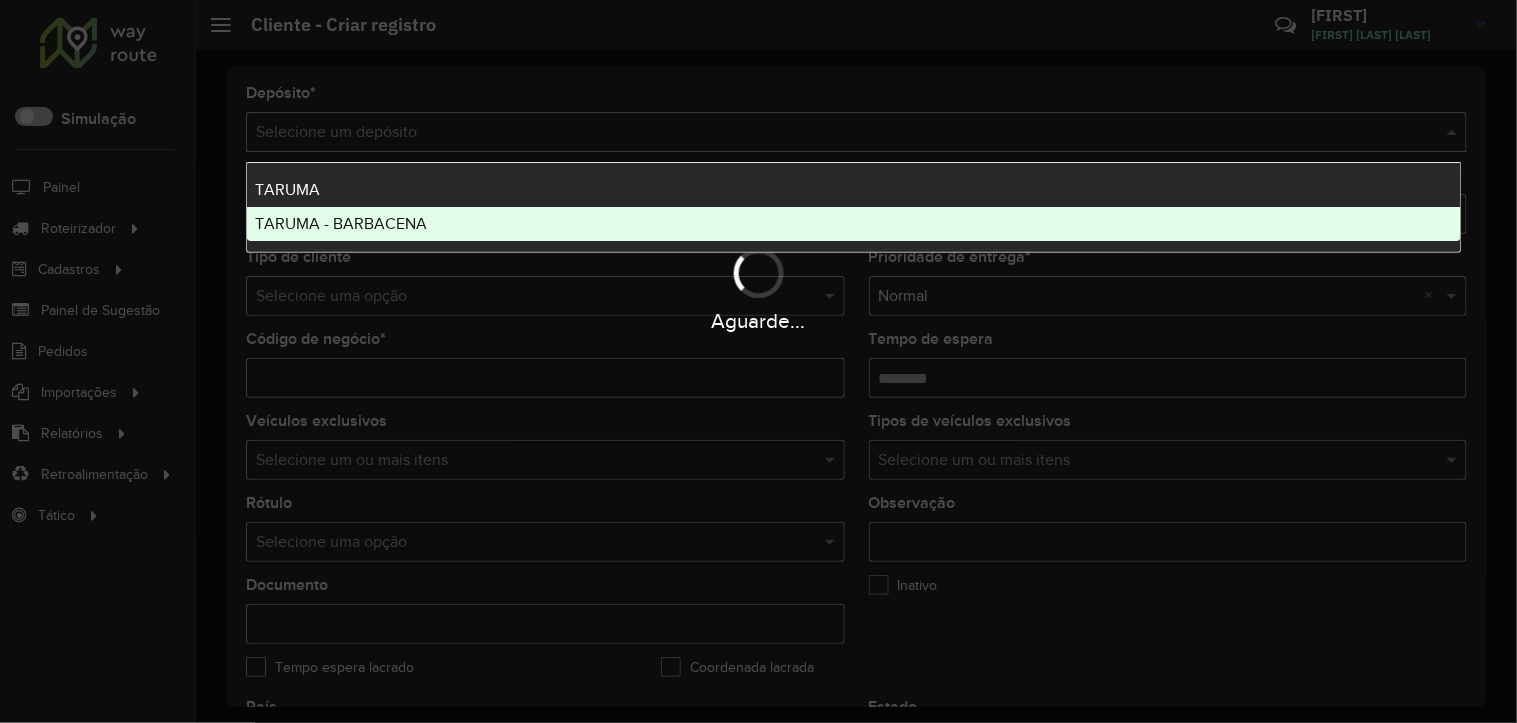 click on "TARUMA - BARBACENA" at bounding box center (341, 223) 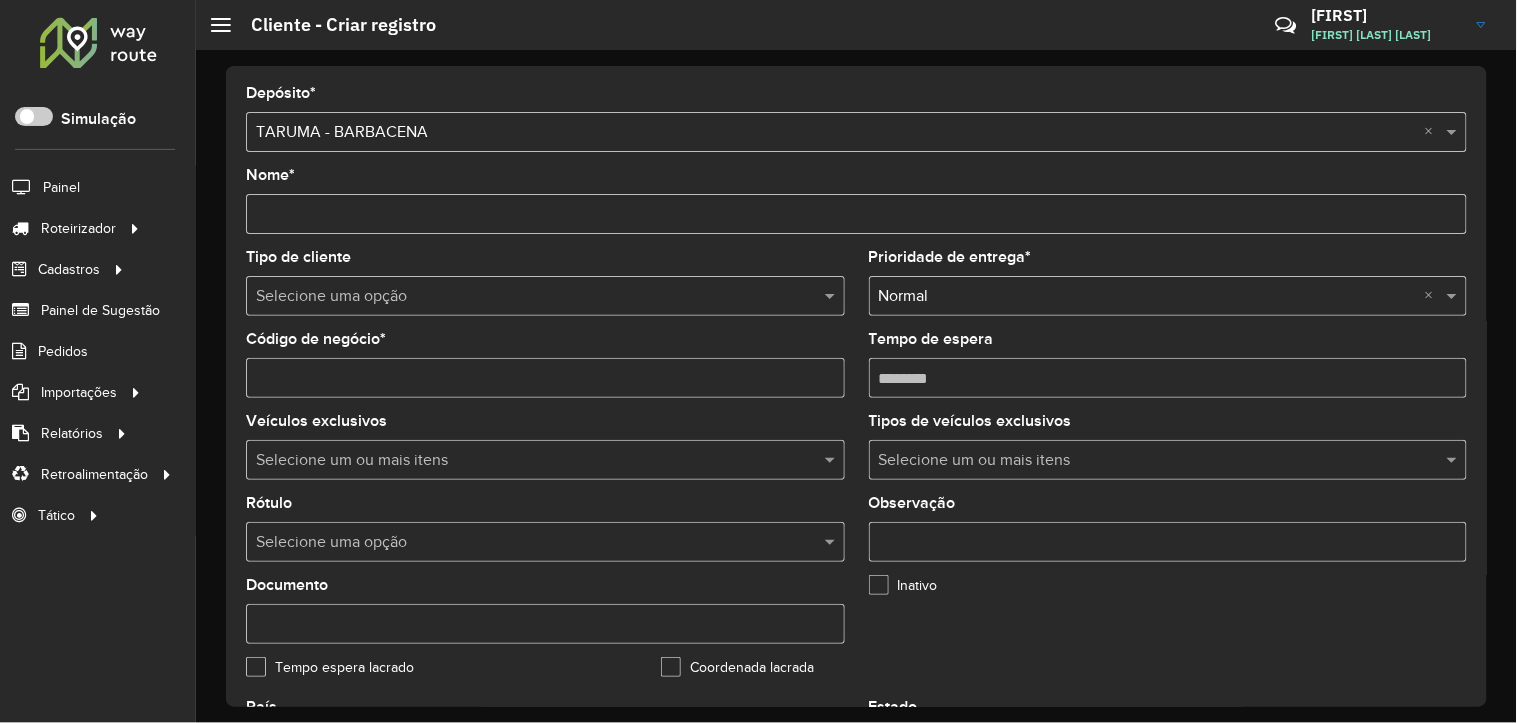 click on "Nome  *" at bounding box center (856, 214) 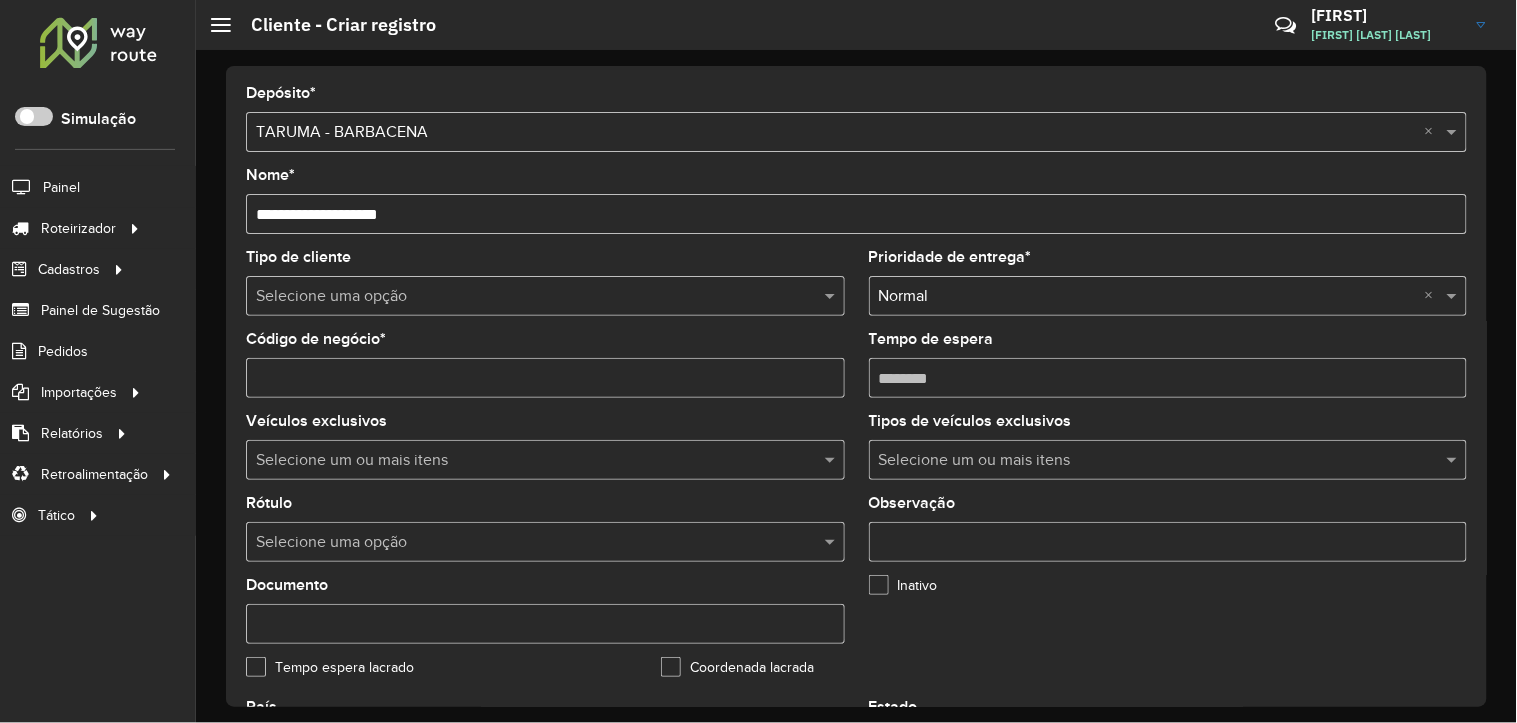 type on "**********" 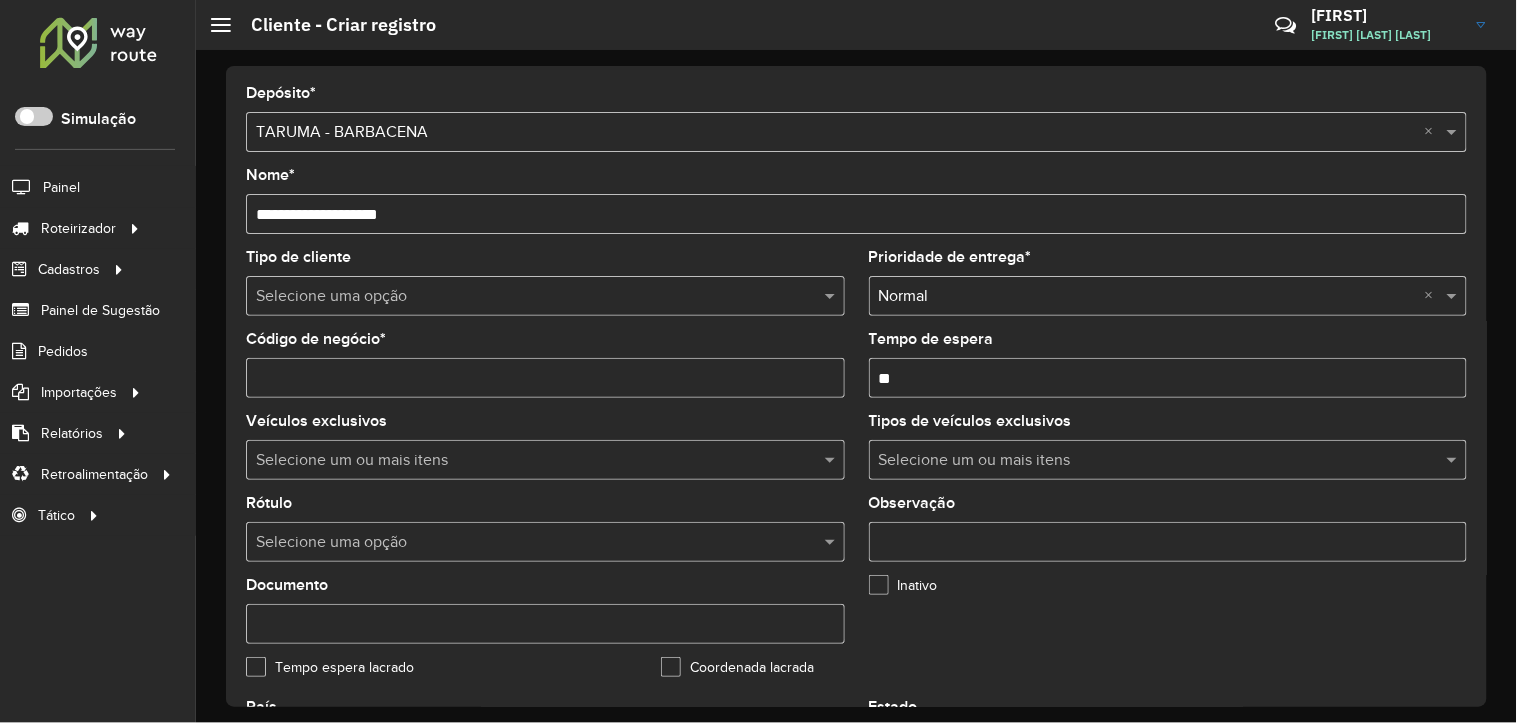 type on "*" 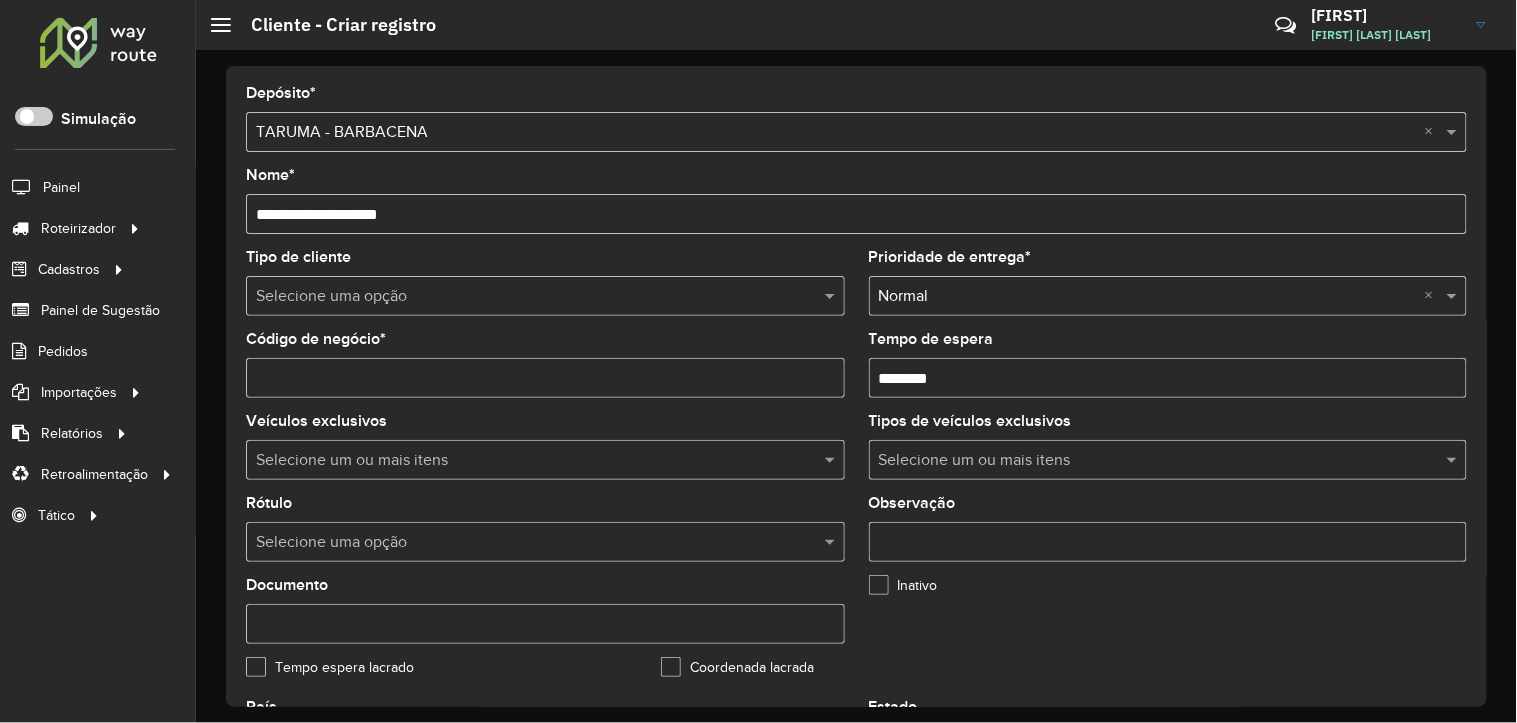 type on "********" 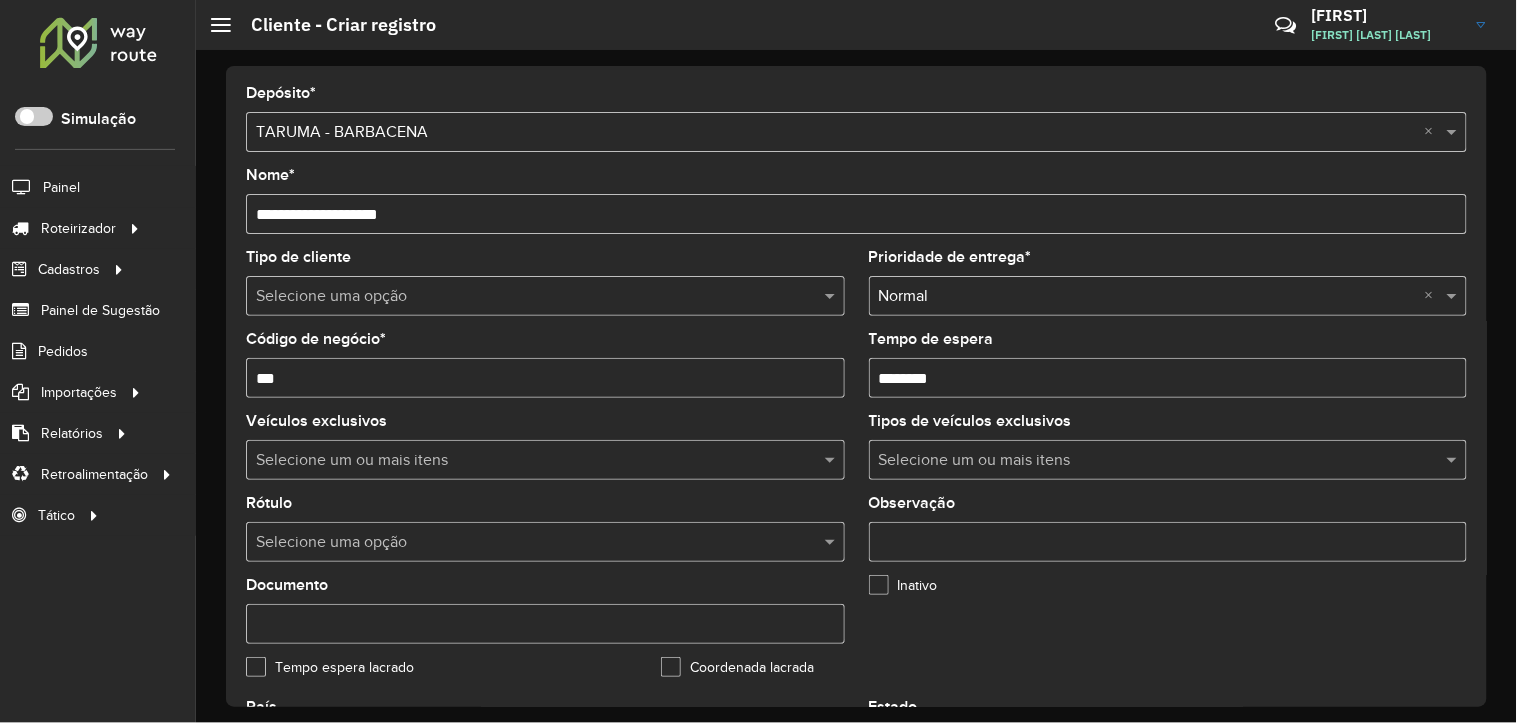 type on "***" 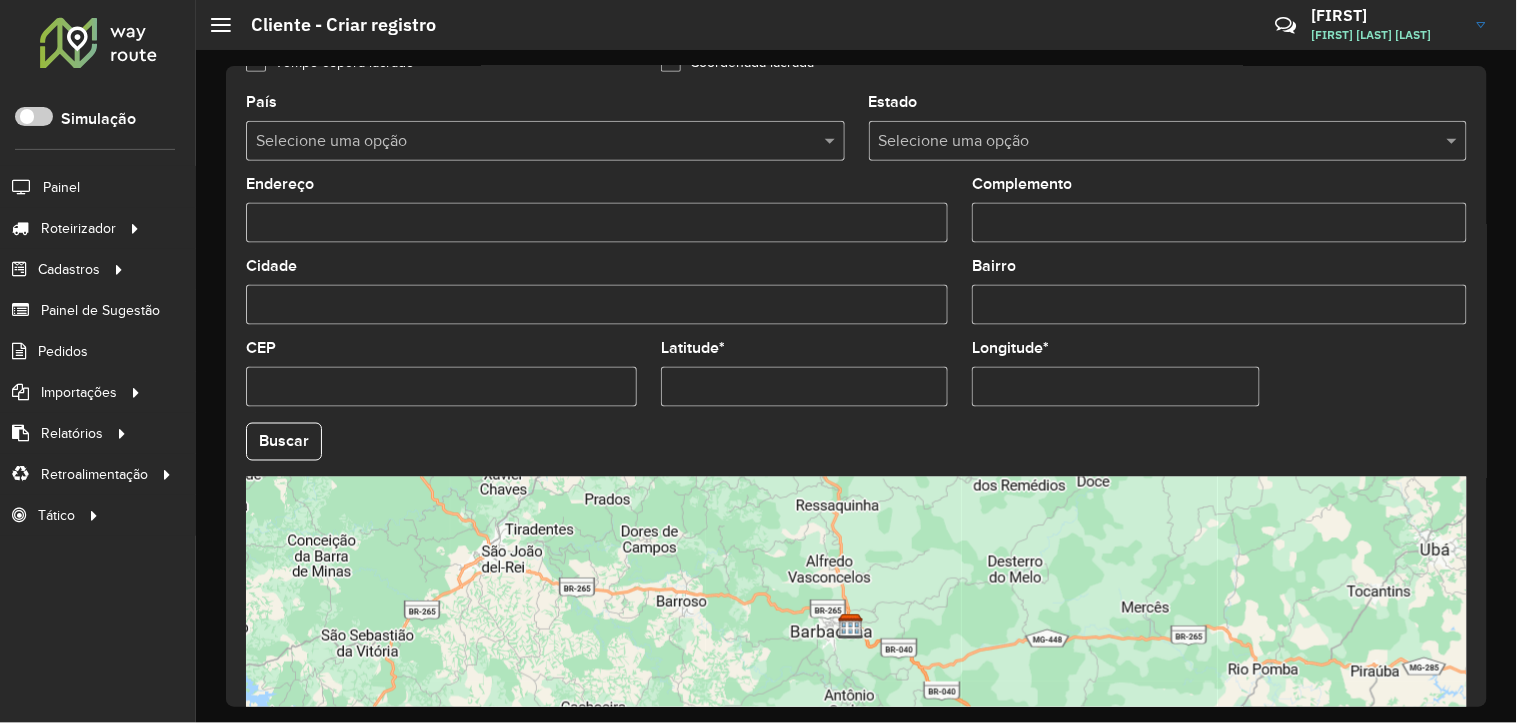 scroll, scrollTop: 768, scrollLeft: 0, axis: vertical 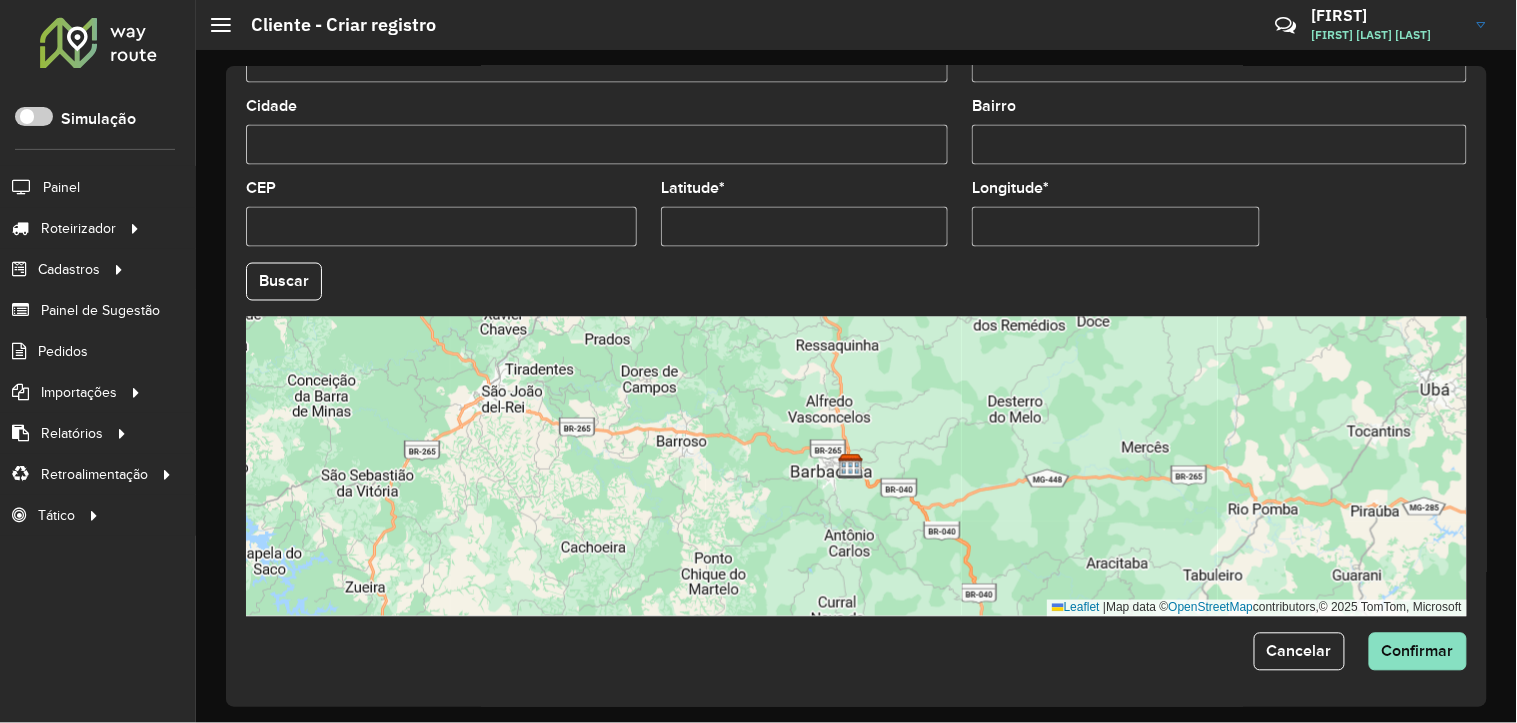 click on "Latitude  *" at bounding box center [804, 227] 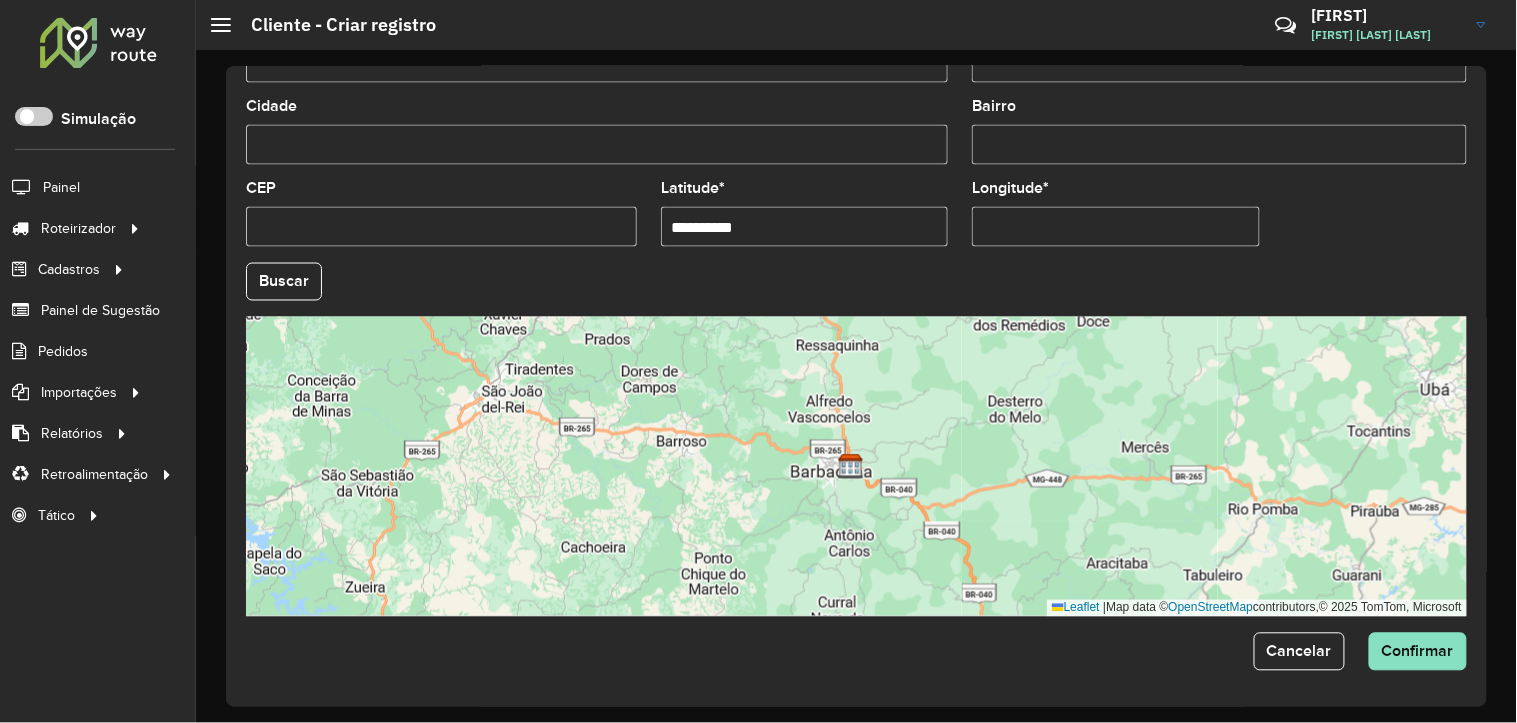 type on "**********" 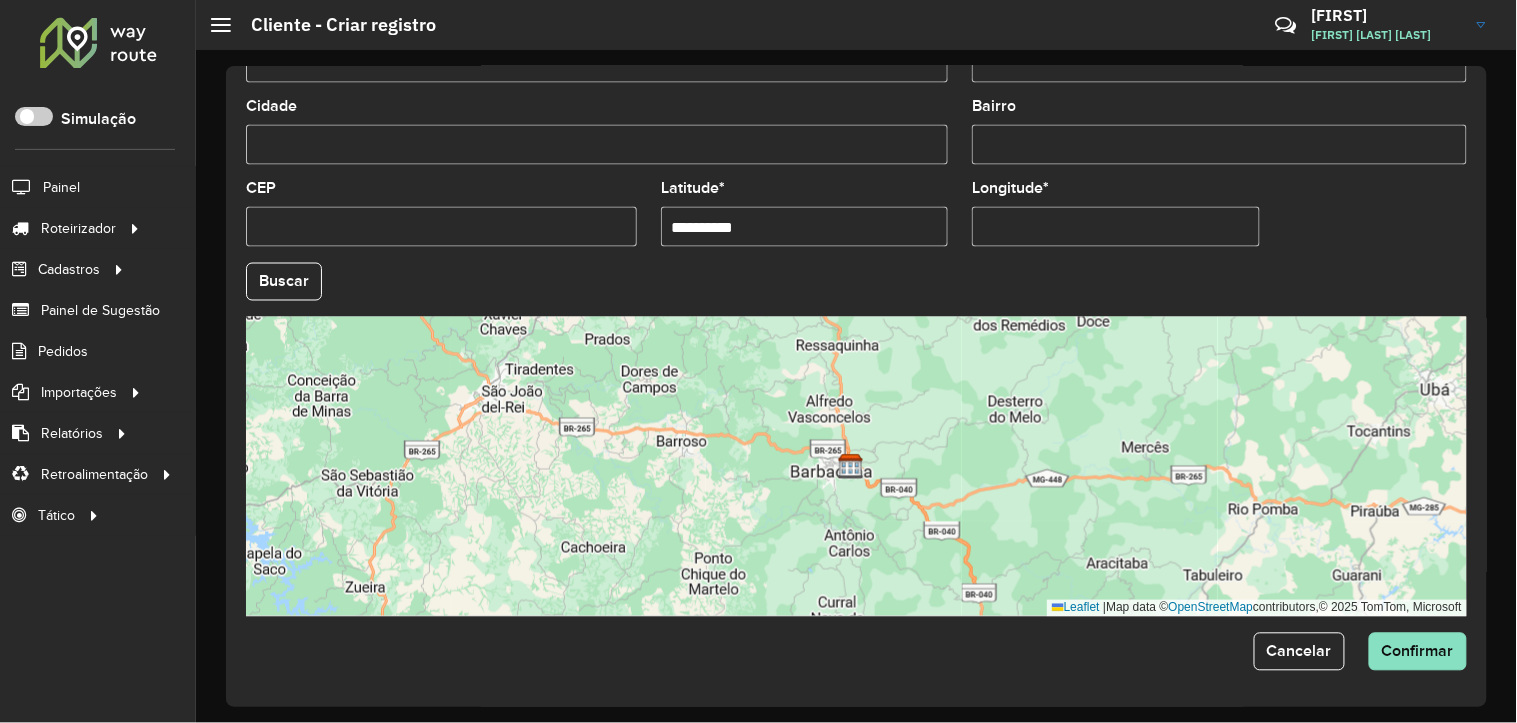 click on "Longitude  *" at bounding box center (1115, 227) 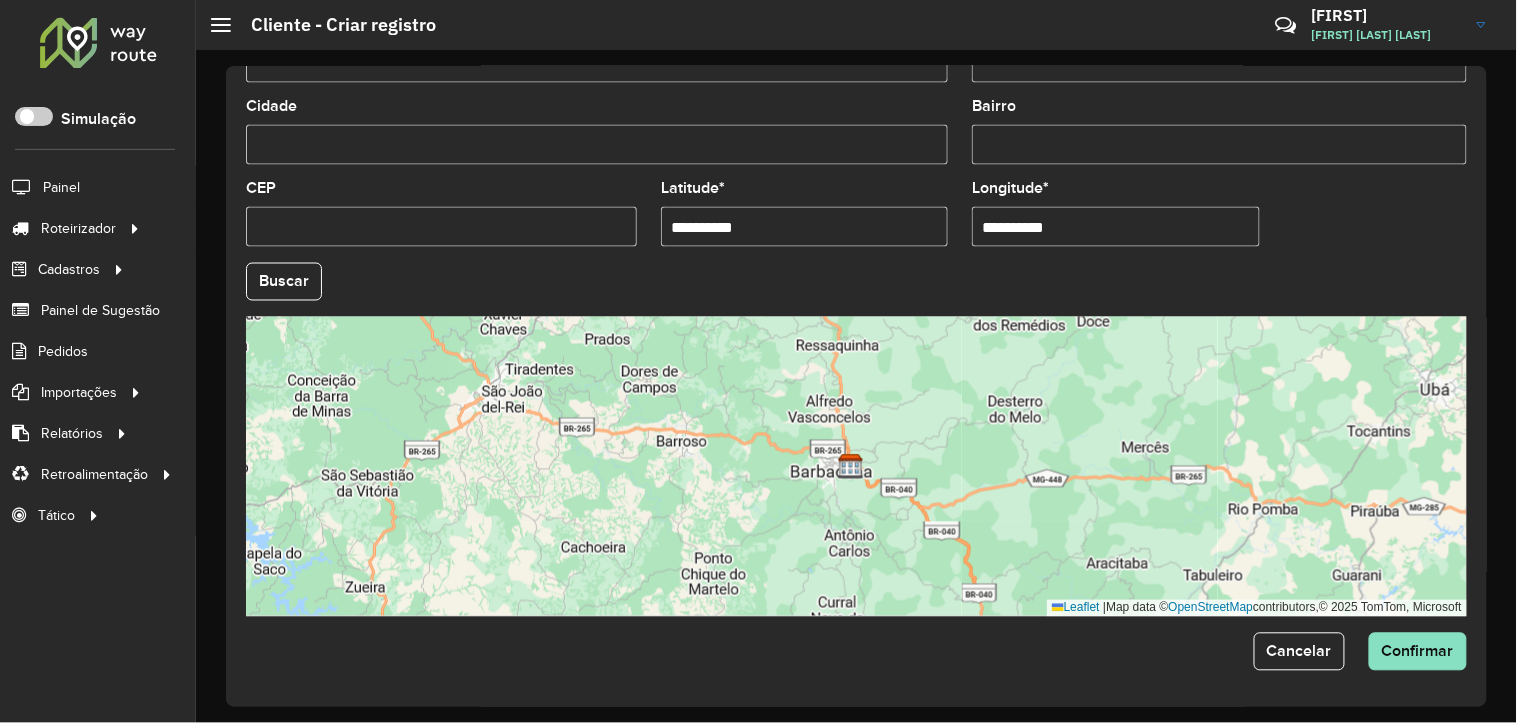 type on "**********" 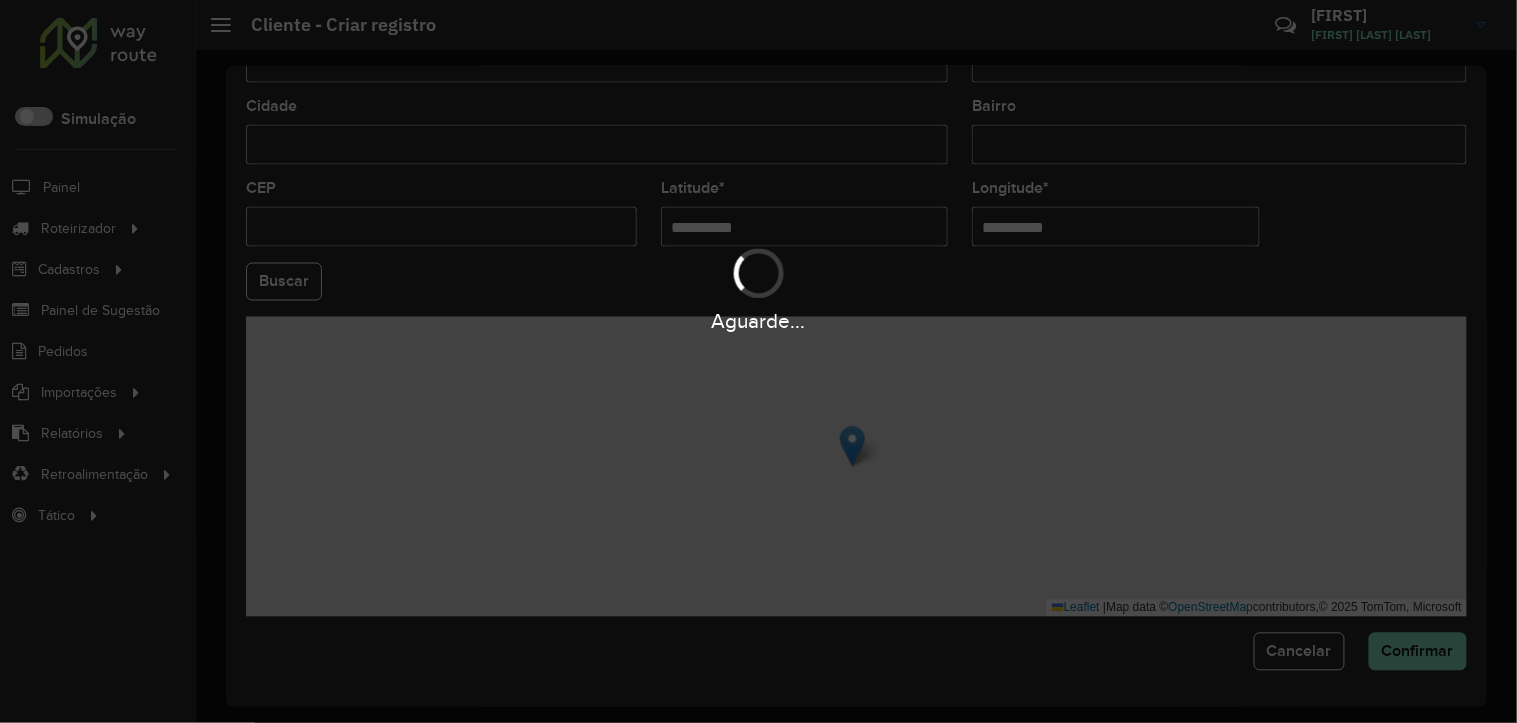click on "Aguarde...  Pop-up bloqueado!  Seu navegador bloqueou automáticamente a abertura de uma nova janela.   Acesse as configurações e adicione o endereço do sistema a lista de permissão.   Fechar  Roteirizador AmbevTech Simulação Painel Roteirizador Entregas Vendas Cadastros Checkpoint Classificações de venda Cliente Condição de pagamento Consulta de setores Depósito Disponibilidade de veículos Fator tipo de produto Gabarito planner Grupo Rota Fator Tipo Produto Grupo de Depósito Grupo de rotas exclusiva Grupo de setores Jornada Jornada RN Layout integração Modelo Motorista Multi Depósito Painel de sugestão Parada Pedágio Perfil de Vendedor Ponto de apoio Ponto de apoio FAD Prioridade pedido Produto Restrição de Atendimento Planner Rodízio de placa Rota exclusiva FAD Rótulo Setor Setor Planner Tempo de parada de refeição Tipo de cliente Tipo de veículo Tipo de veículo RN Transportadora Usuário Vendedor Veículo Painel de Sugestão Pedidos Importações Classificação e volume de venda" at bounding box center (758, 361) 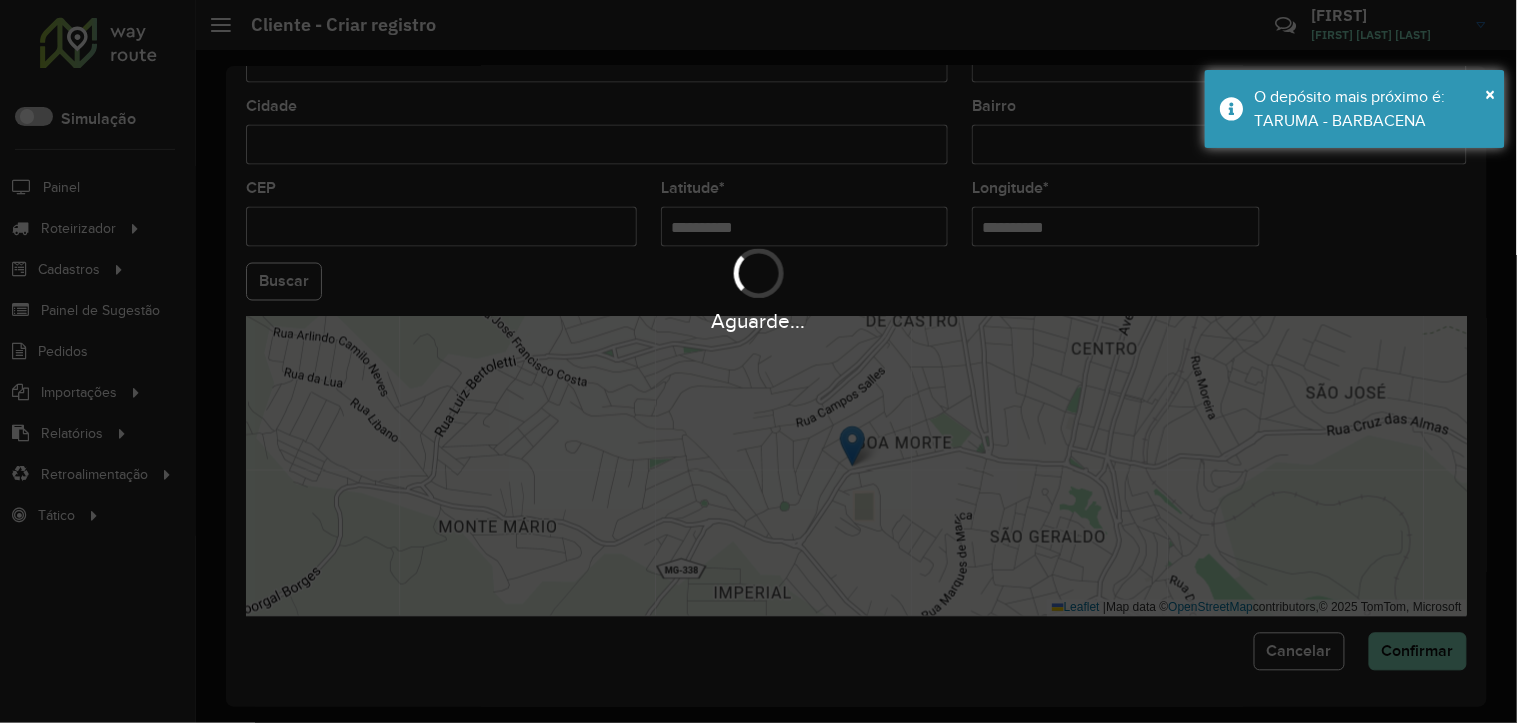 click on "Aguarde..." at bounding box center (758, 361) 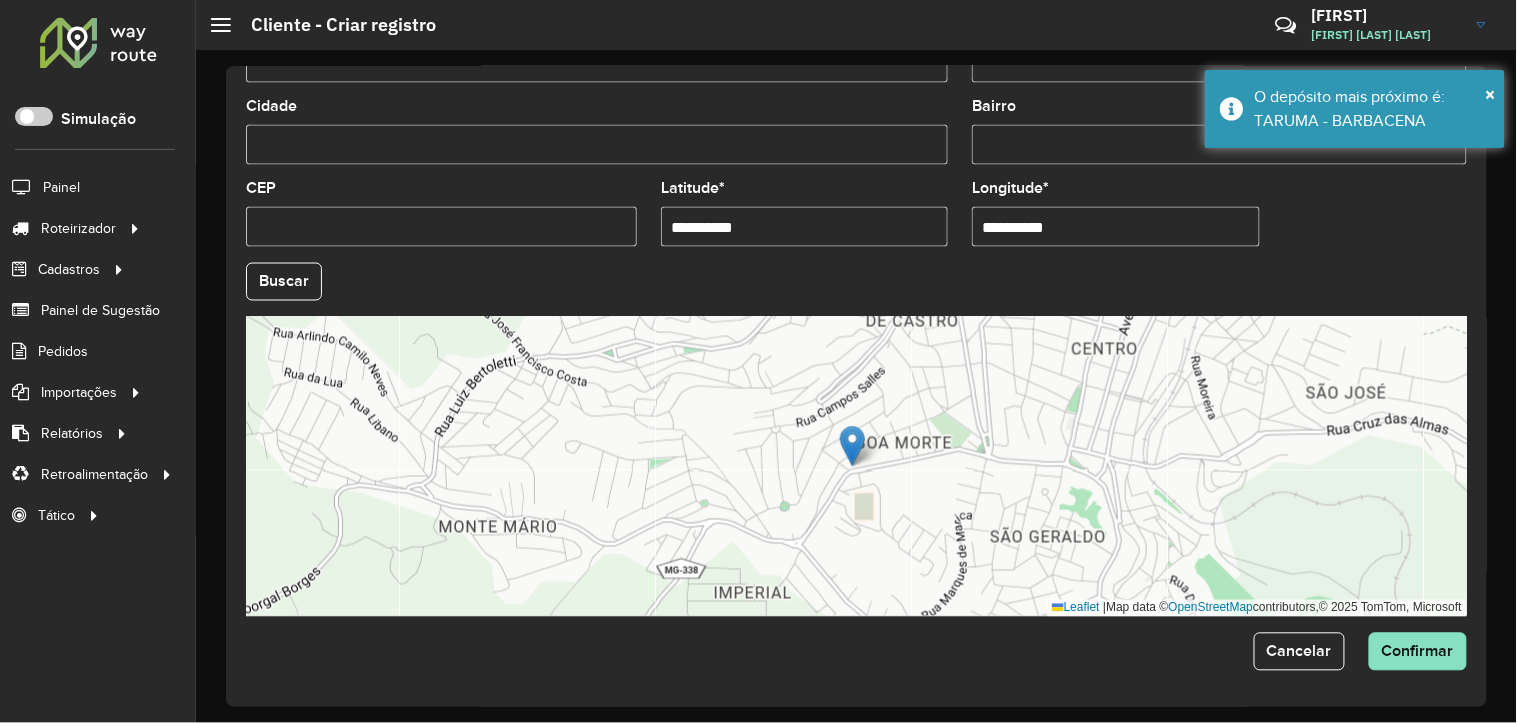 click on "CEP" at bounding box center [441, 227] 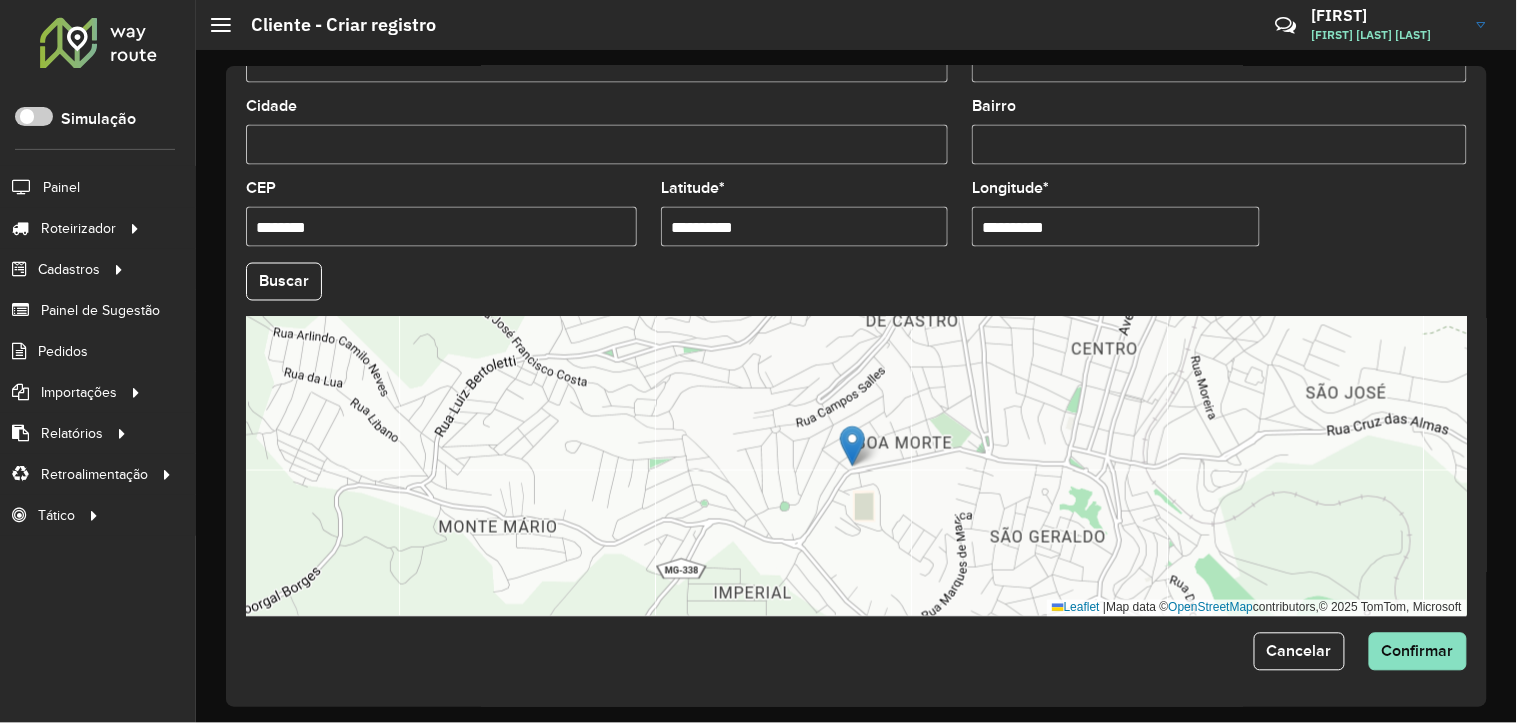 type on "********" 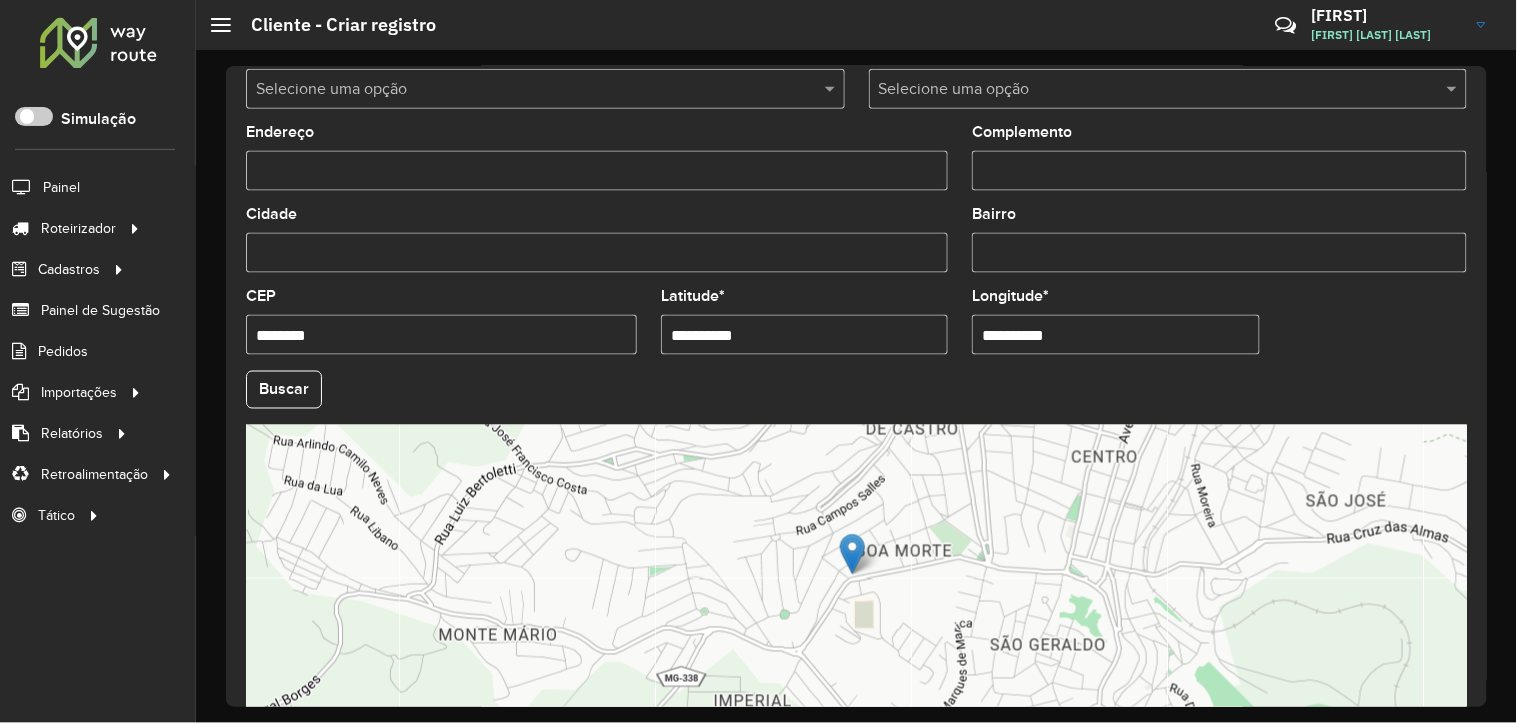 scroll, scrollTop: 546, scrollLeft: 0, axis: vertical 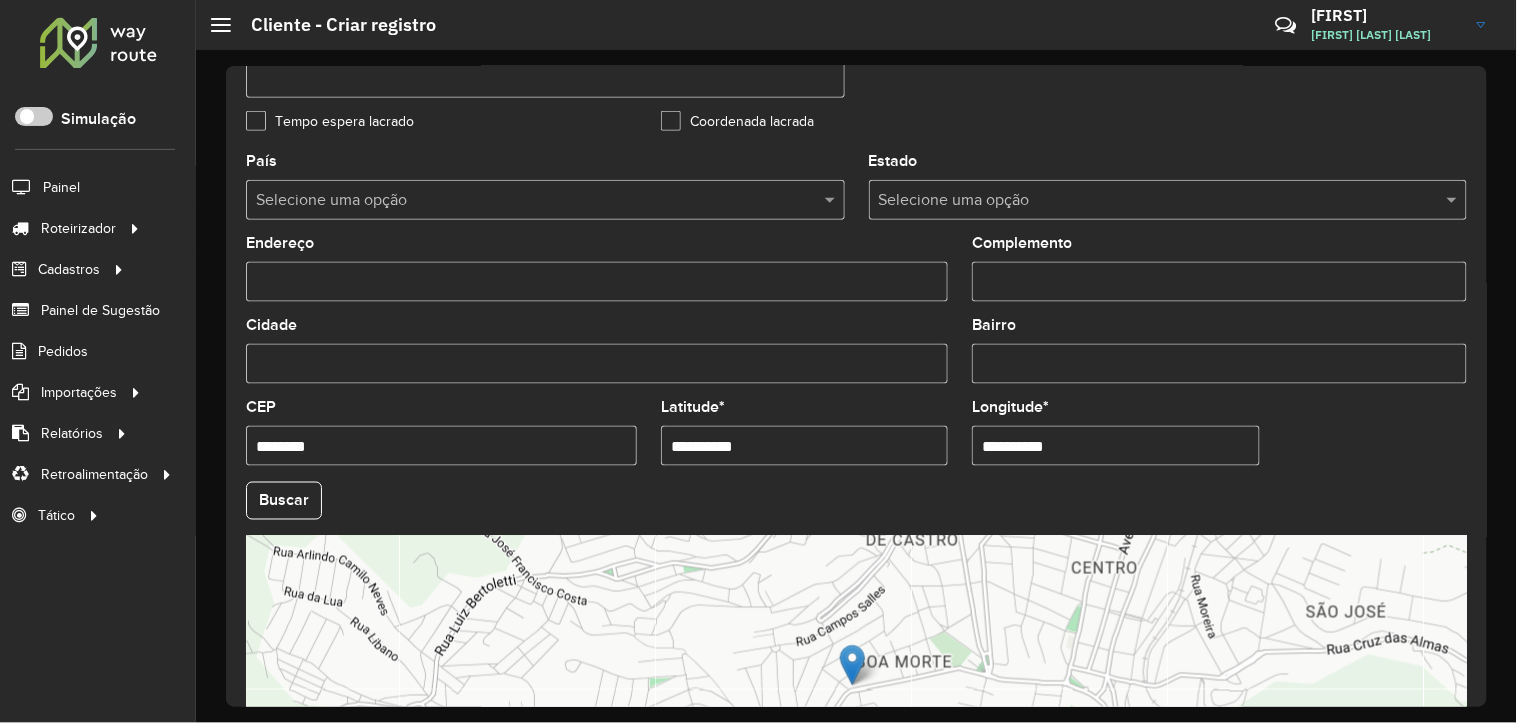 click on "Endereço" at bounding box center (597, 282) 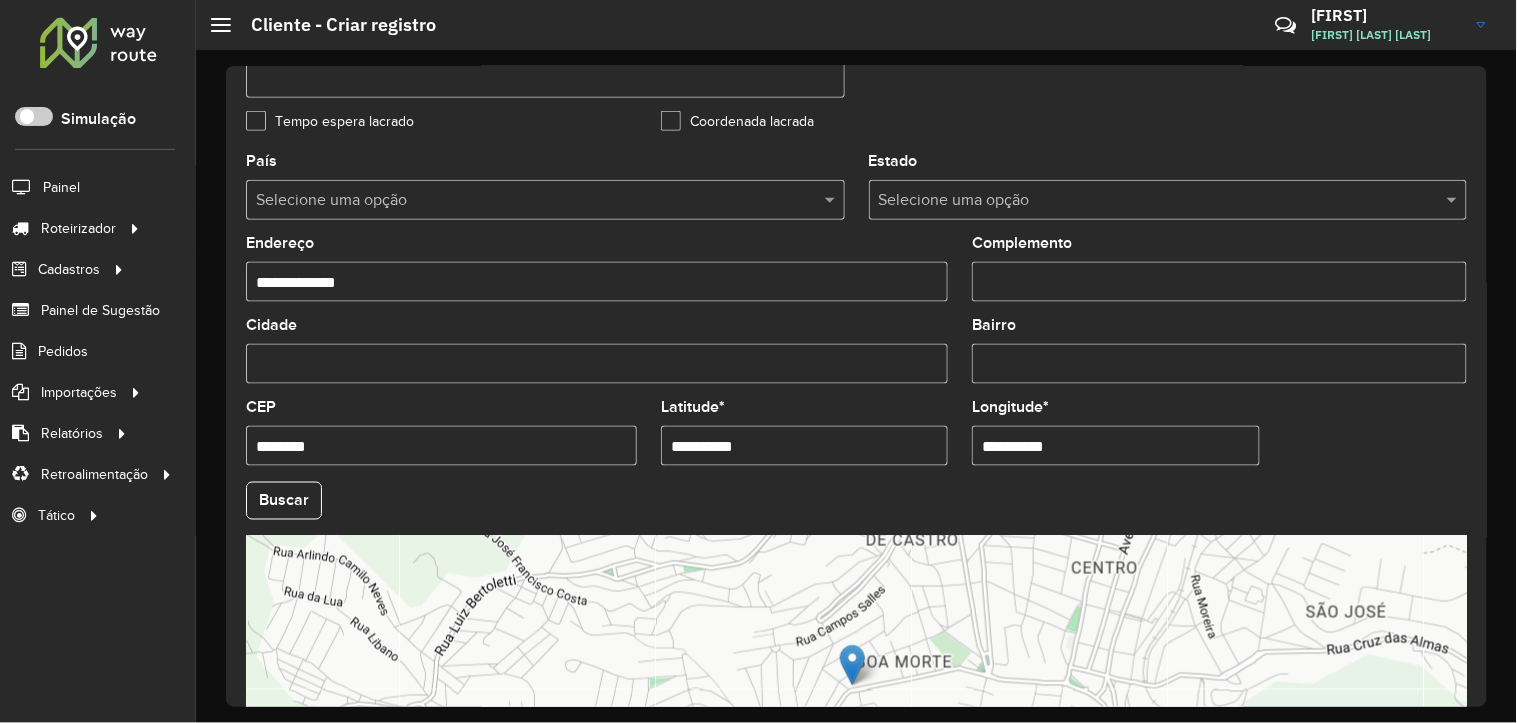 type on "**********" 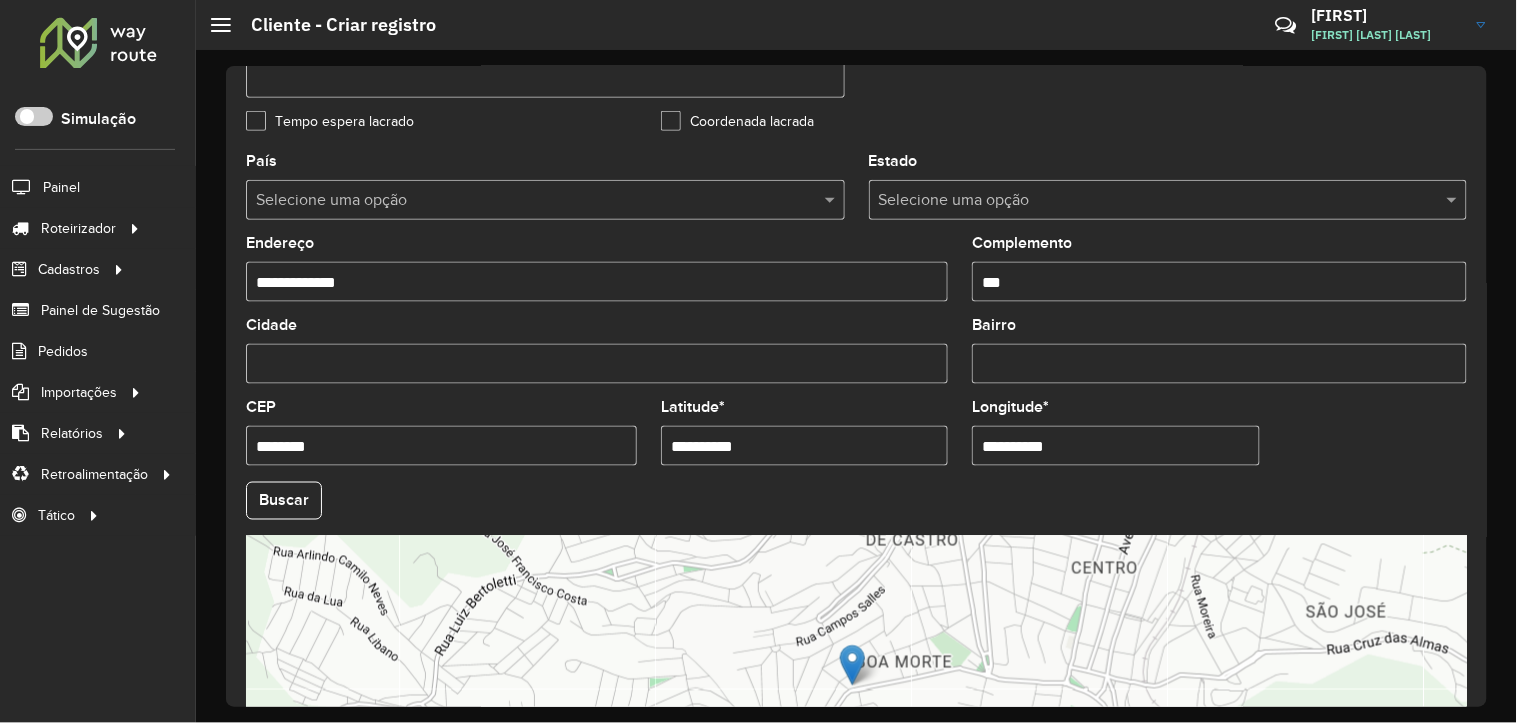 type on "***" 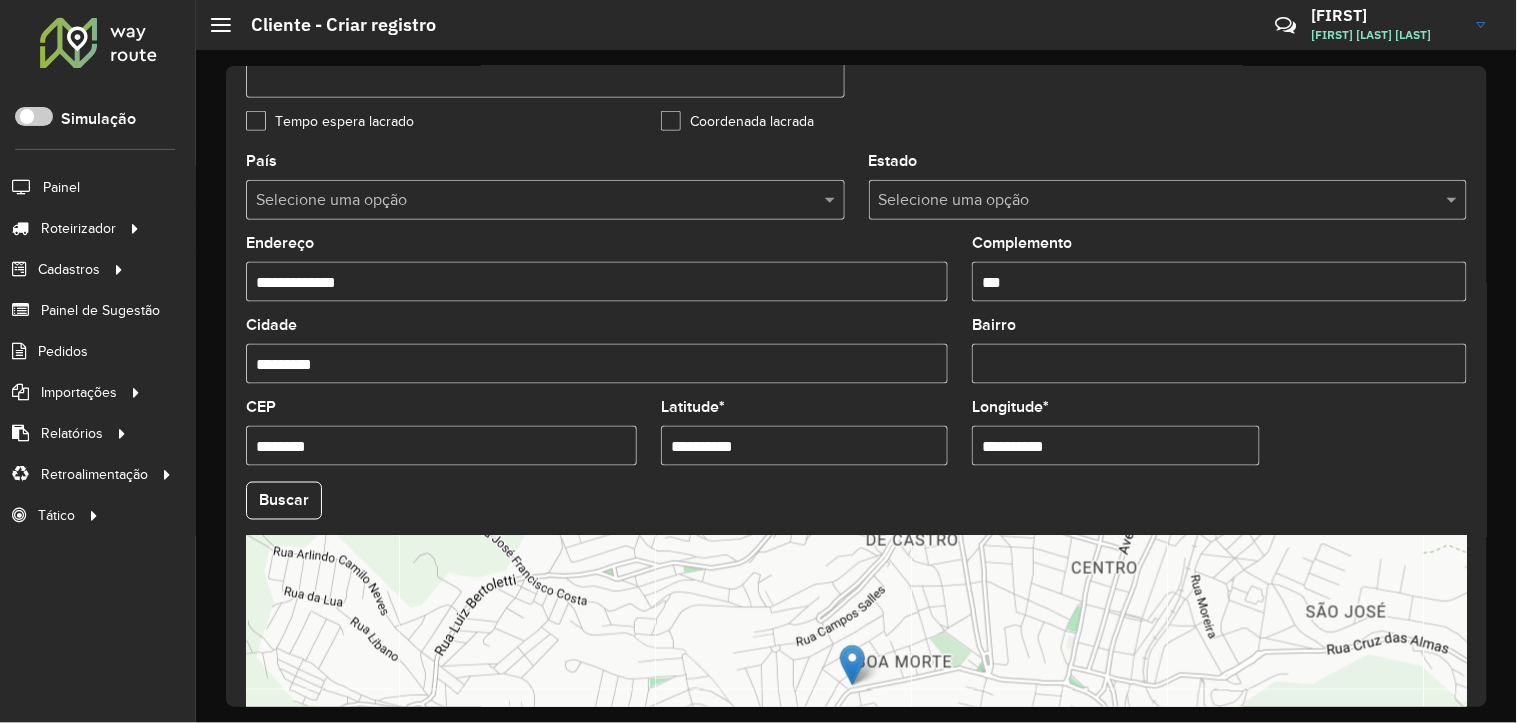 type on "*********" 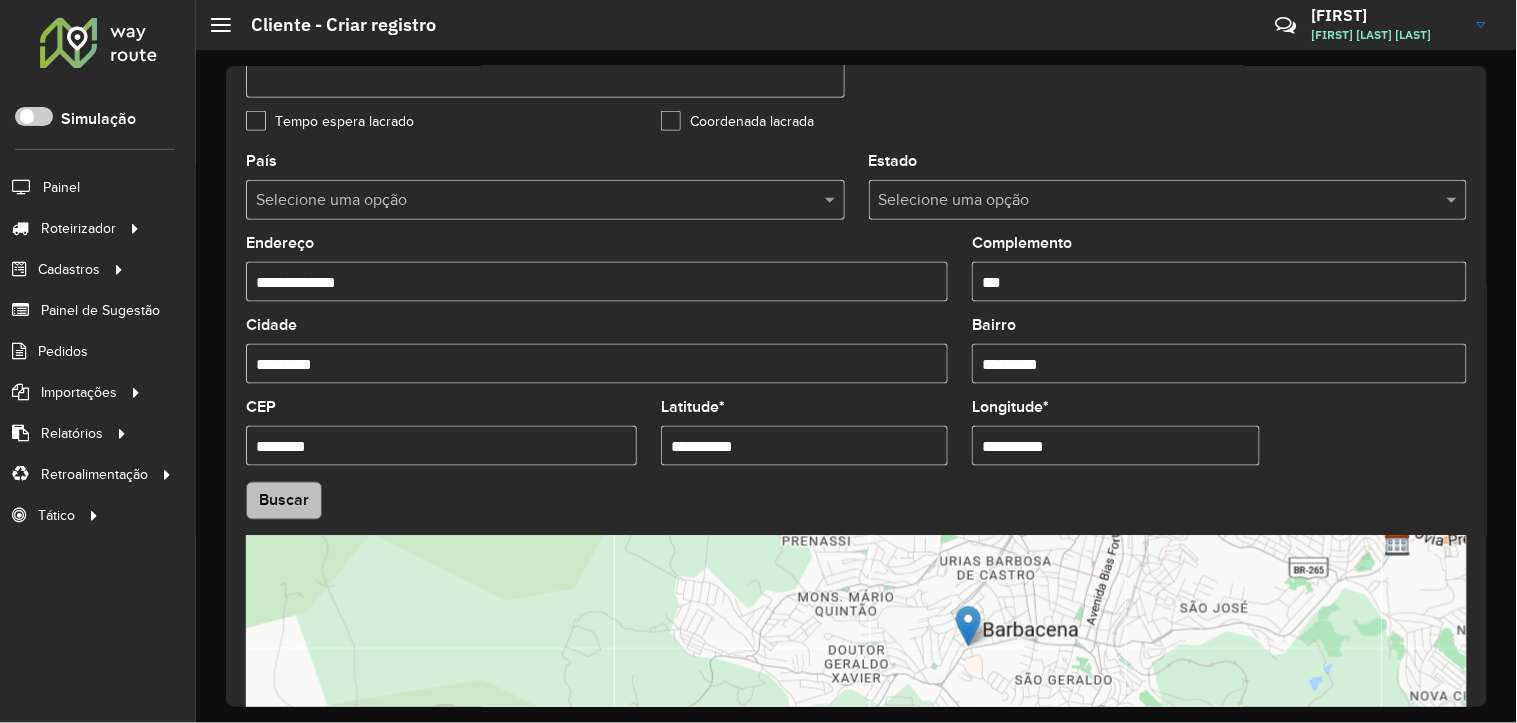 type on "*********" 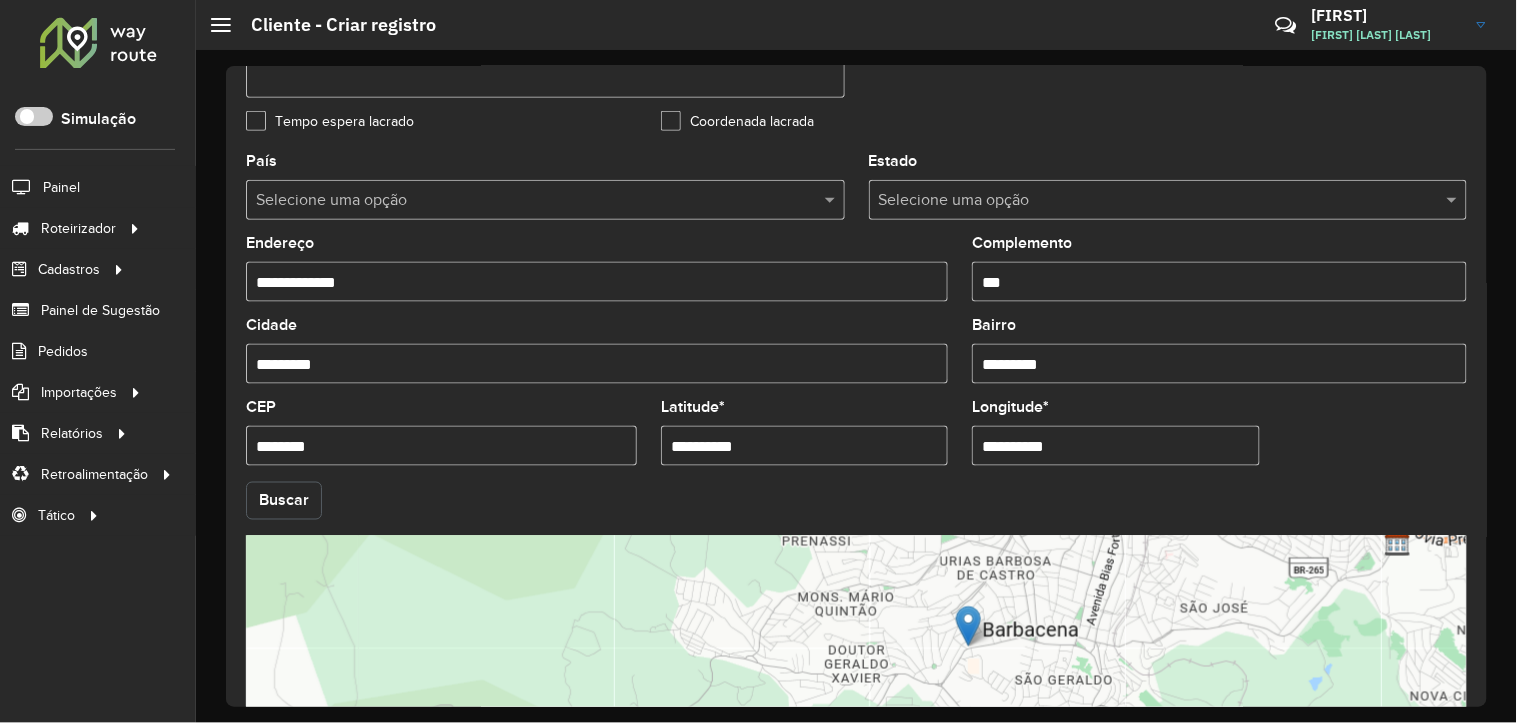 click on "Buscar" 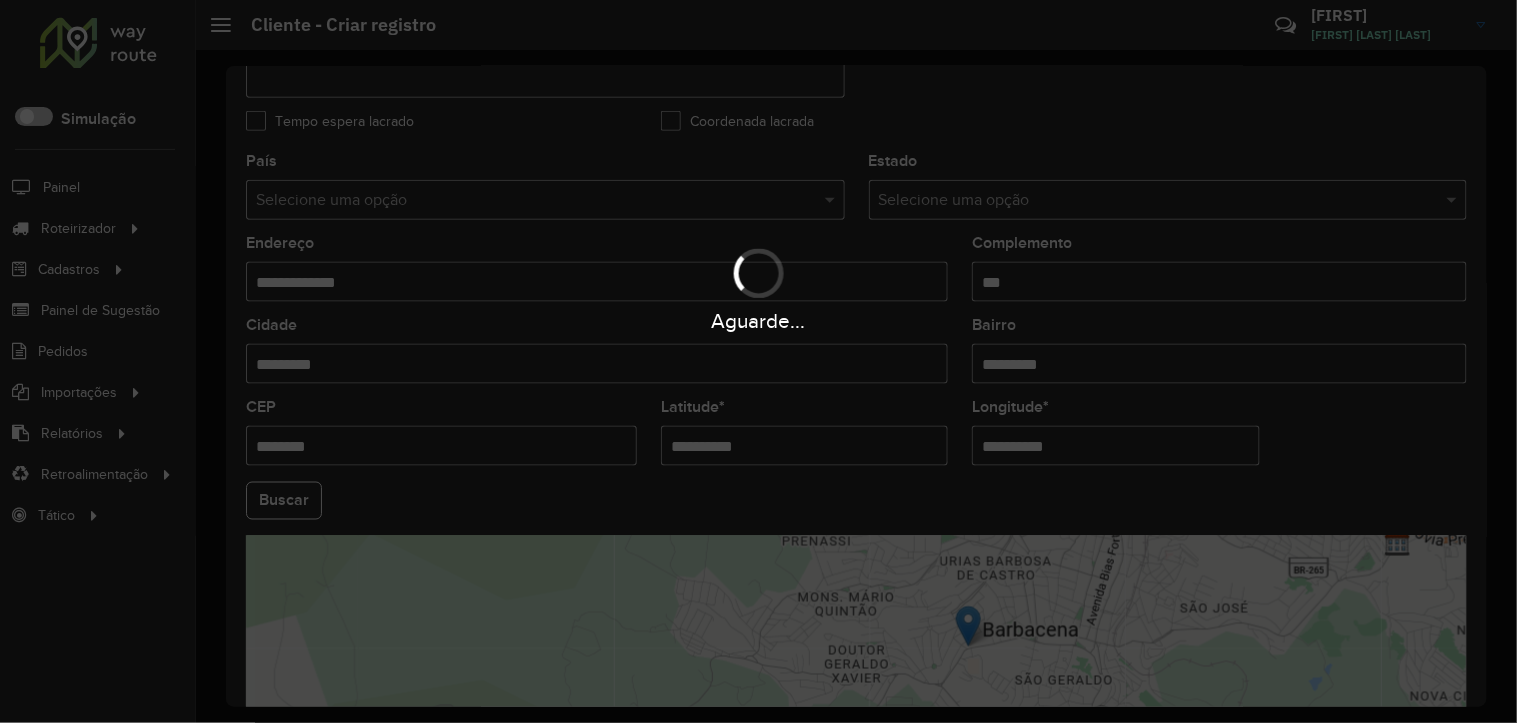 type on "**********" 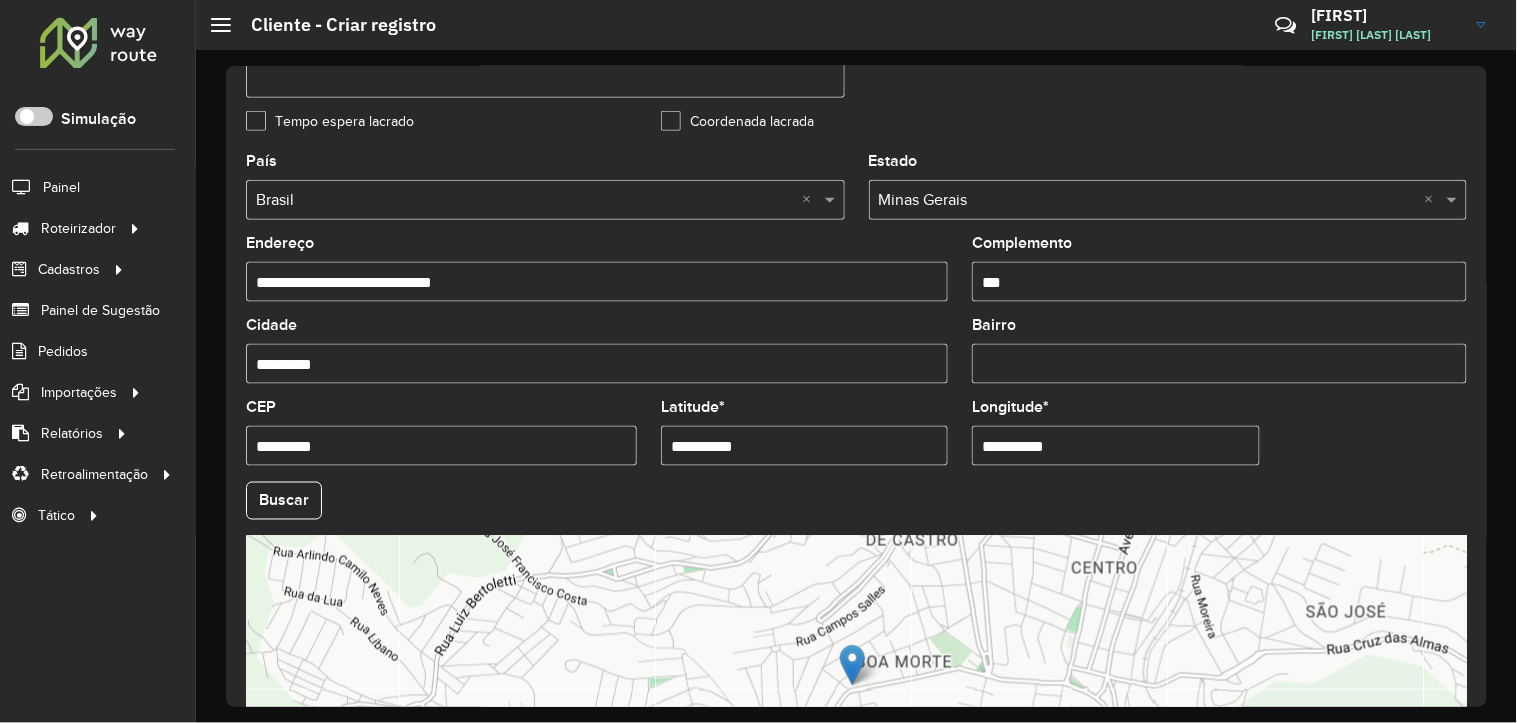 drag, startPoint x: 897, startPoint y: 456, endPoint x: 383, endPoint y: 400, distance: 517.04156 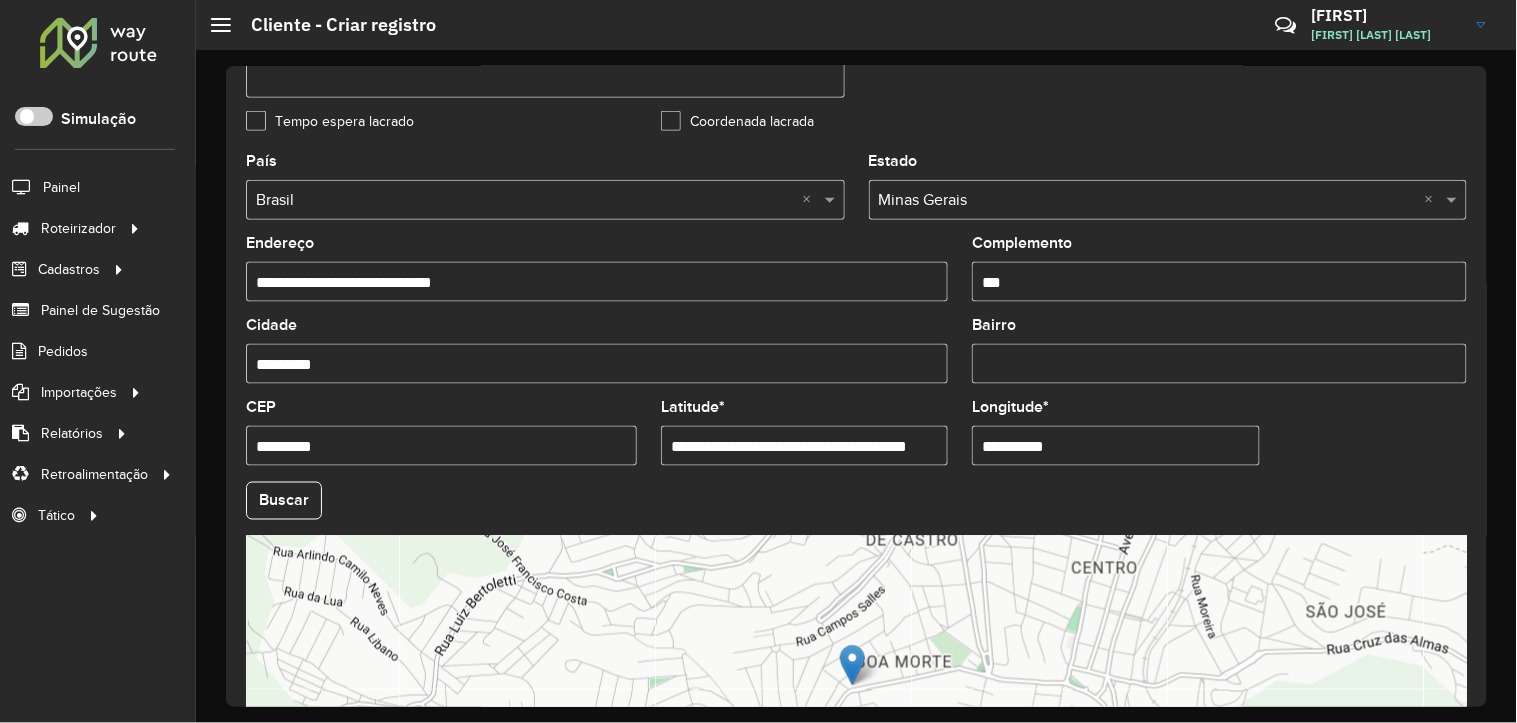 scroll, scrollTop: 0, scrollLeft: 82, axis: horizontal 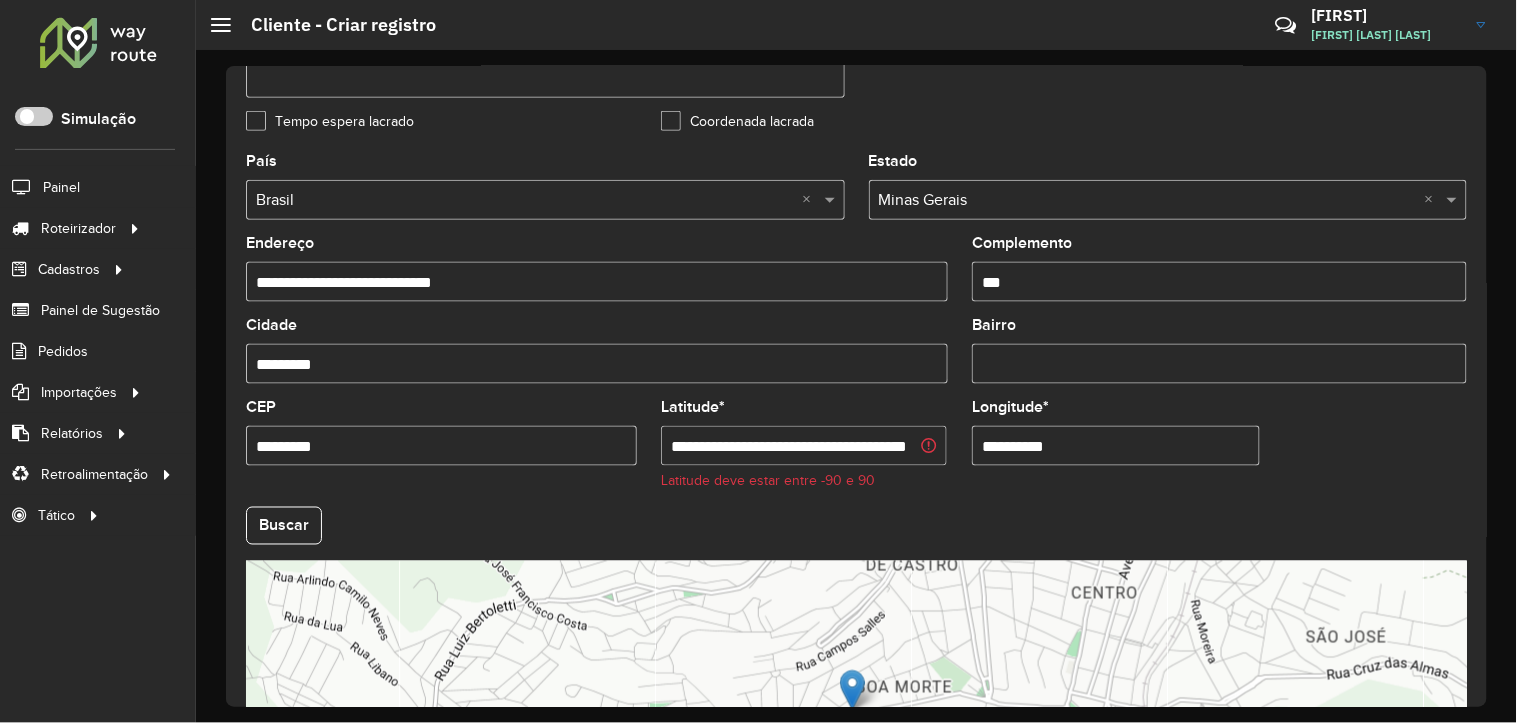drag, startPoint x: 748, startPoint y: 451, endPoint x: 962, endPoint y: 481, distance: 216.09258 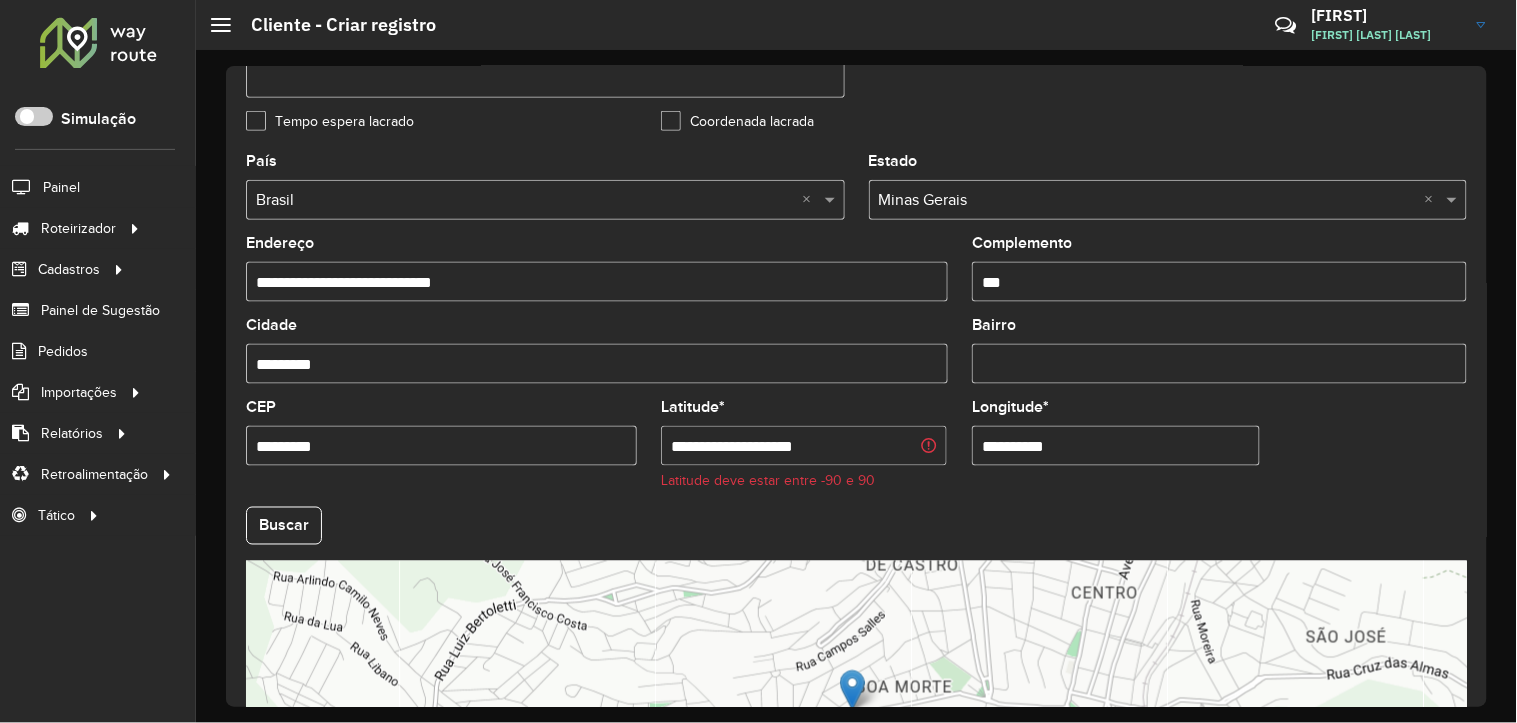 scroll, scrollTop: 0, scrollLeft: 0, axis: both 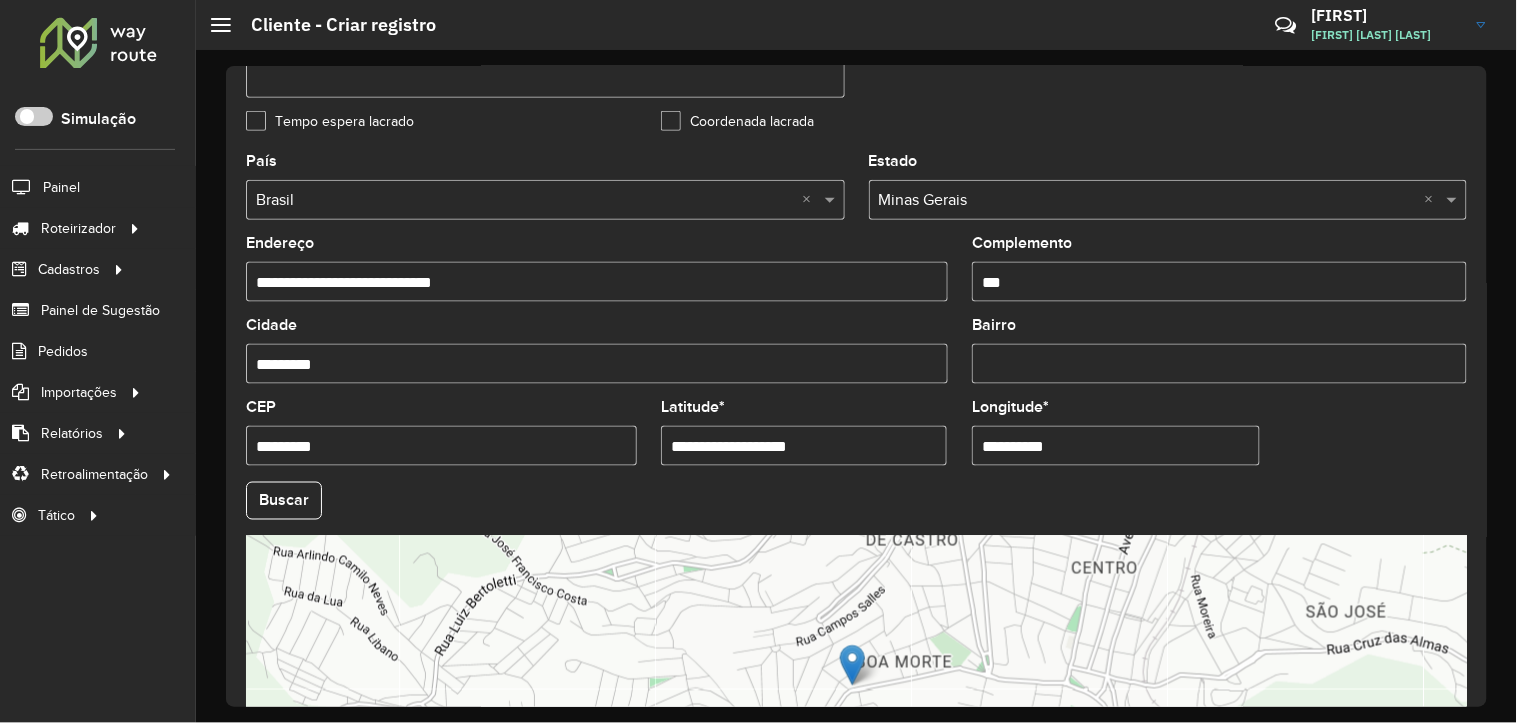 type on "**********" 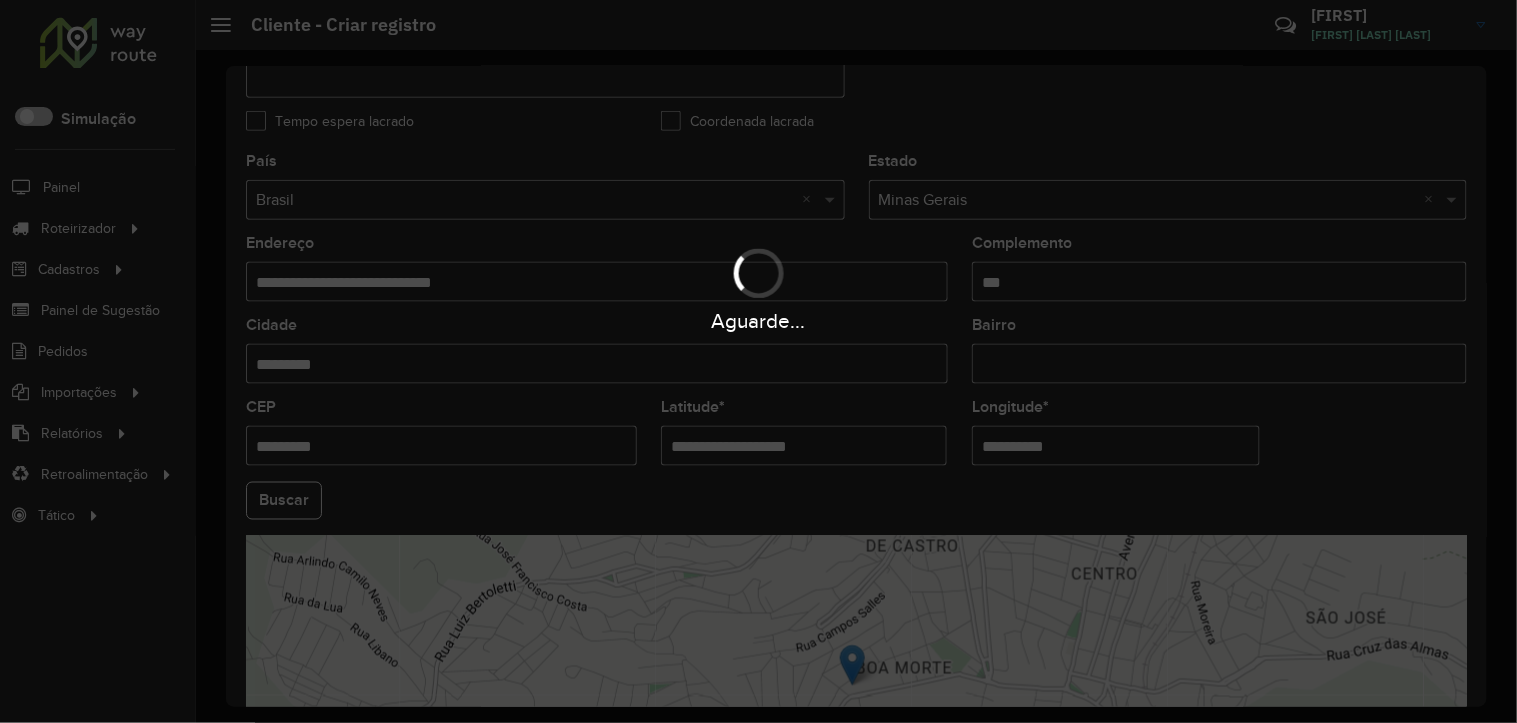 drag, startPoint x: 1041, startPoint y: 436, endPoint x: 841, endPoint y: 422, distance: 200.4894 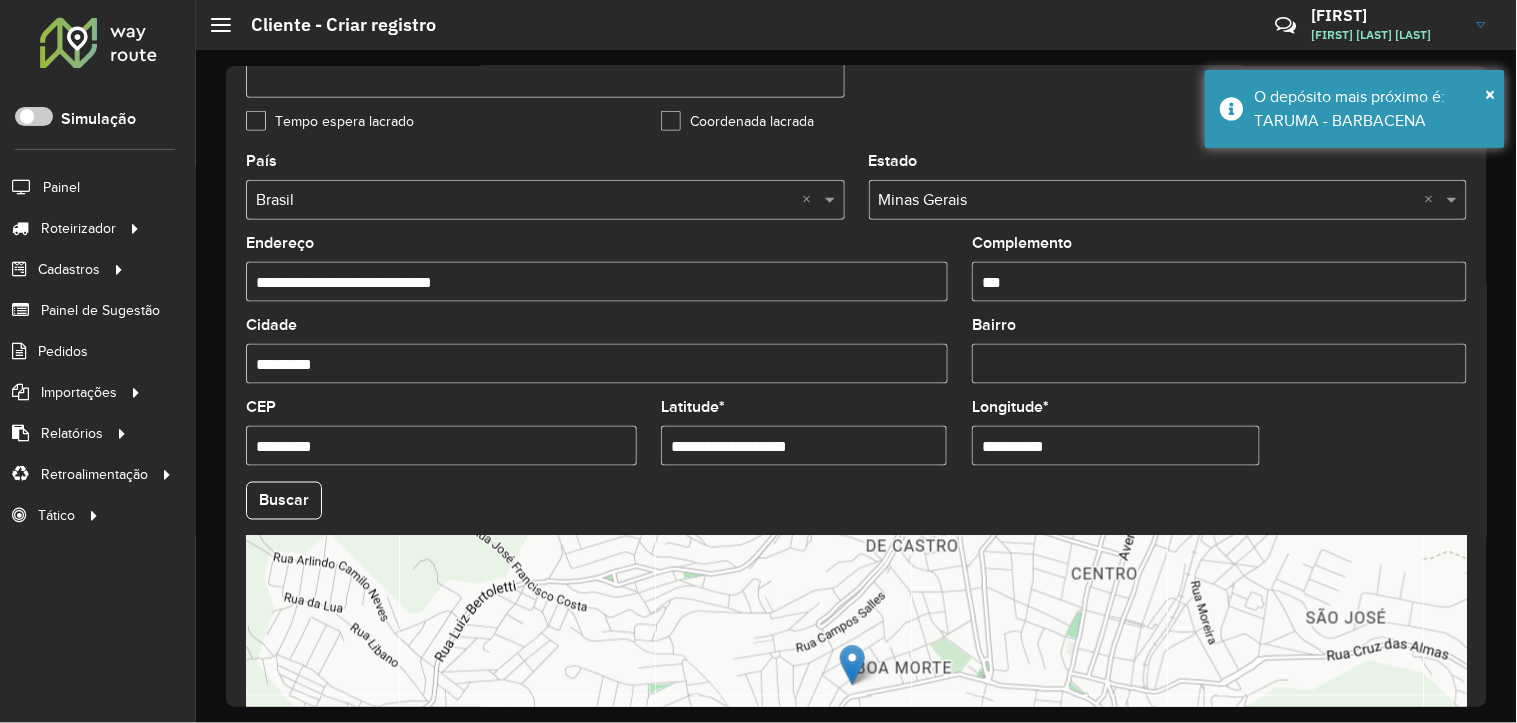 paste on "*********" 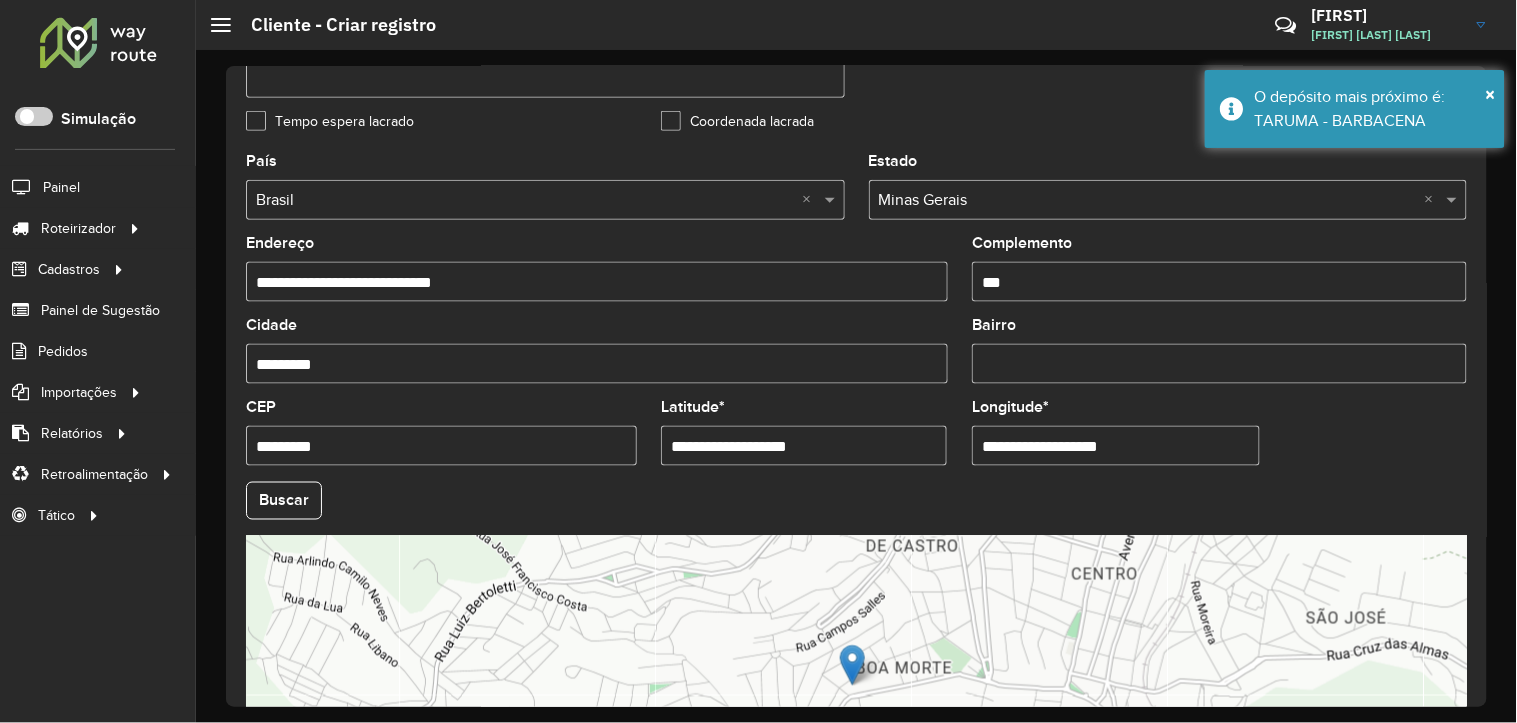 scroll, scrollTop: 657, scrollLeft: 0, axis: vertical 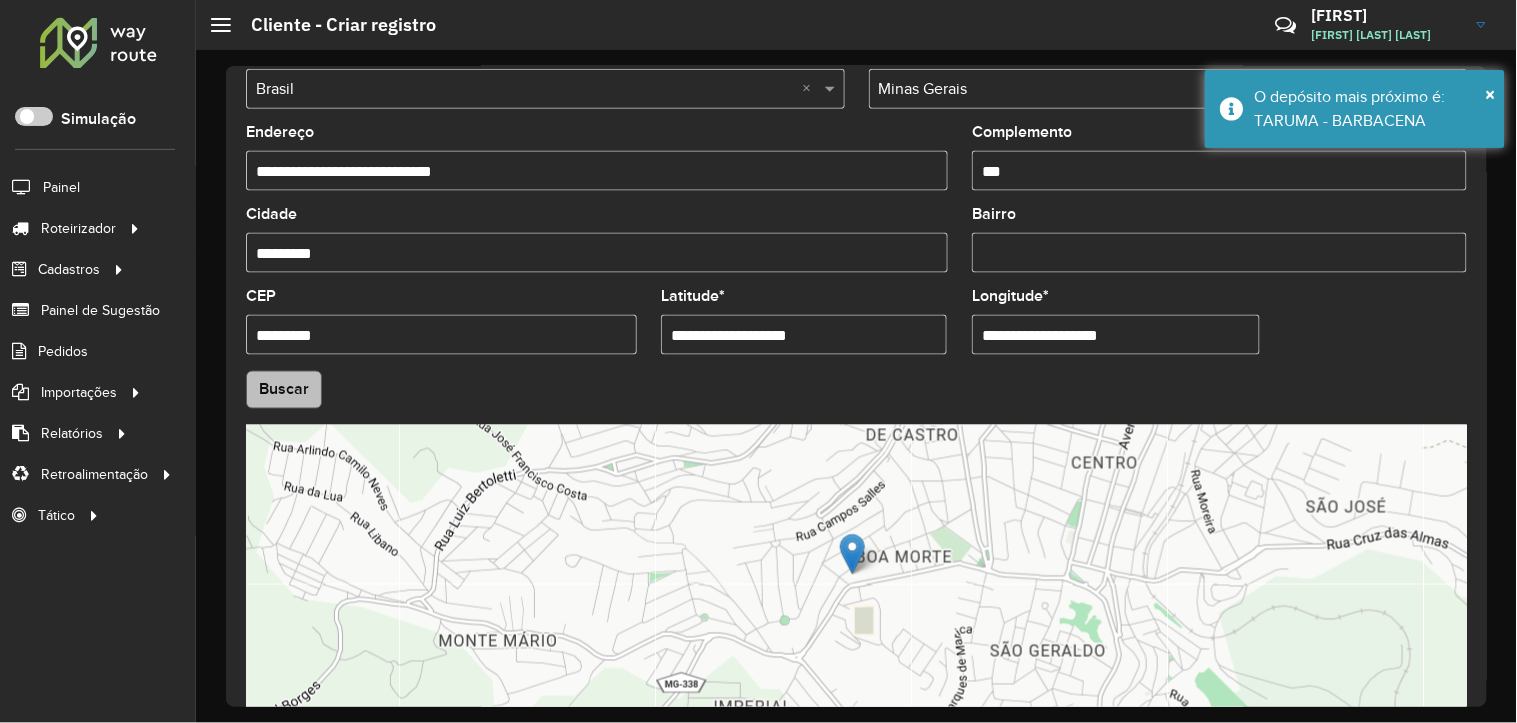 type on "**********" 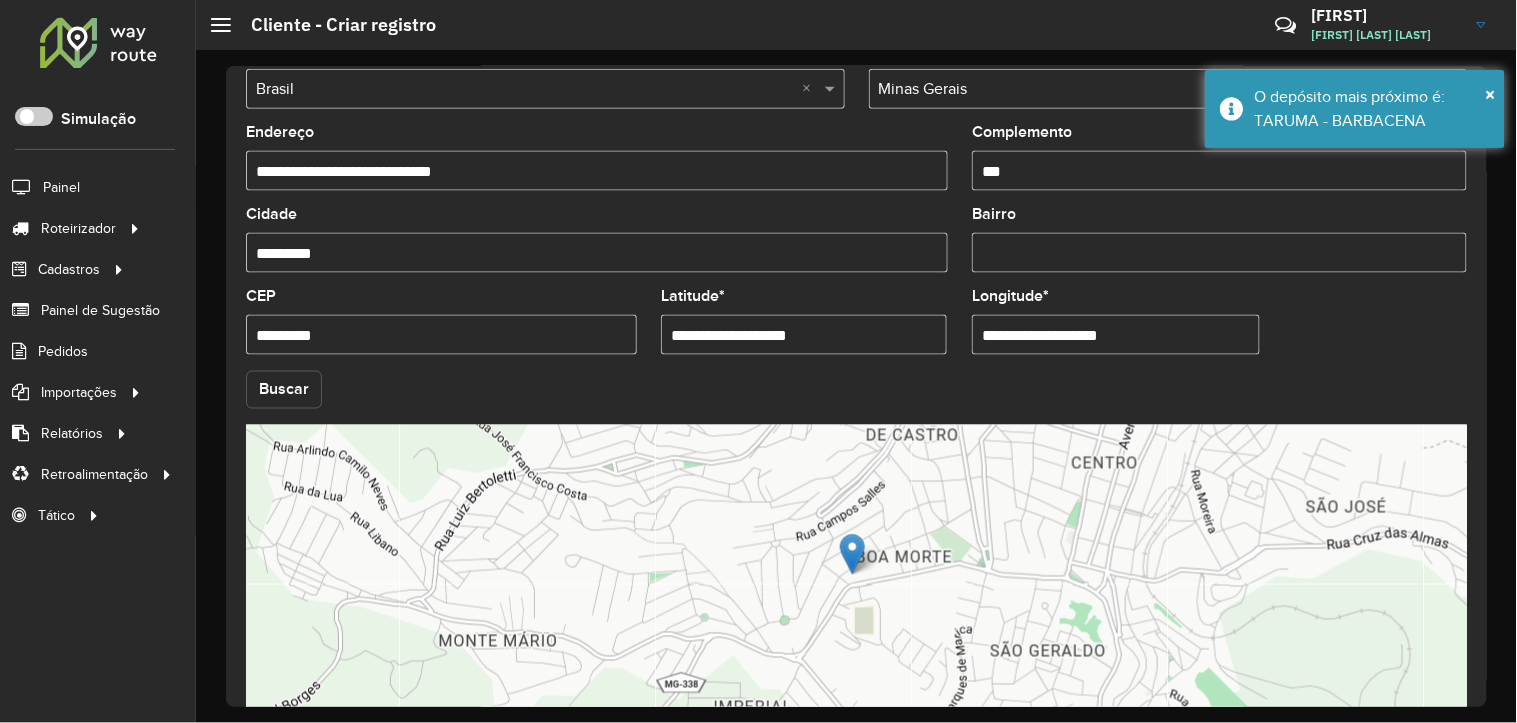 click on "Aguarde...  Pop-up bloqueado!  Seu navegador bloqueou automáticamente a abertura de uma nova janela.   Acesse as configurações e adicione o endereço do sistema a lista de permissão.   Fechar  Roteirizador AmbevTech Simulação Painel Roteirizador Entregas Vendas Cadastros Checkpoint Classificações de venda Cliente Condição de pagamento Consulta de setores Depósito Disponibilidade de veículos Fator tipo de produto Gabarito planner Grupo Rota Fator Tipo Produto Grupo de Depósito Grupo de rotas exclusiva Grupo de setores Jornada Jornada RN Layout integração Modelo Motorista Multi Depósito Painel de sugestão Parada Pedágio Perfil de Vendedor Ponto de apoio Ponto de apoio FAD Prioridade pedido Produto Restrição de Atendimento Planner Rodízio de placa Rota exclusiva FAD Rótulo Setor Setor Planner Tempo de parada de refeição Tipo de cliente Tipo de veículo Tipo de veículo RN Transportadora Usuário Vendedor Veículo Painel de Sugestão Pedidos Importações Classificação e volume de venda" at bounding box center [758, 361] 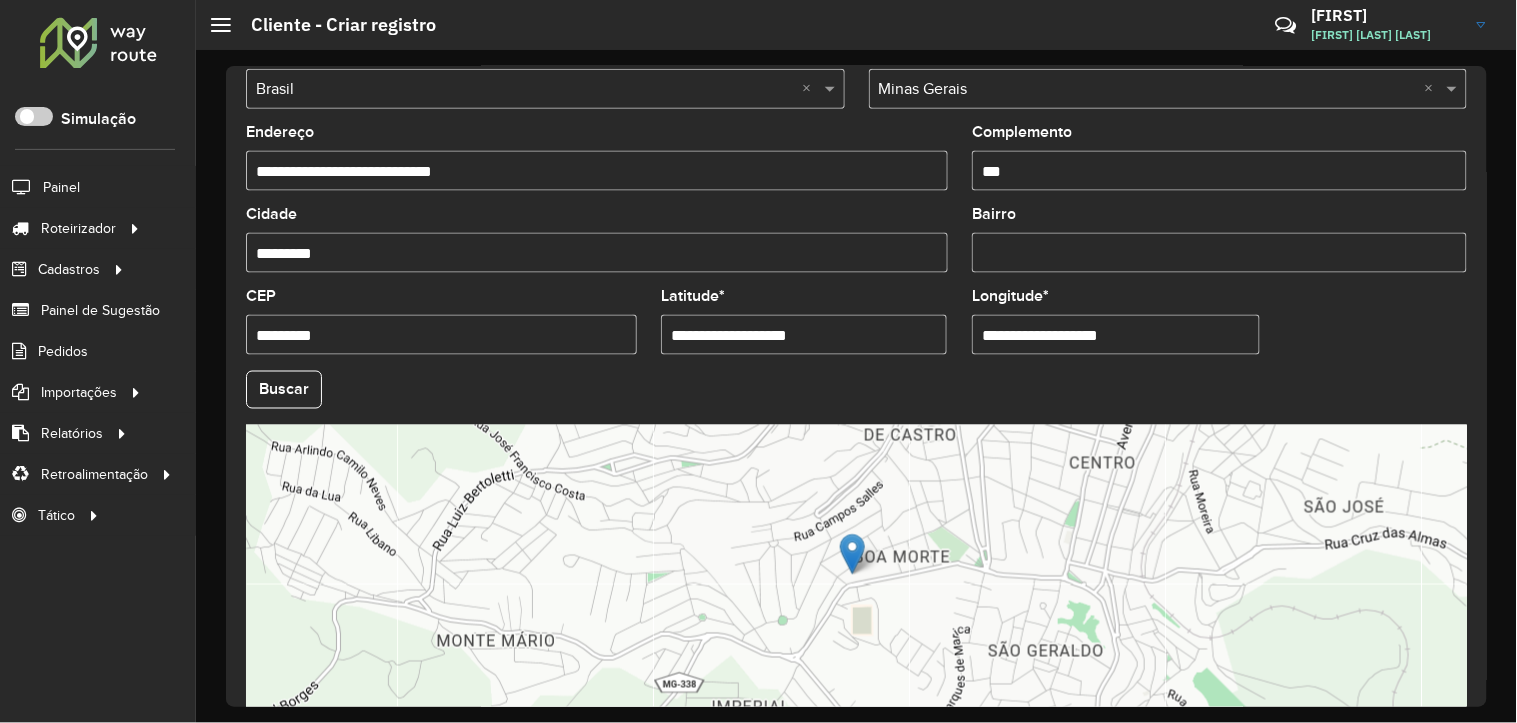 drag, startPoint x: 564, startPoint y: 177, endPoint x: 211, endPoint y: 154, distance: 353.7485 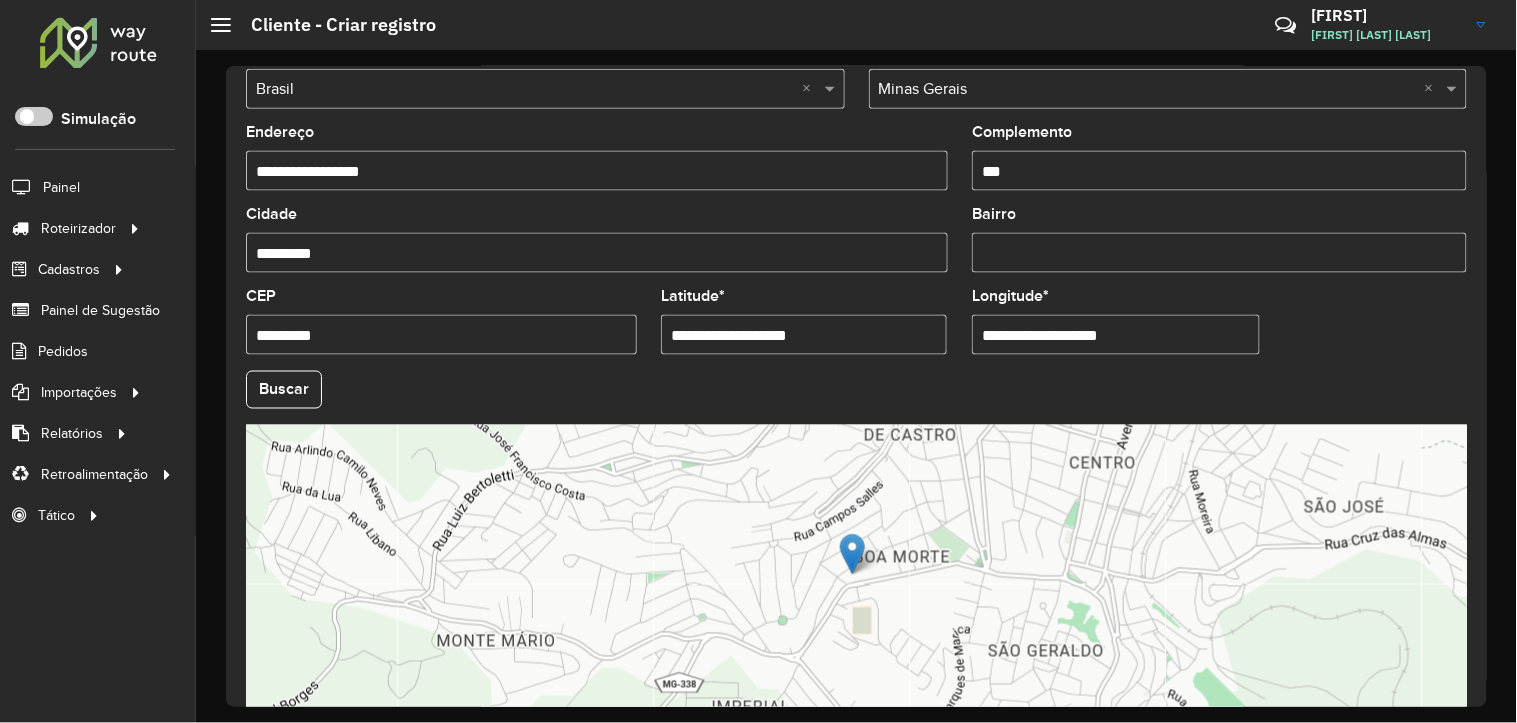 type on "**********" 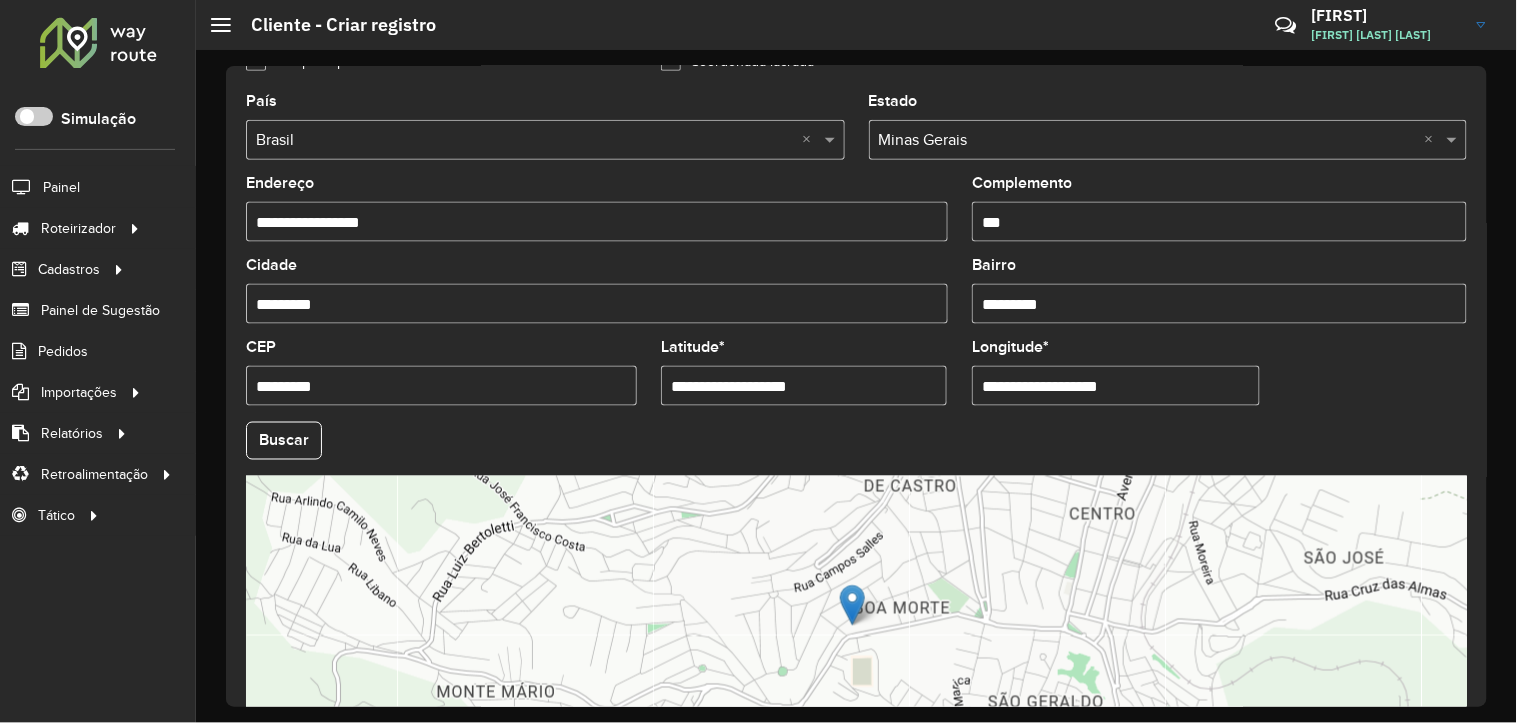 scroll, scrollTop: 768, scrollLeft: 0, axis: vertical 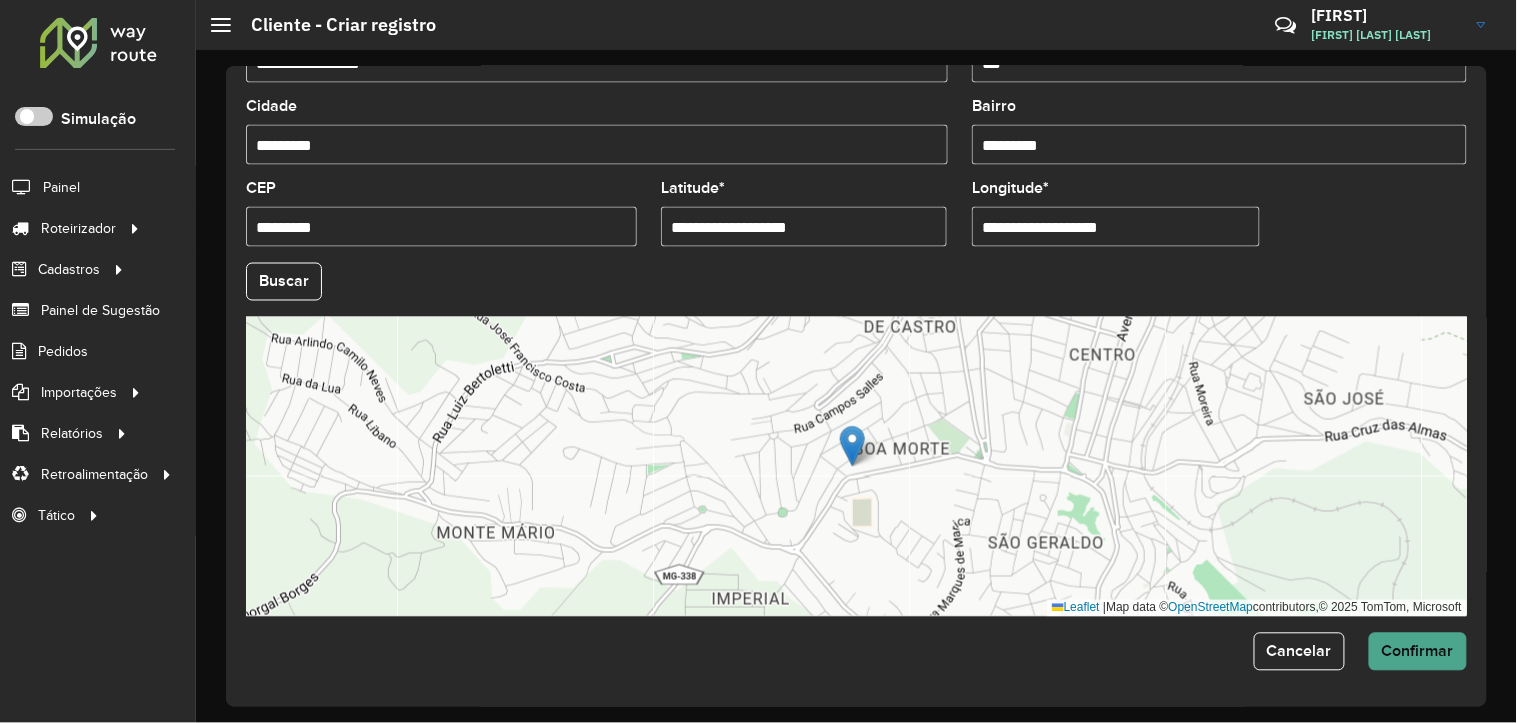 type on "*********" 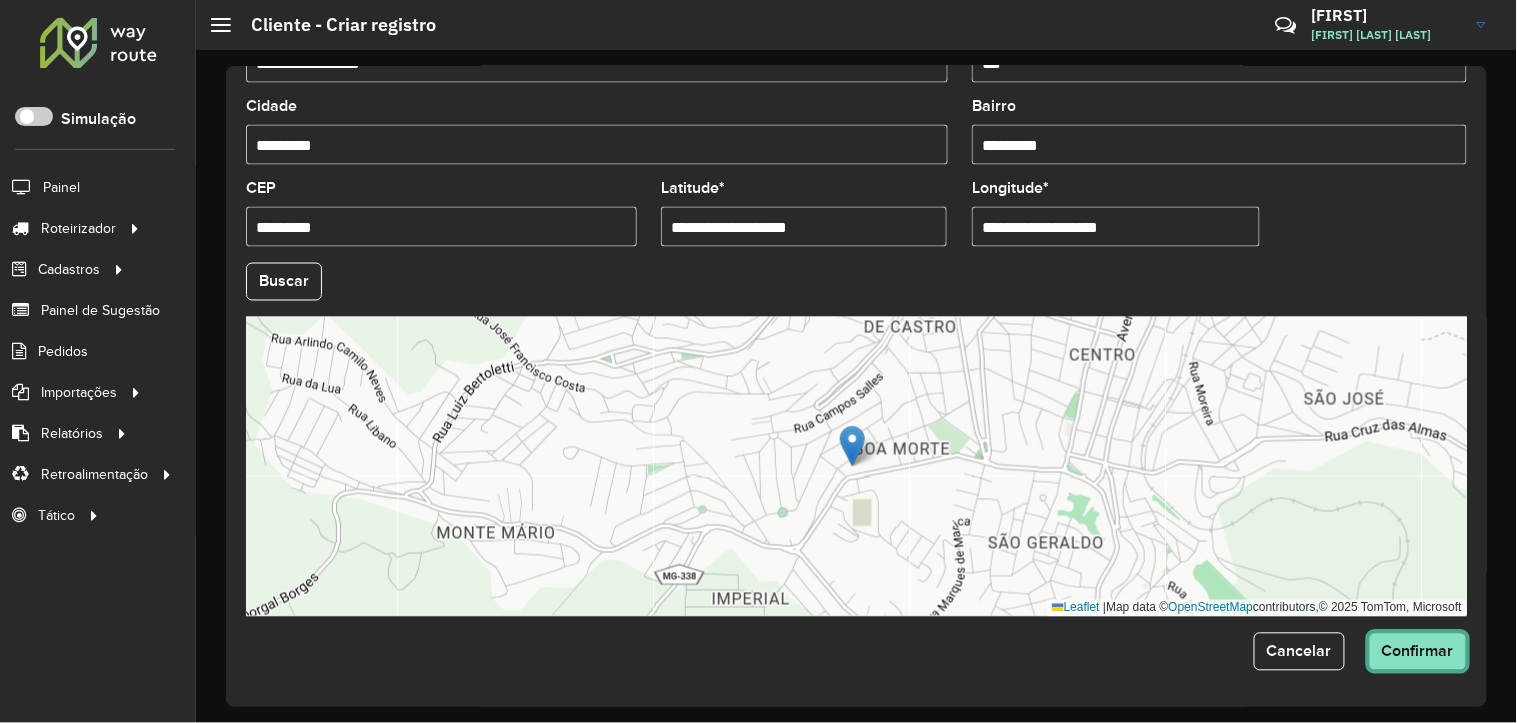 click on "Confirmar" 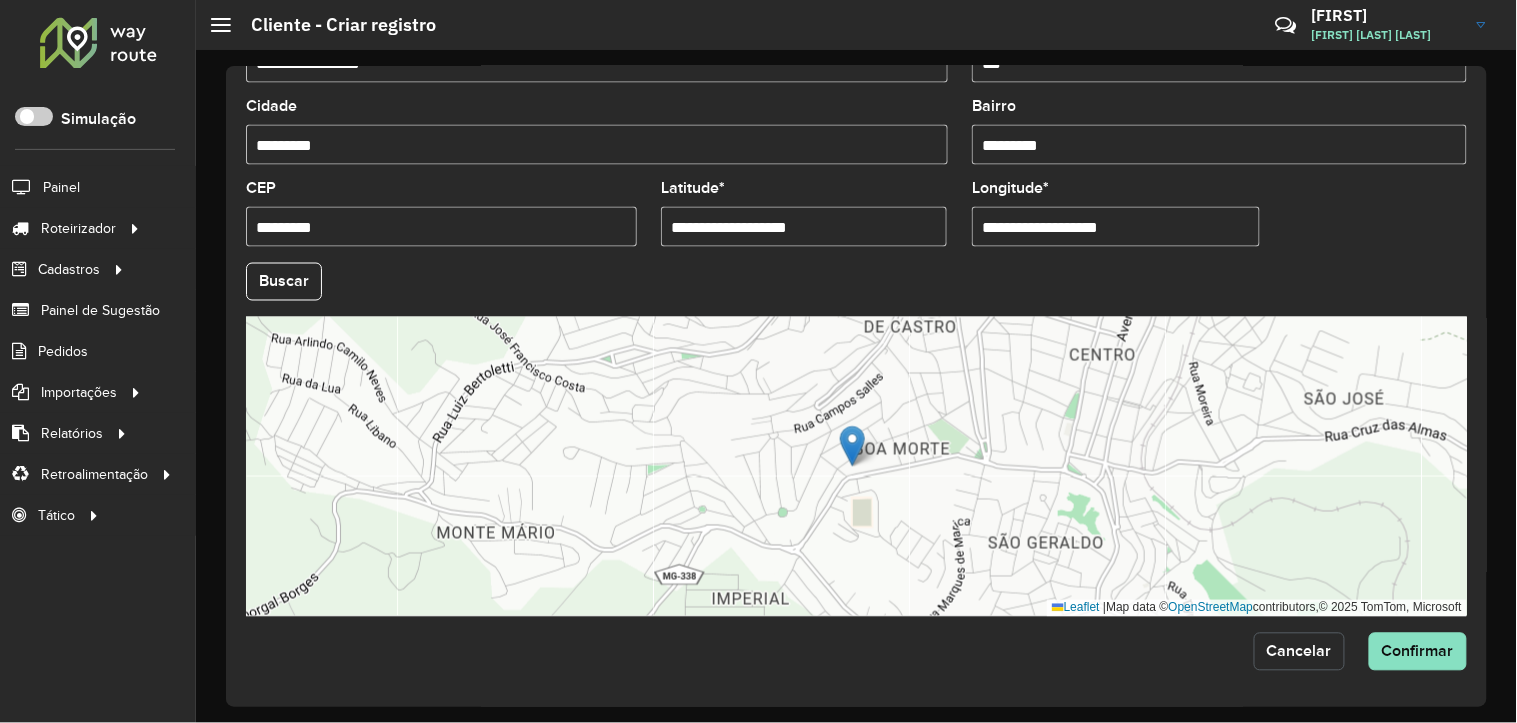 click on "Cancelar" 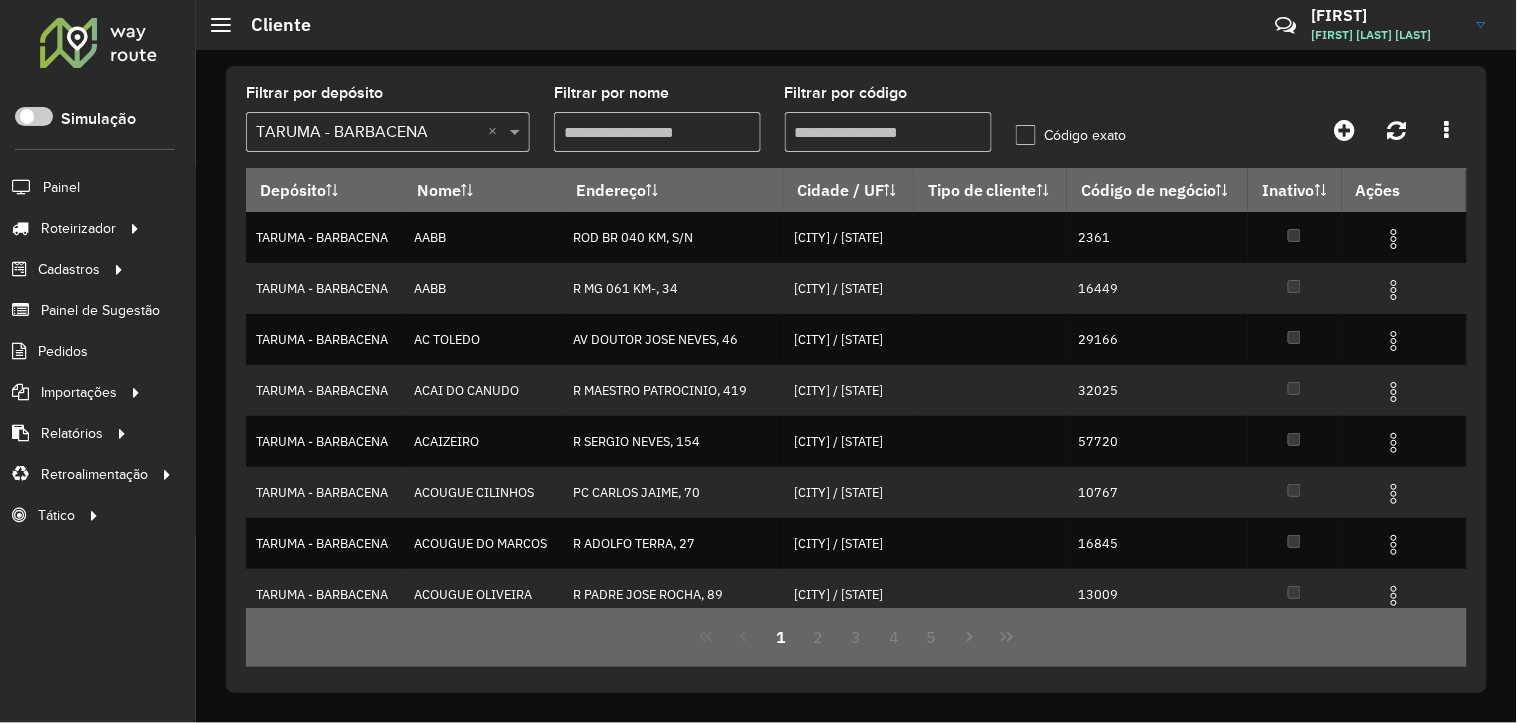 click on "Filtrar por código" at bounding box center (888, 132) 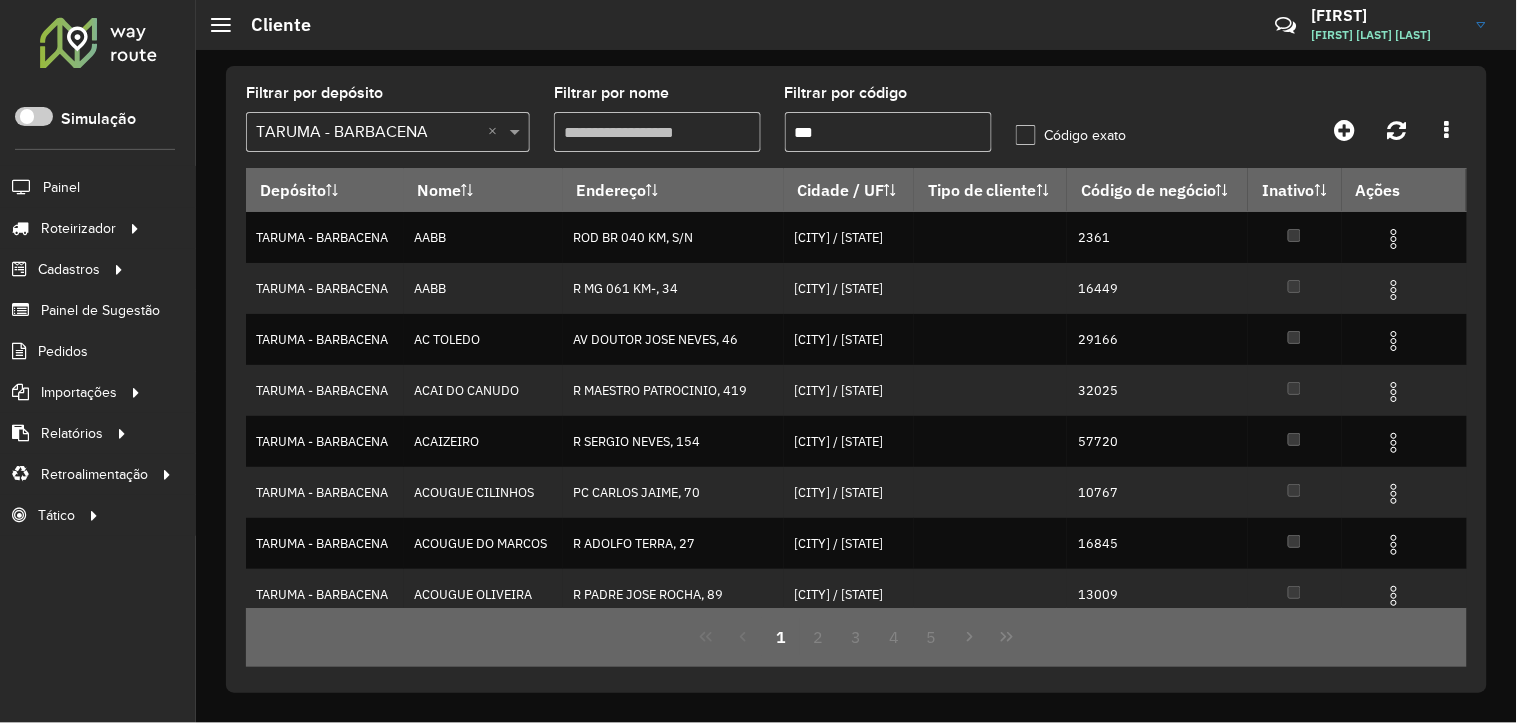 type on "***" 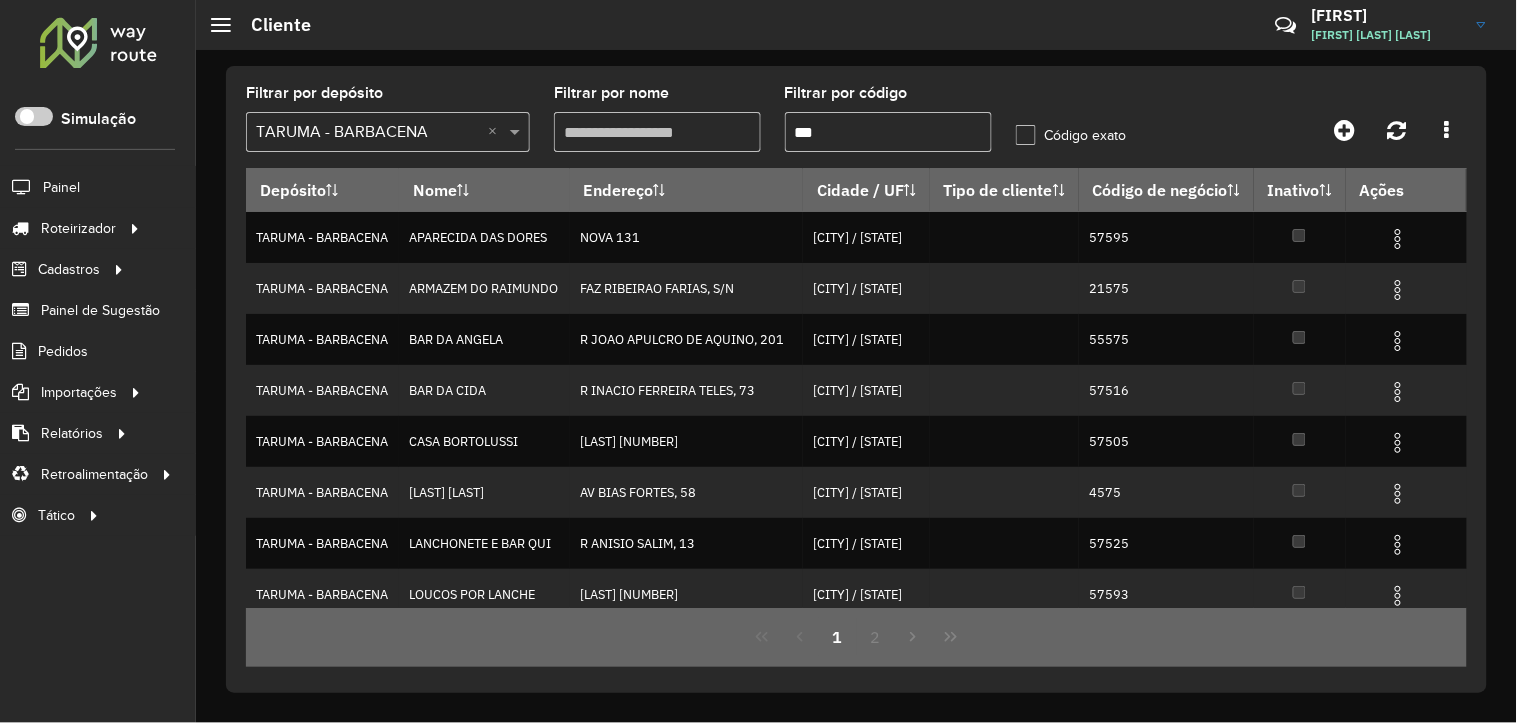 click on "Código exato" 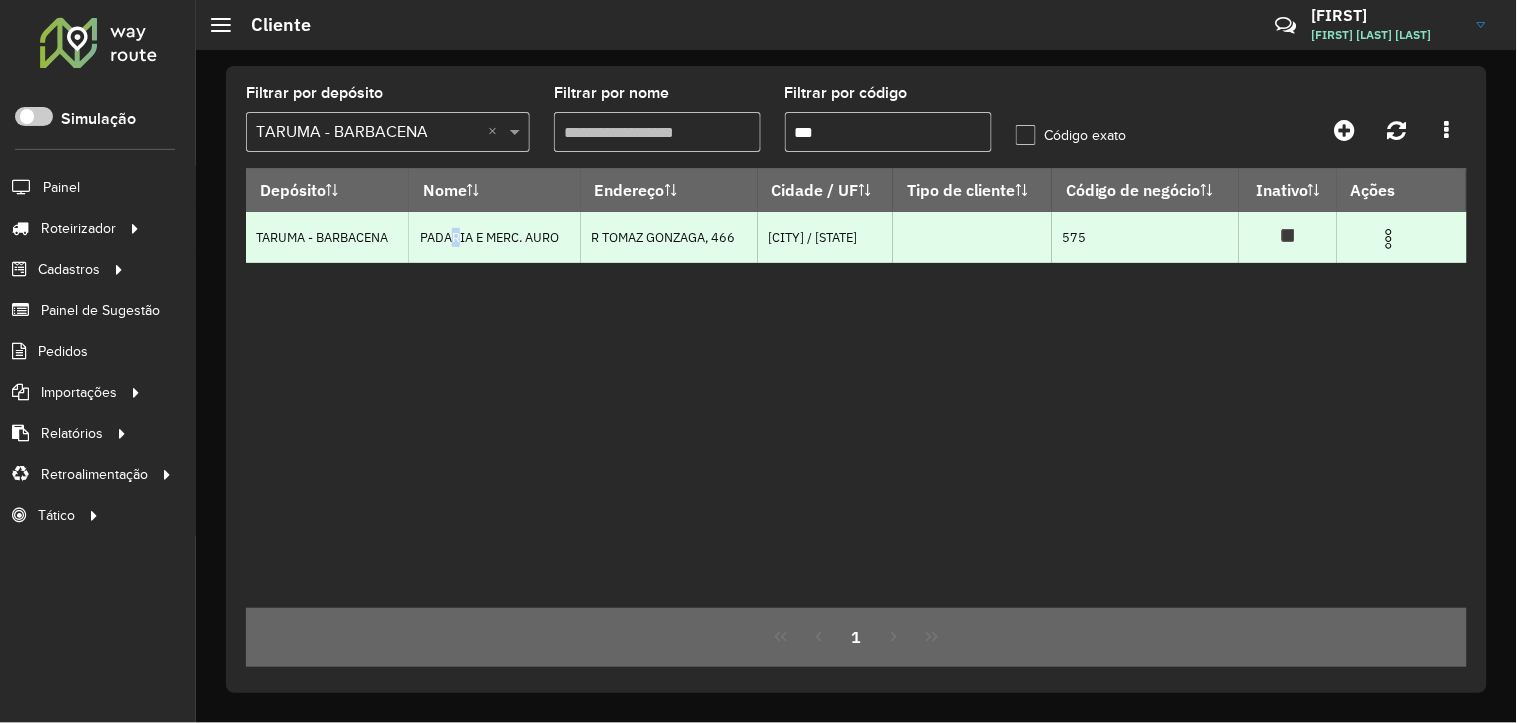 click on "PADARIA E MERC. AURO" at bounding box center (495, 237) 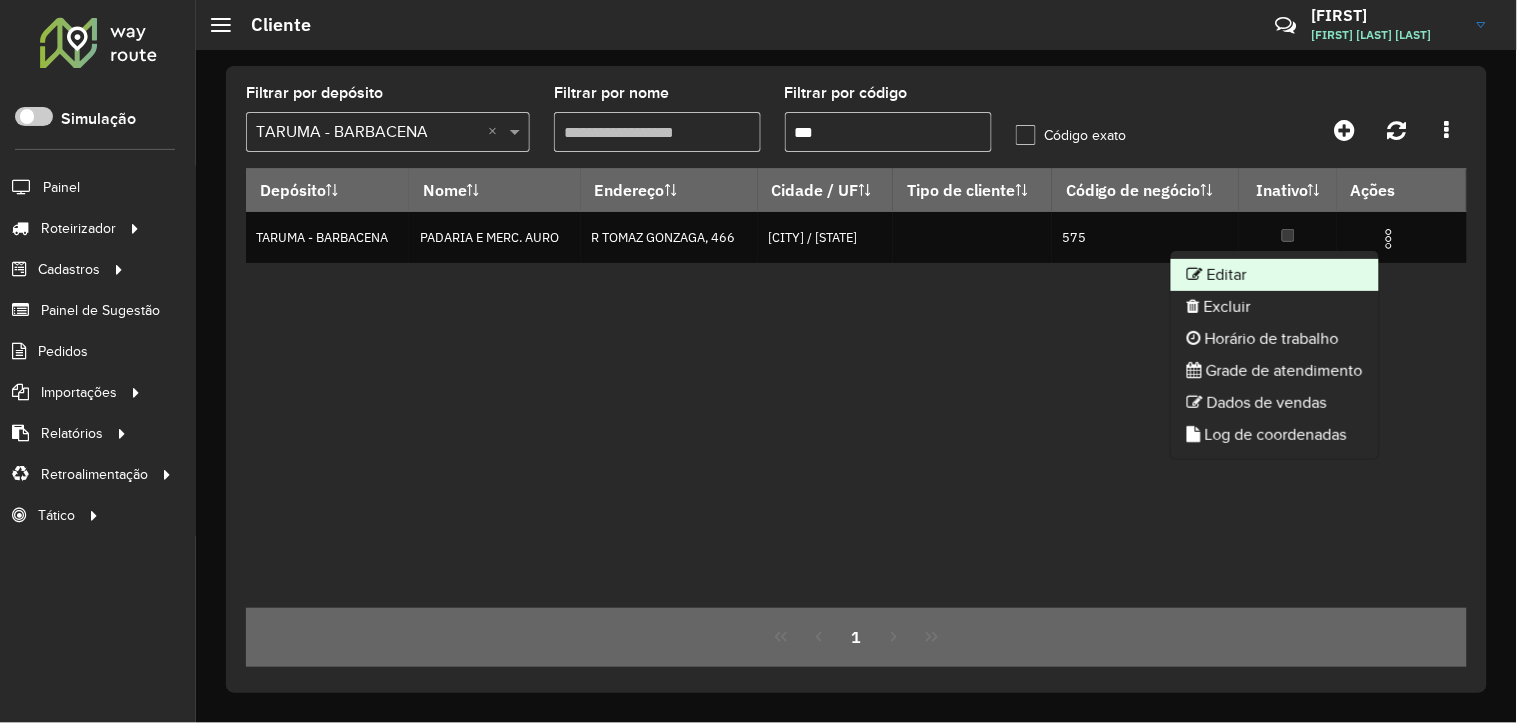 click on "Editar" 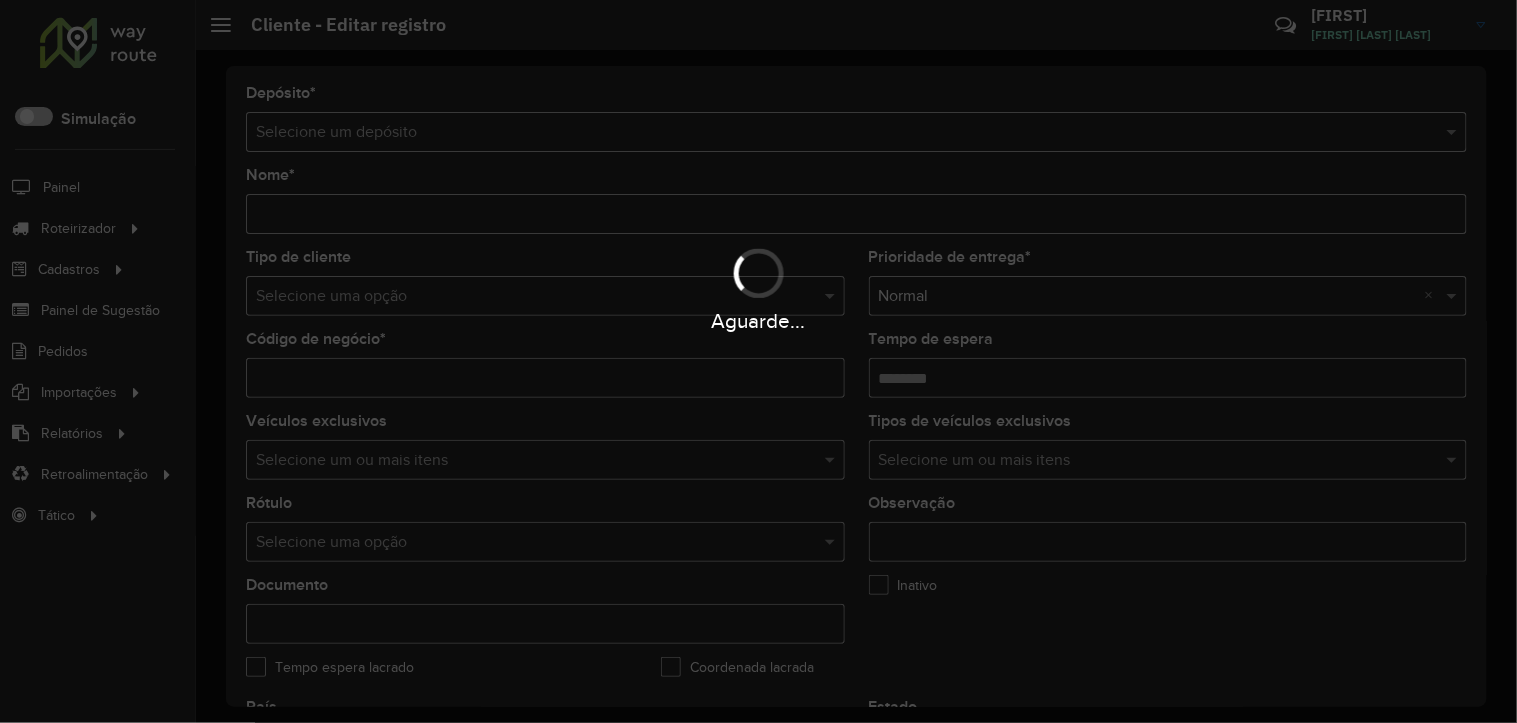 type on "**********" 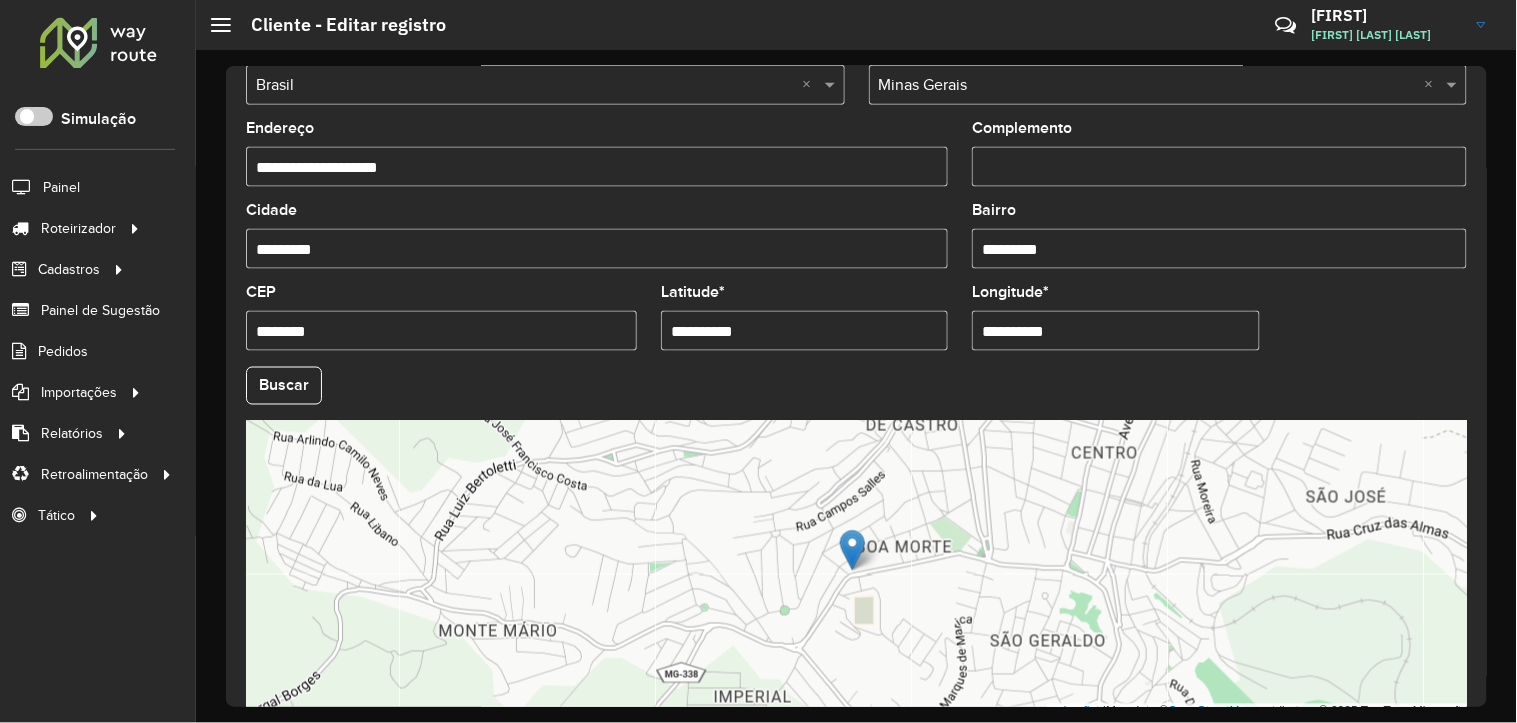 scroll, scrollTop: 666, scrollLeft: 0, axis: vertical 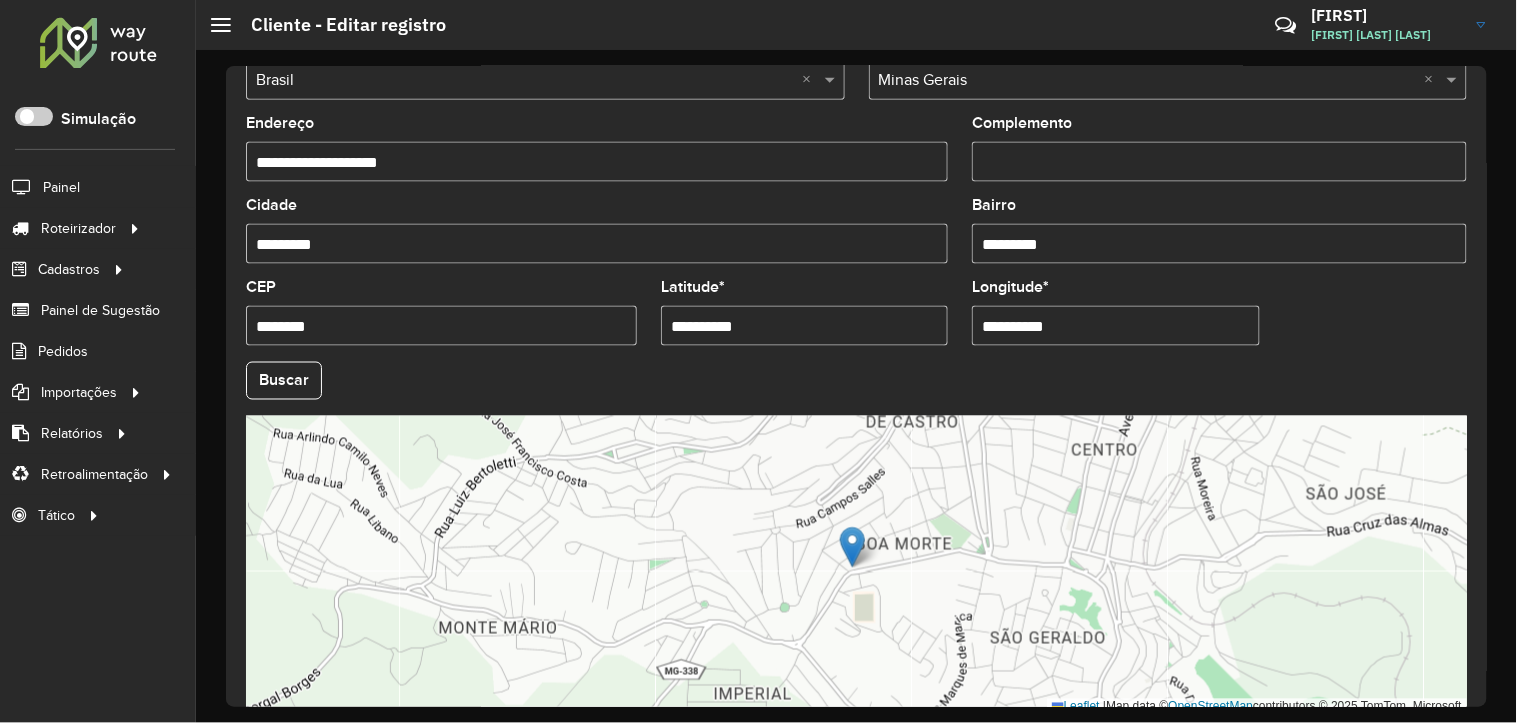click on "**********" 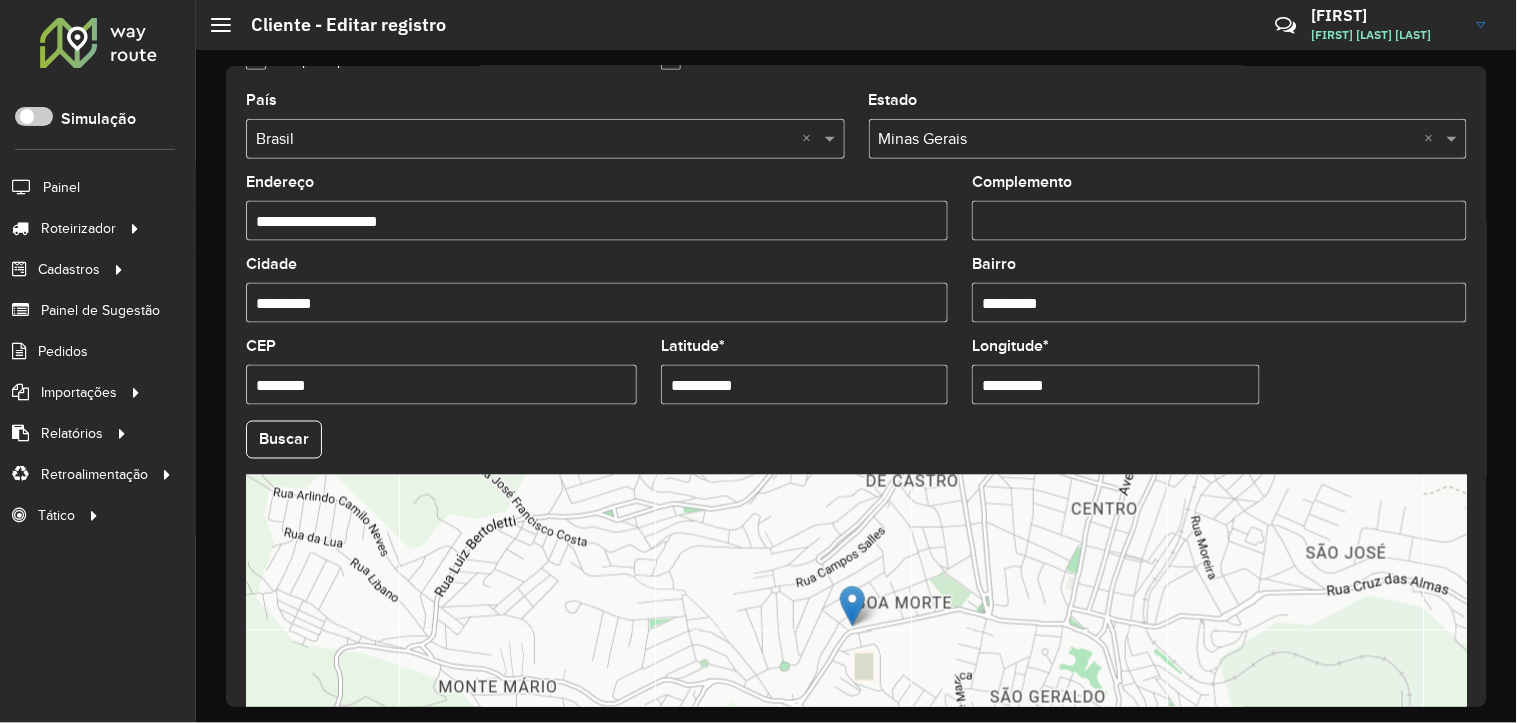 scroll, scrollTop: 768, scrollLeft: 0, axis: vertical 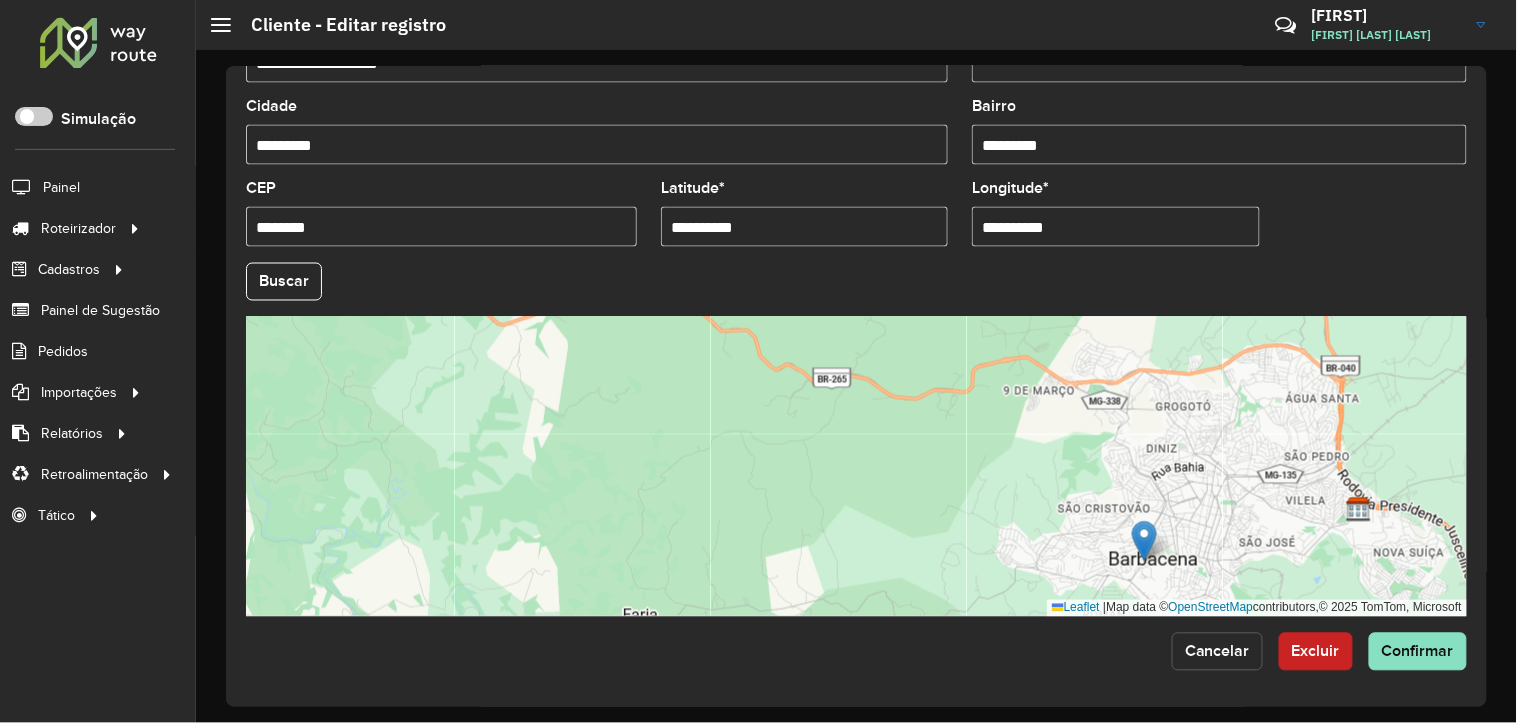 click on "Cancelar" 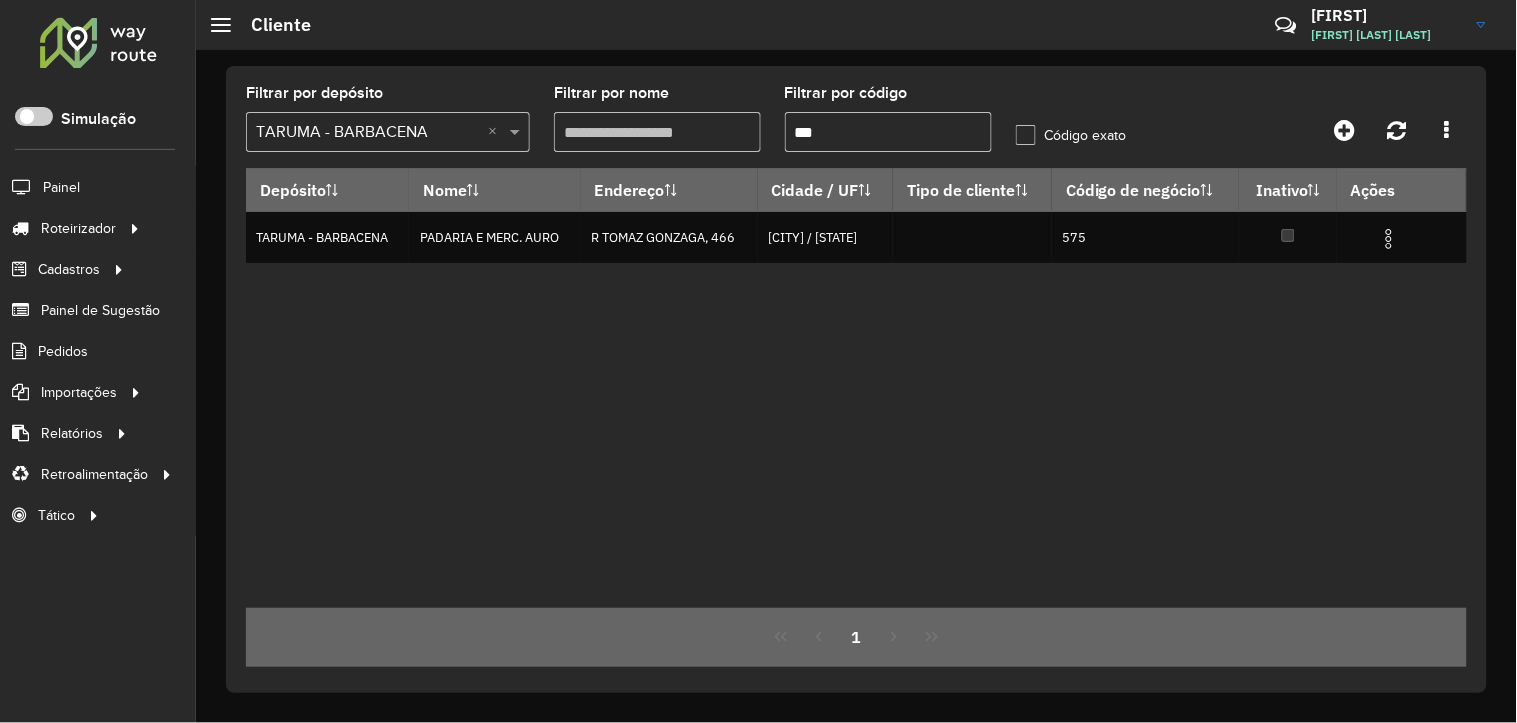 drag, startPoint x: 925, startPoint y: 136, endPoint x: 762, endPoint y: 142, distance: 163.1104 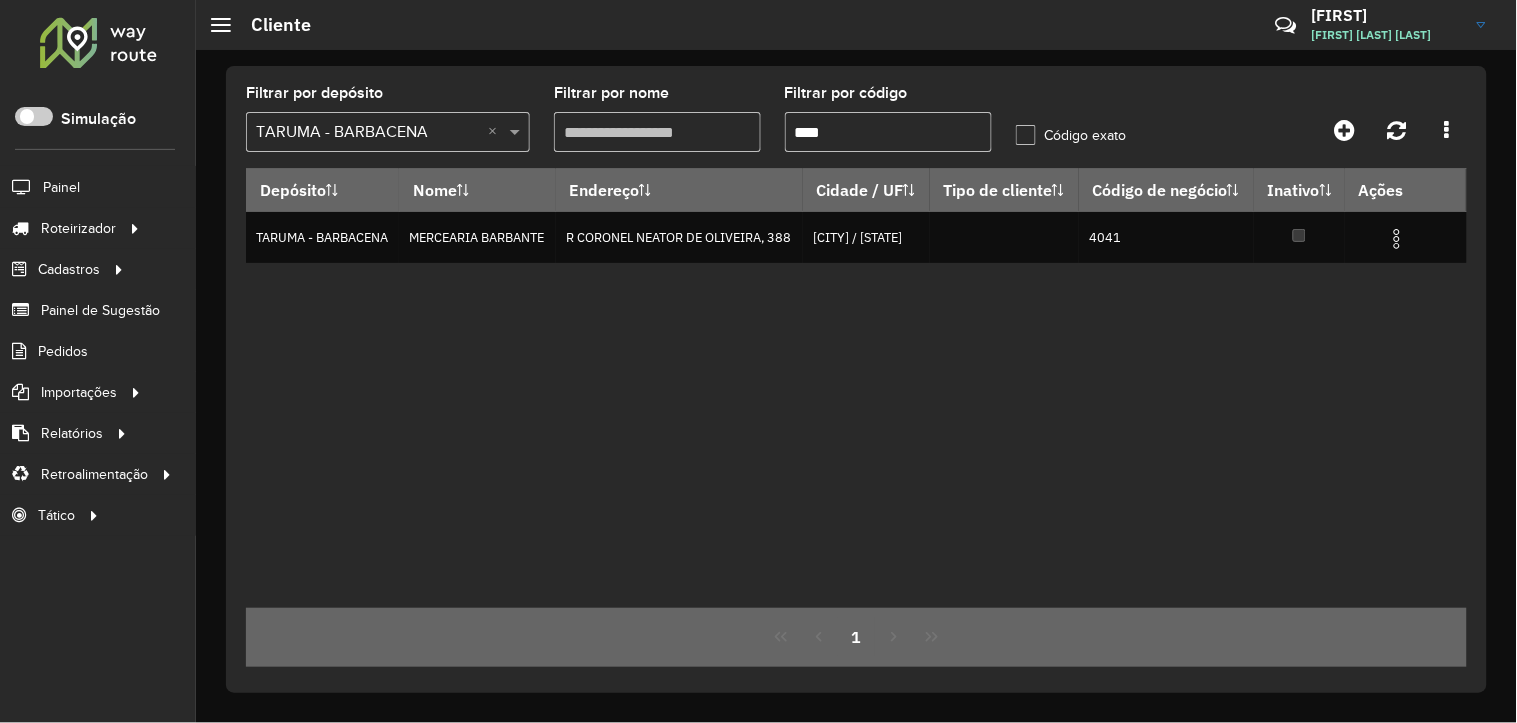 drag, startPoint x: 271, startPoint y: 326, endPoint x: 283, endPoint y: 328, distance: 12.165525 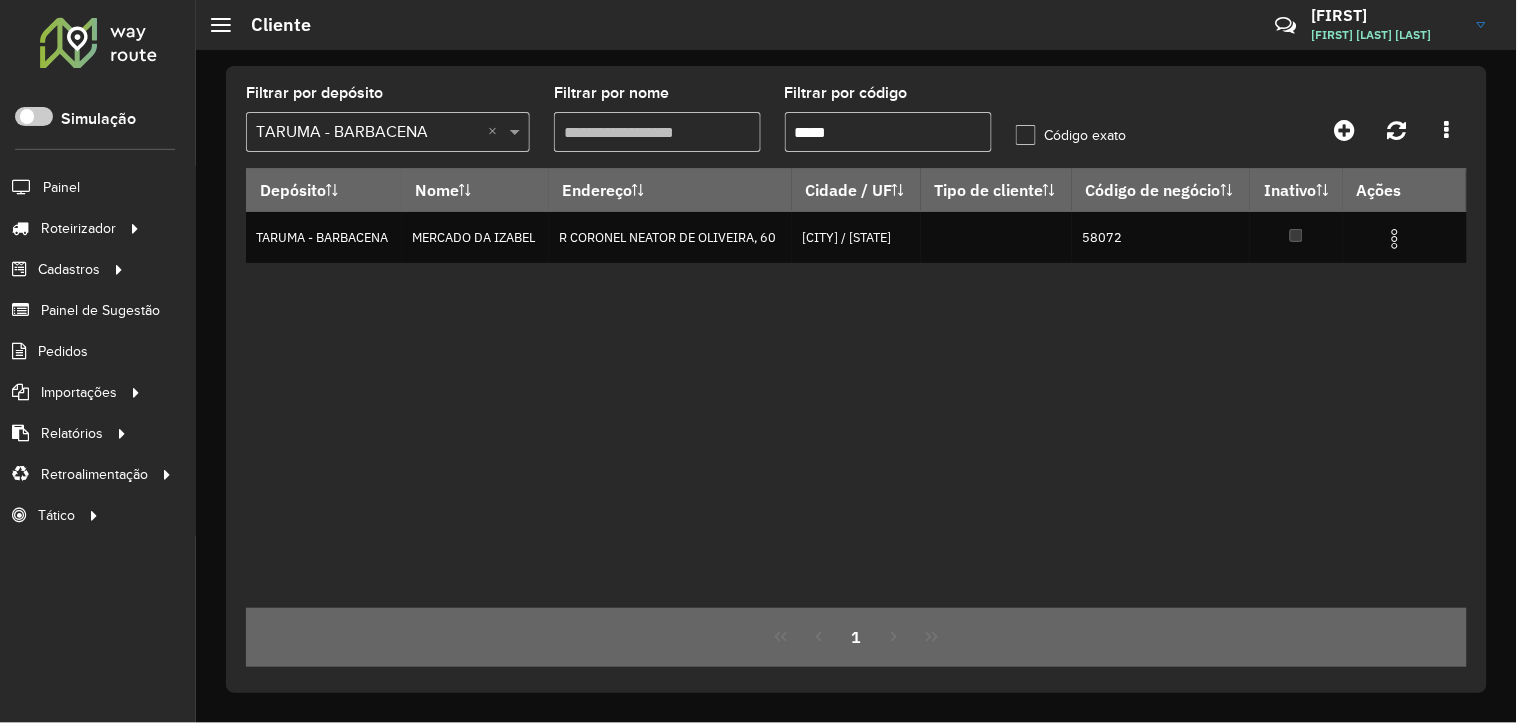 type on "*****" 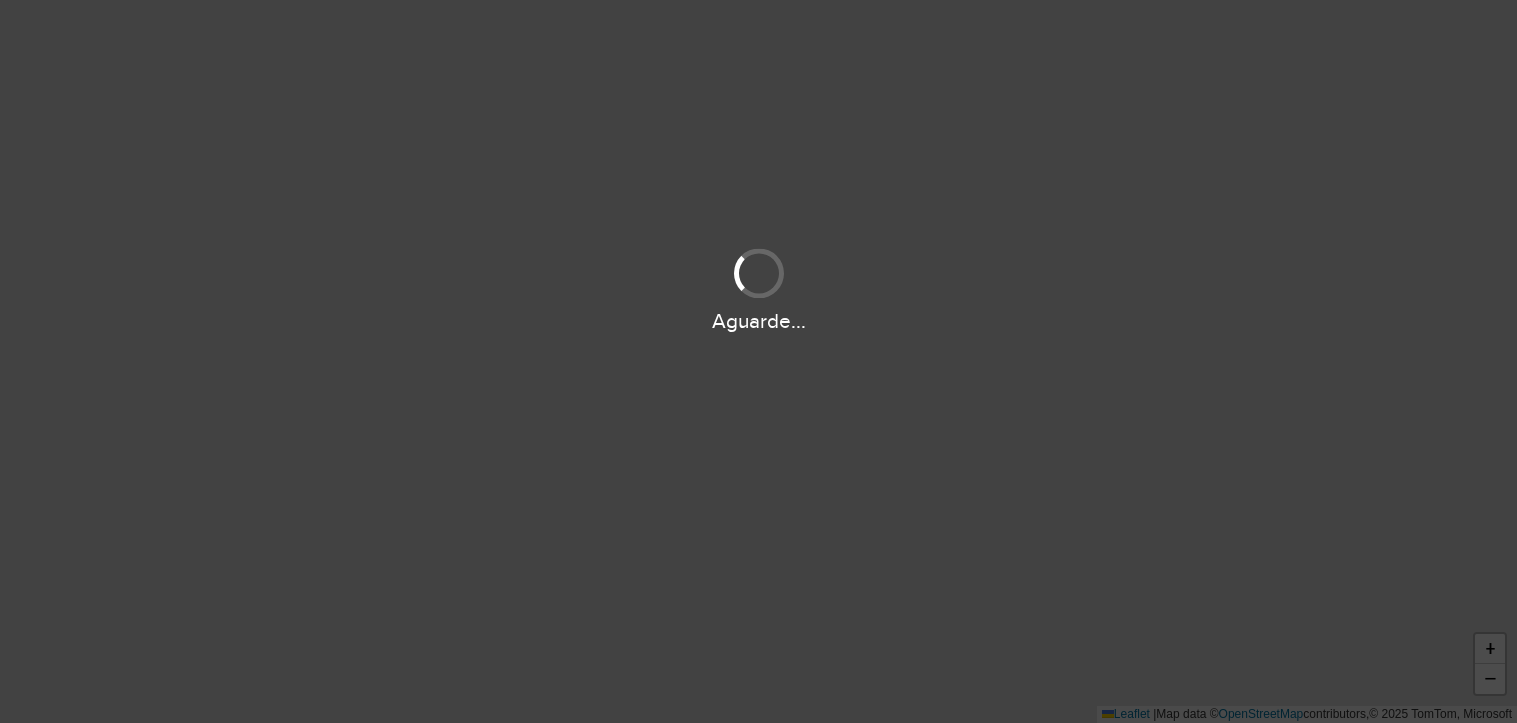 scroll, scrollTop: 0, scrollLeft: 0, axis: both 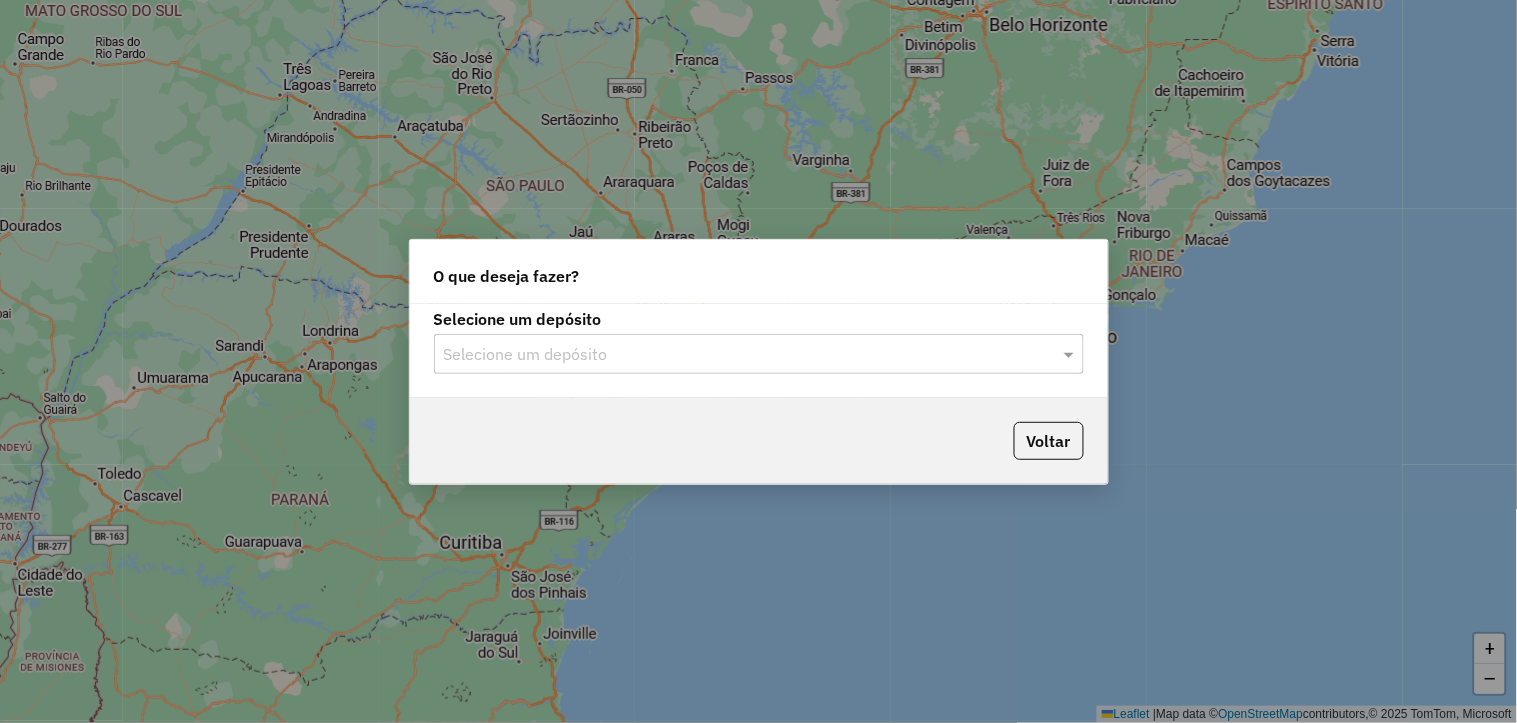 click 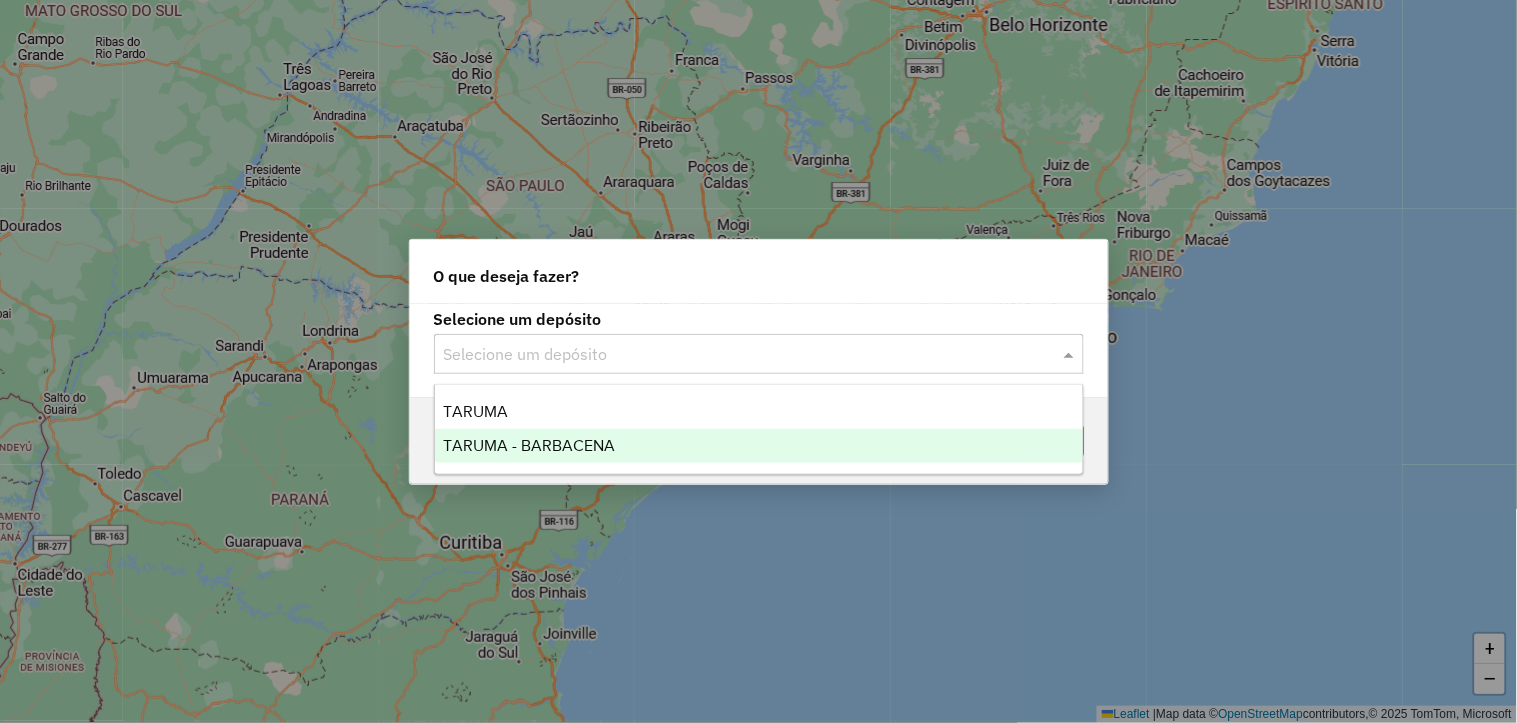click on "TARUMA - BARBACENA" at bounding box center [529, 445] 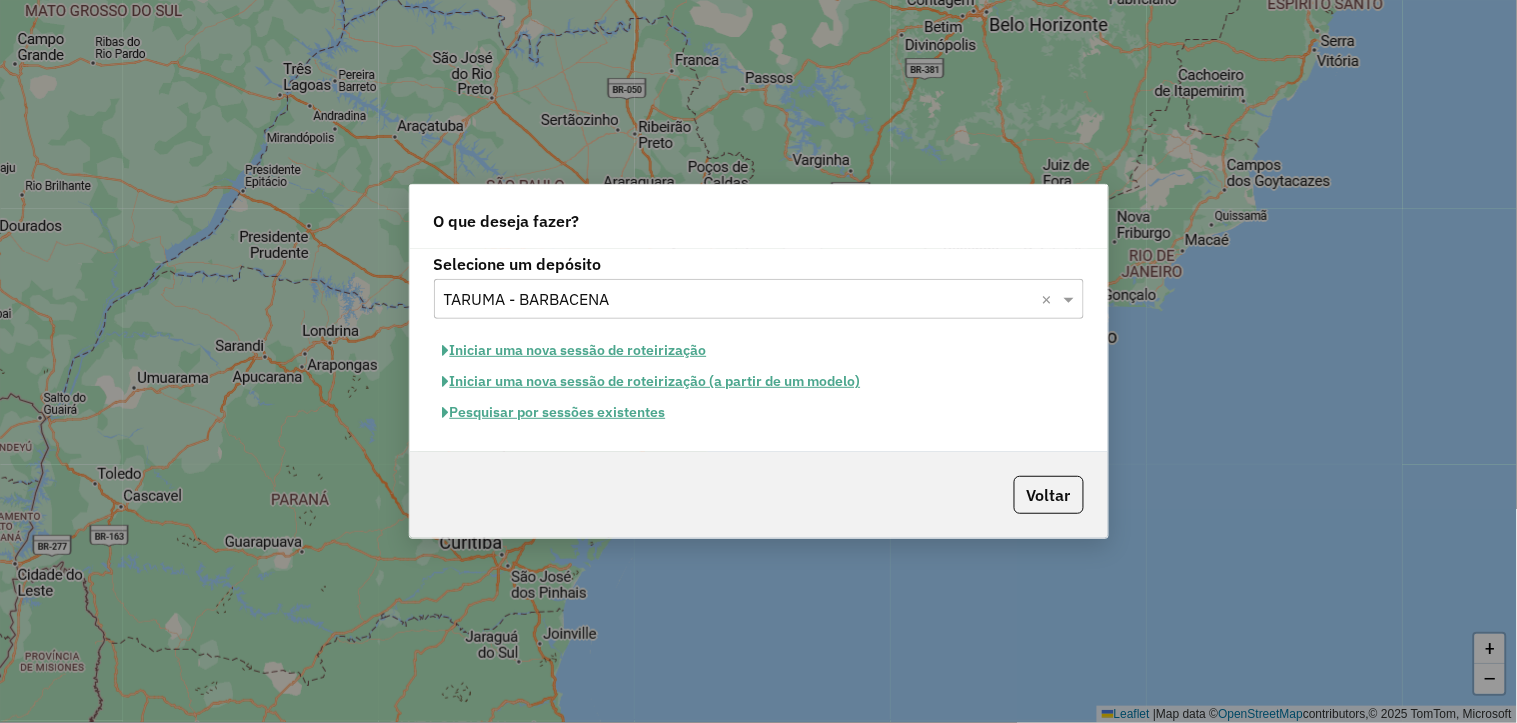 click on "Pesquisar por sessões existentes" 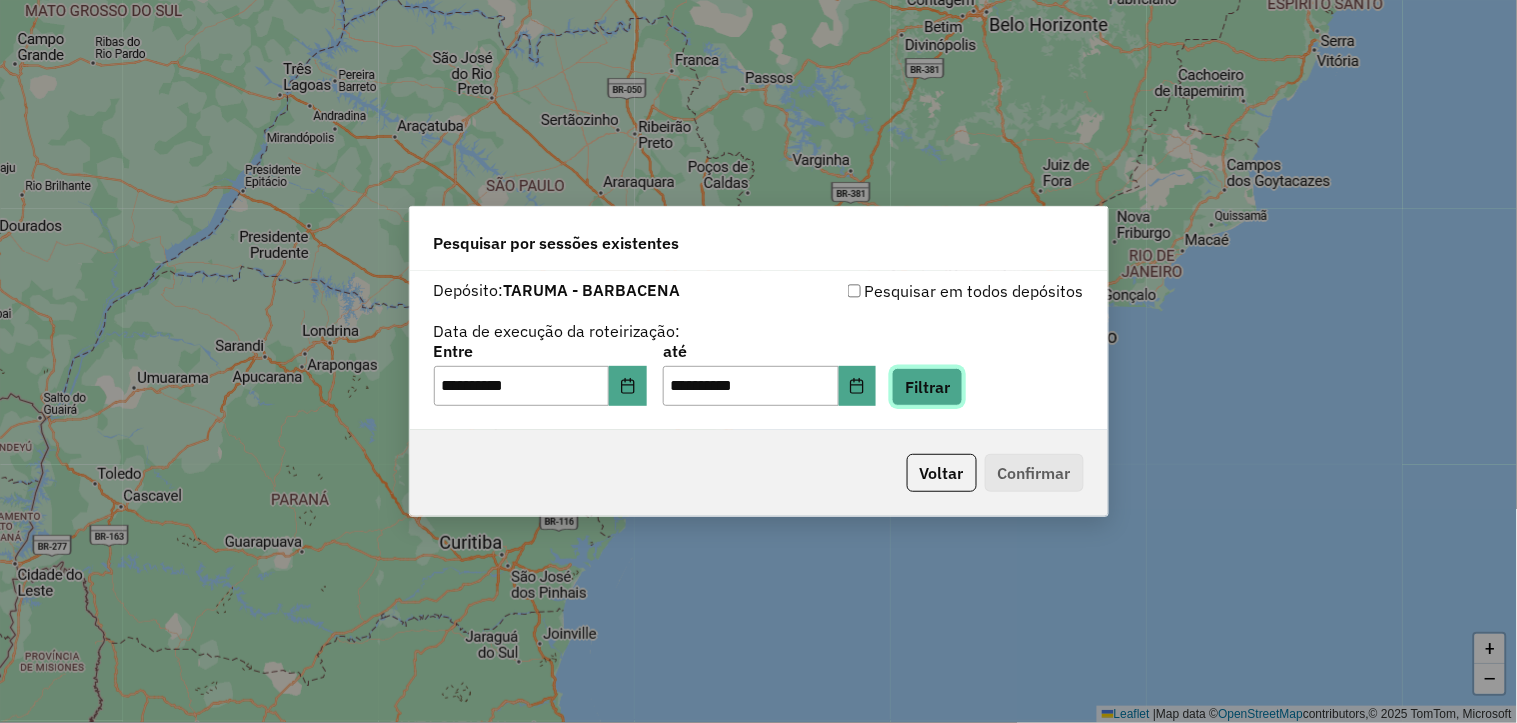 click on "Filtrar" 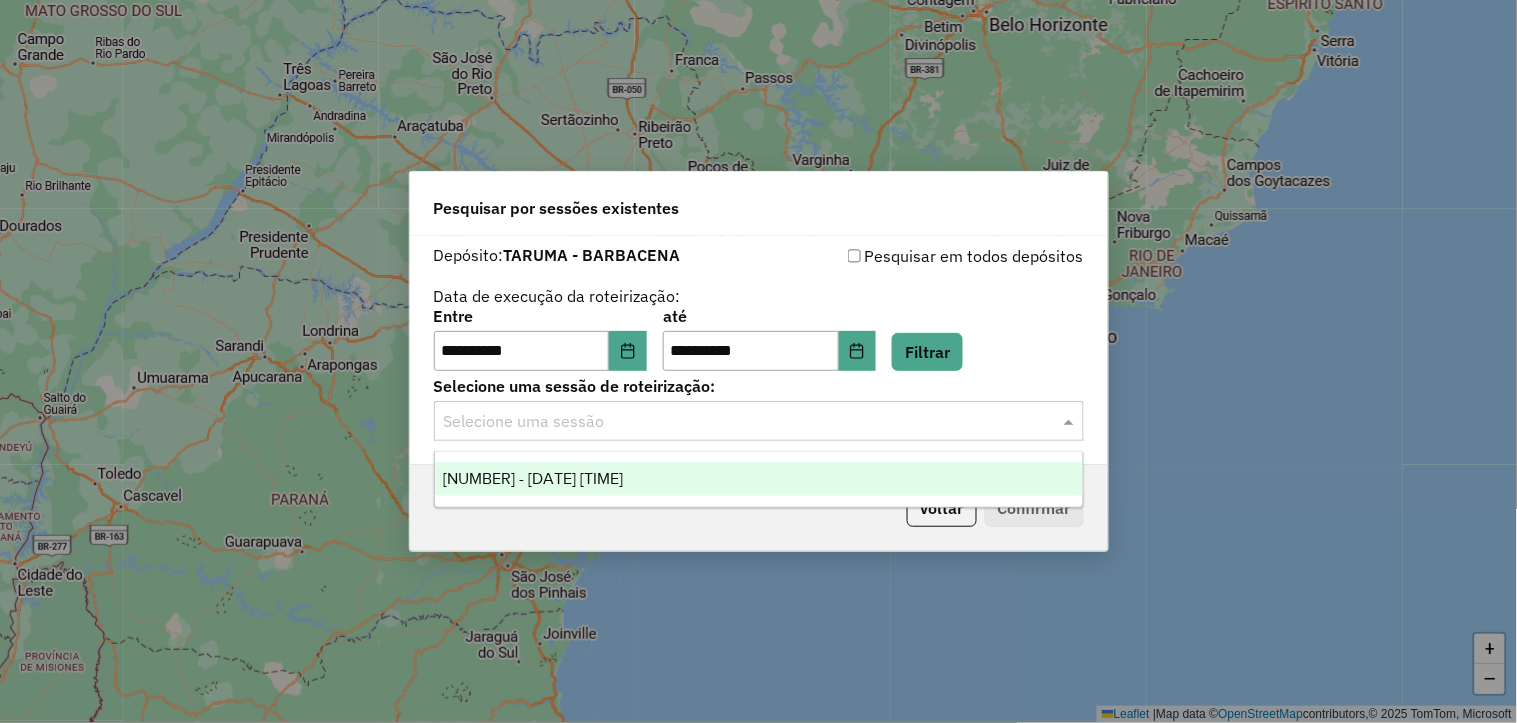 click 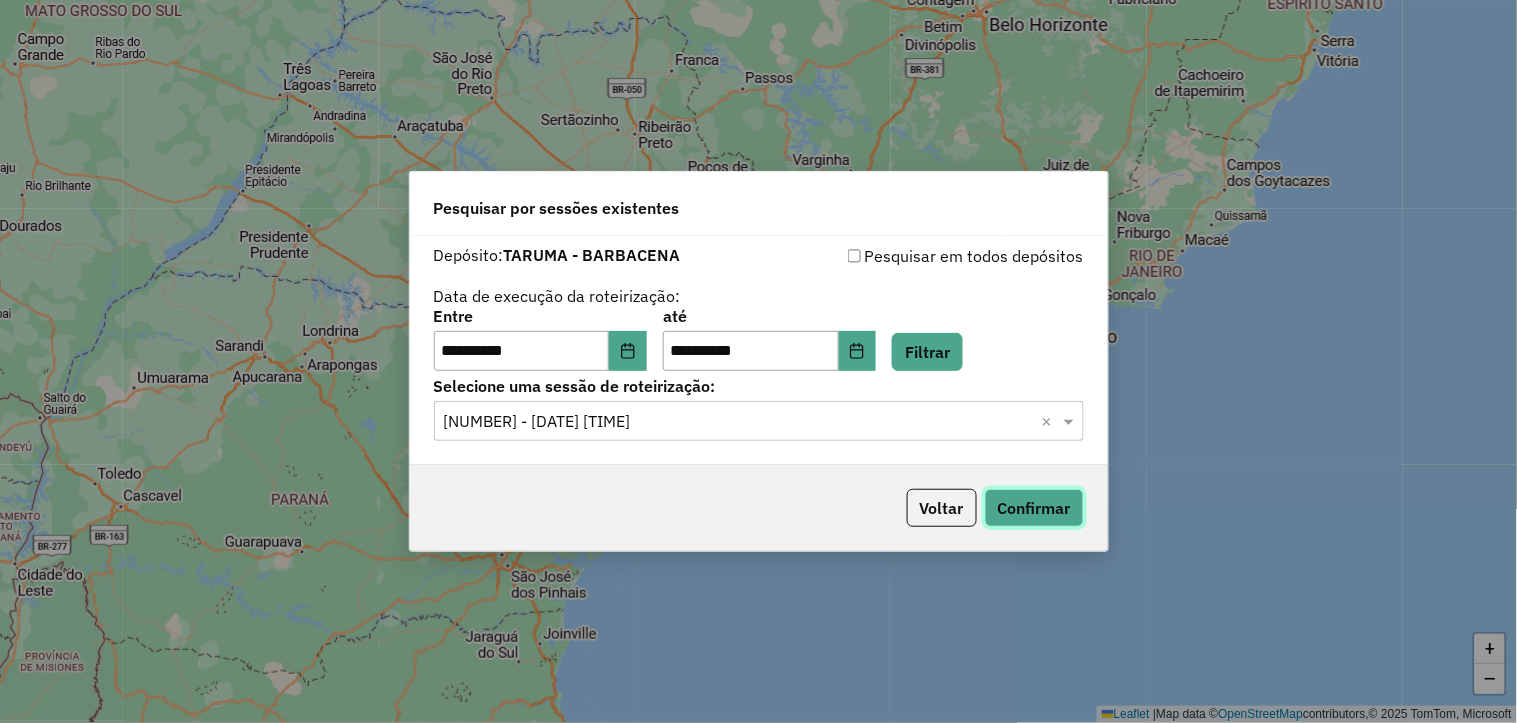click on "Confirmar" 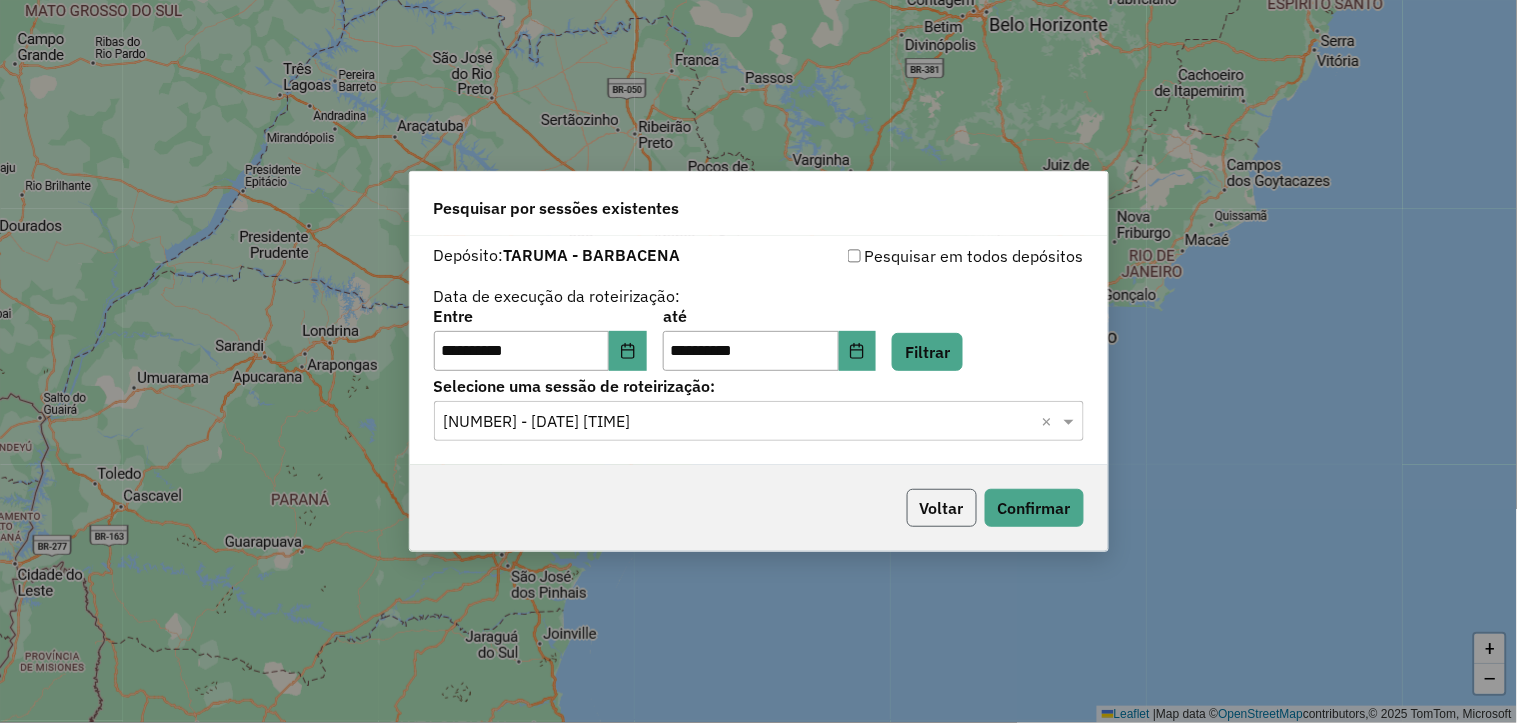 click on "Voltar" 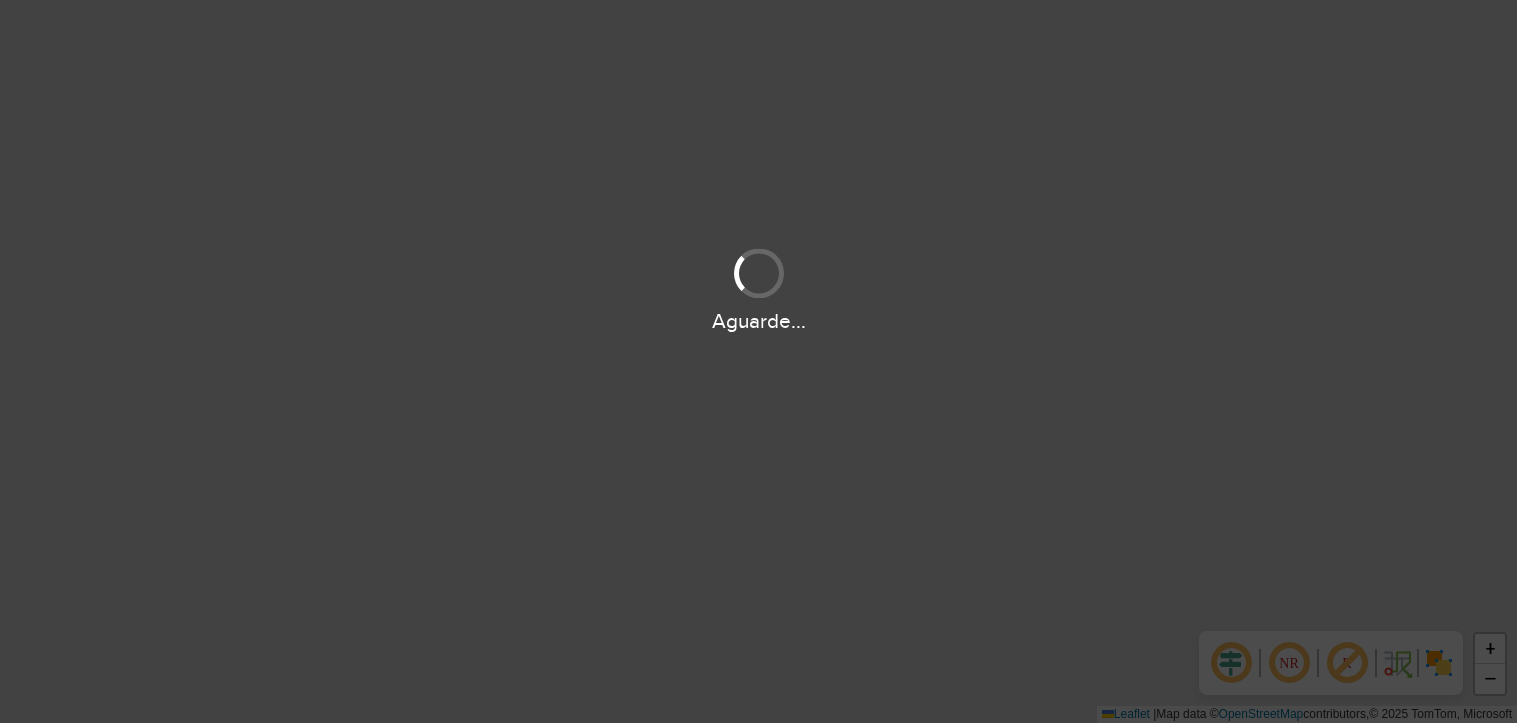 scroll, scrollTop: 0, scrollLeft: 0, axis: both 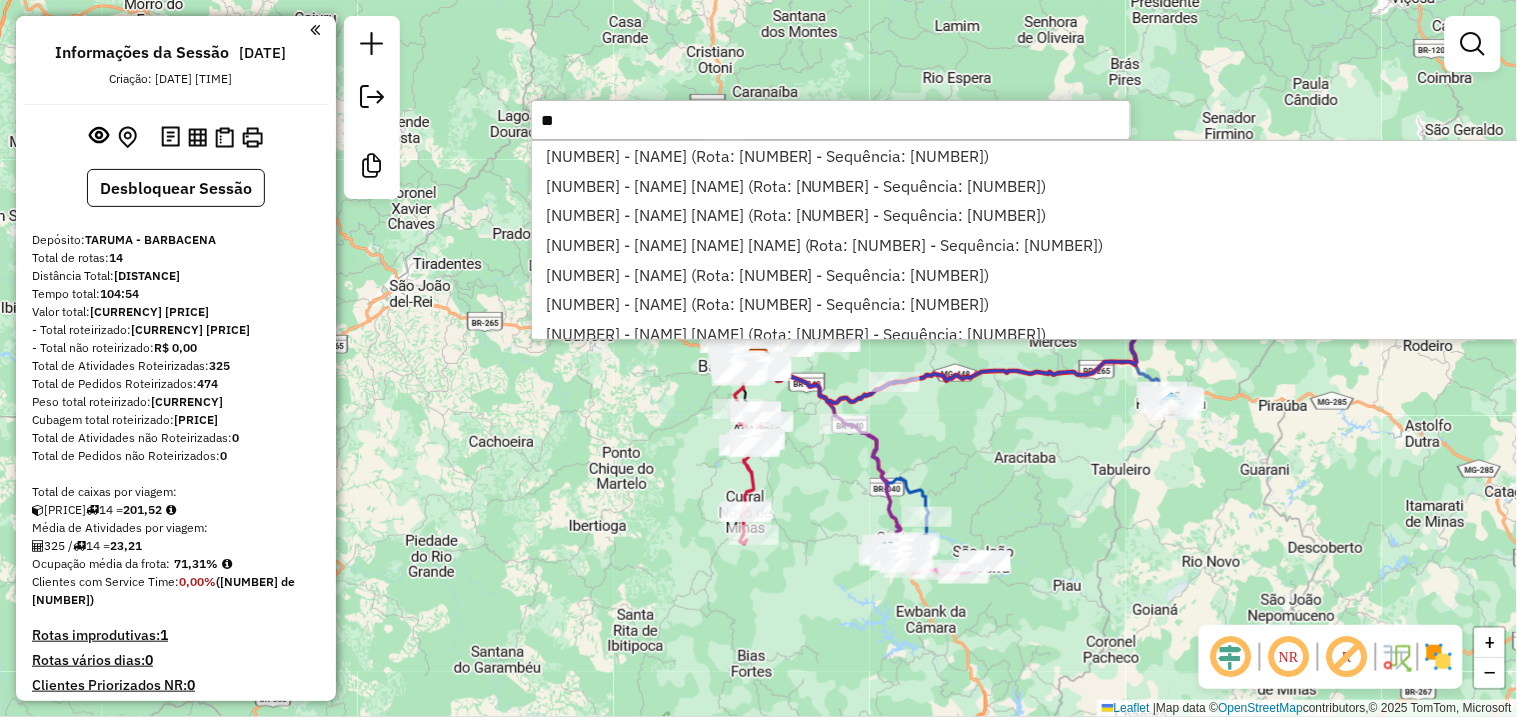 type on "*" 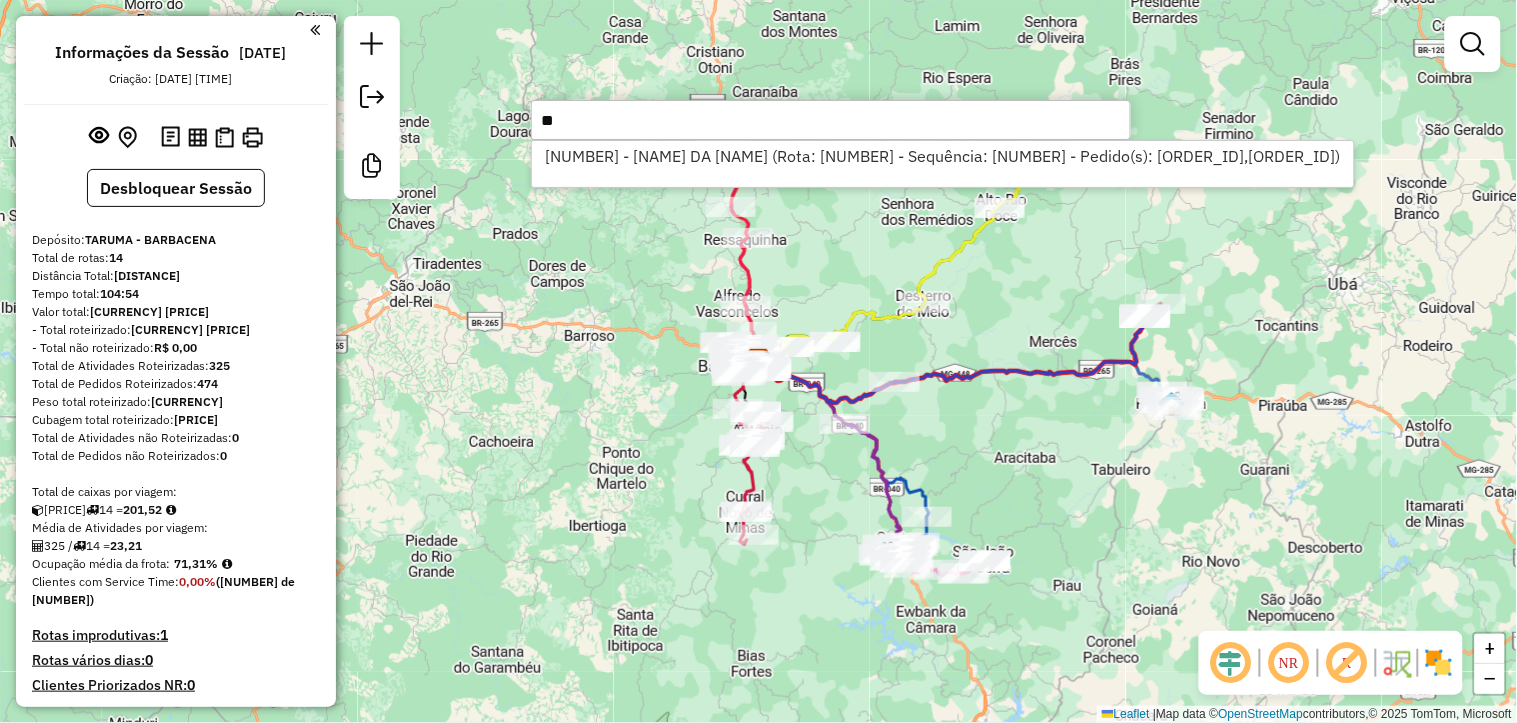 type on "*" 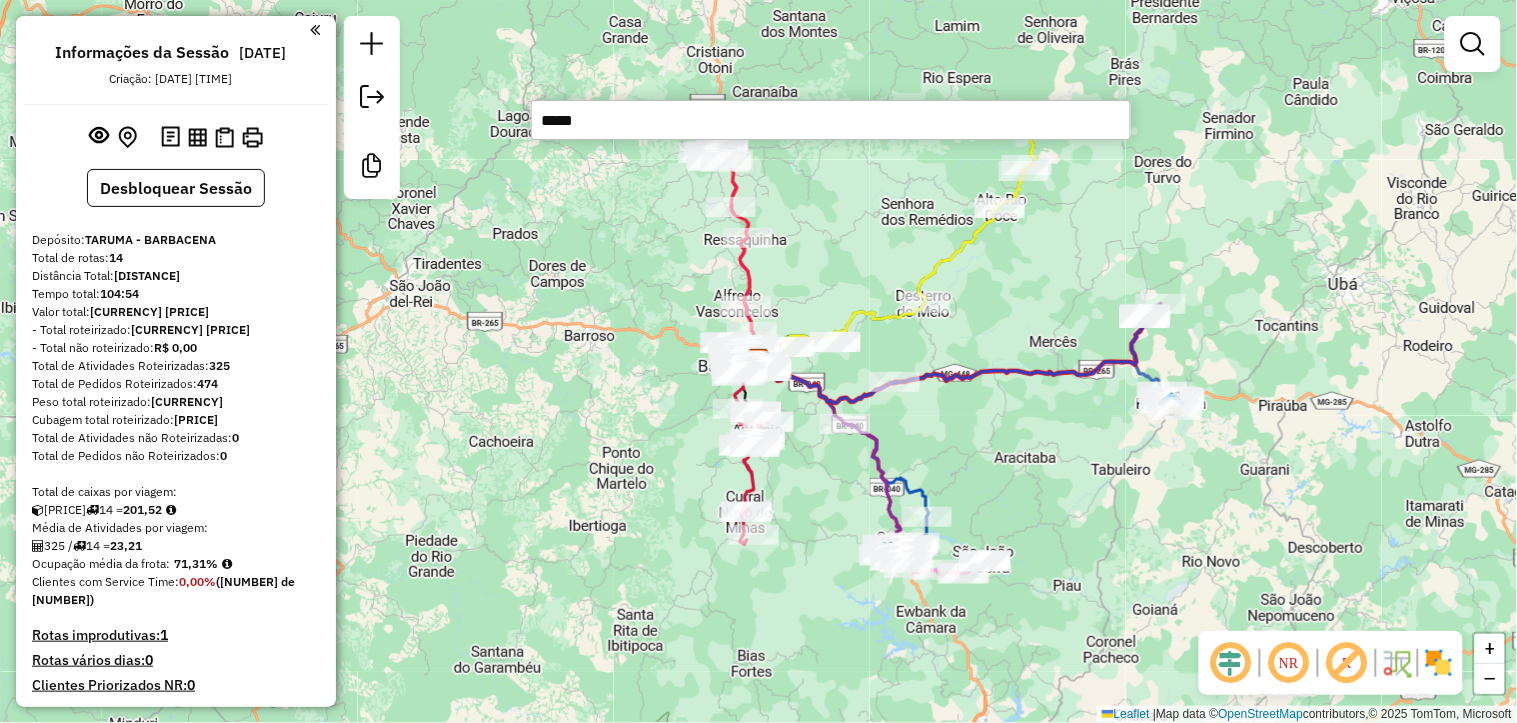 type on "*****" 